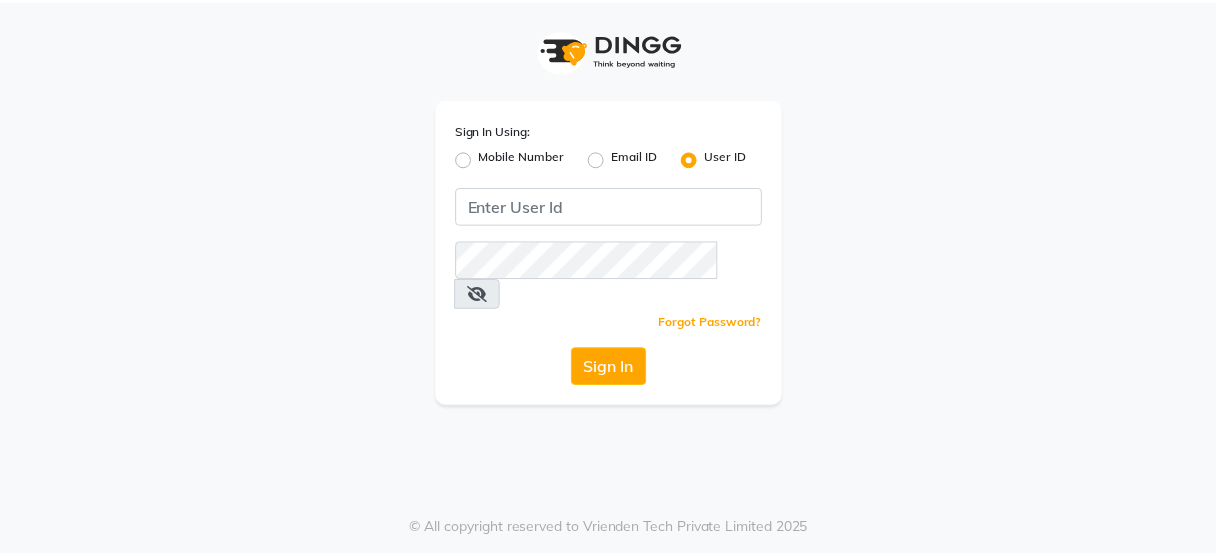 scroll, scrollTop: 0, scrollLeft: 0, axis: both 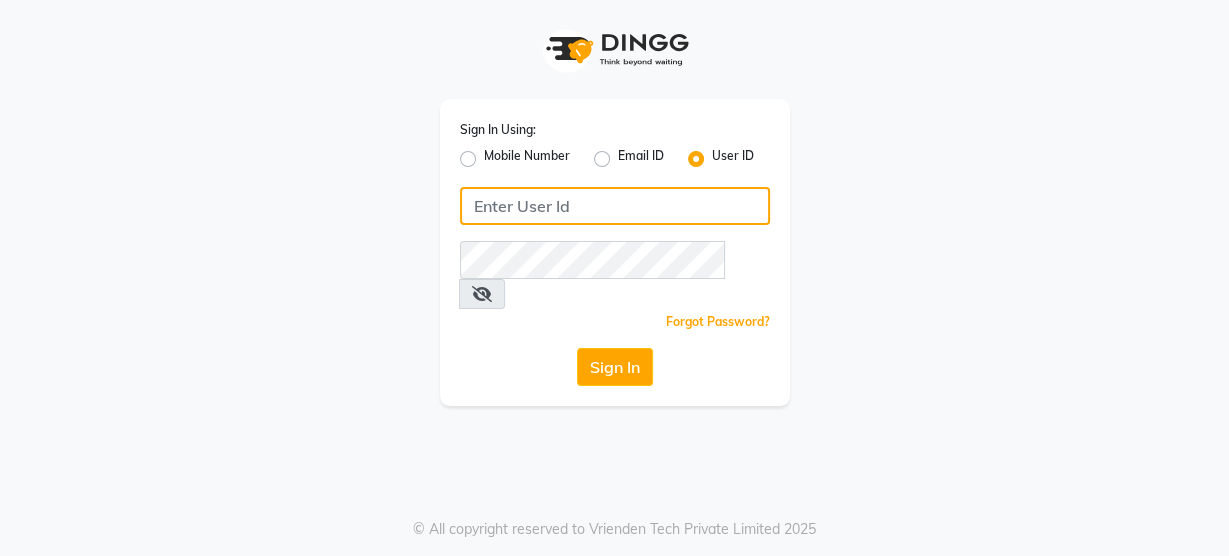 type on "[PHONE]" 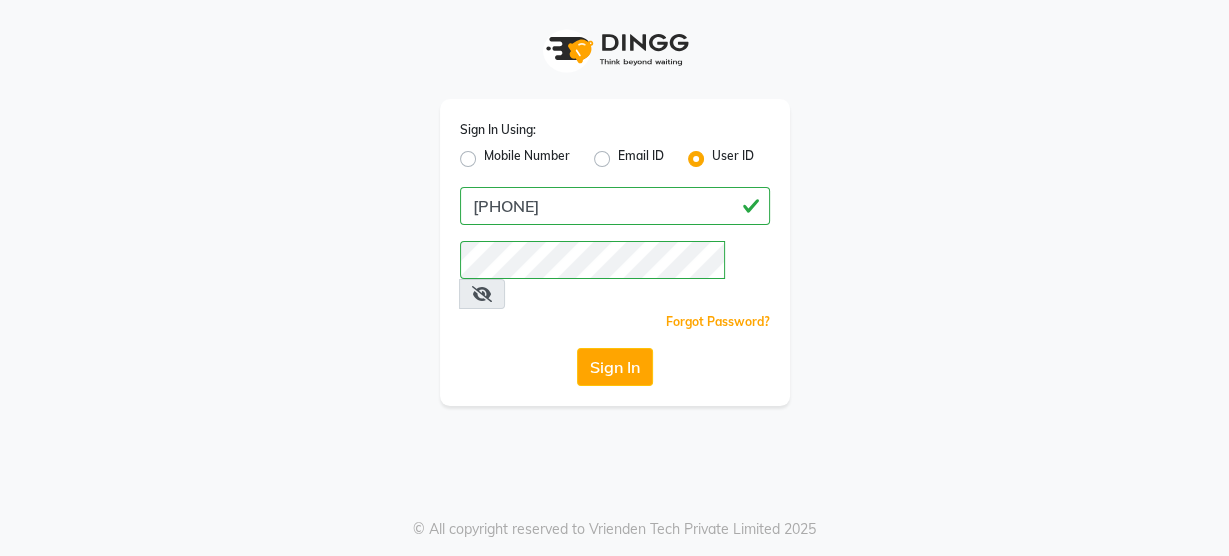 click on "Mobile Number" 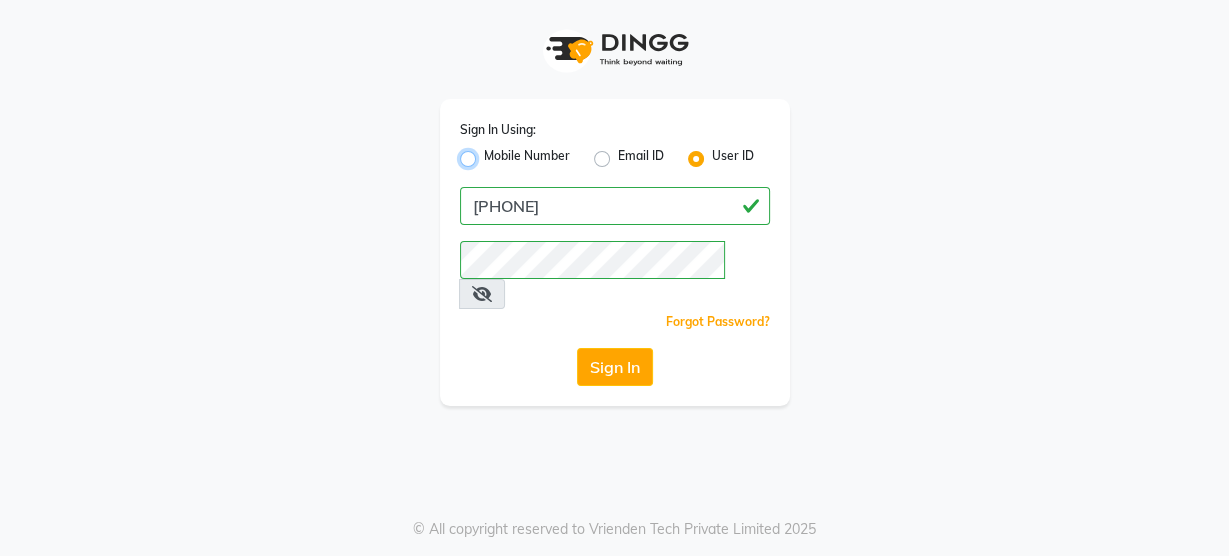 click on "Mobile Number" at bounding box center (490, 153) 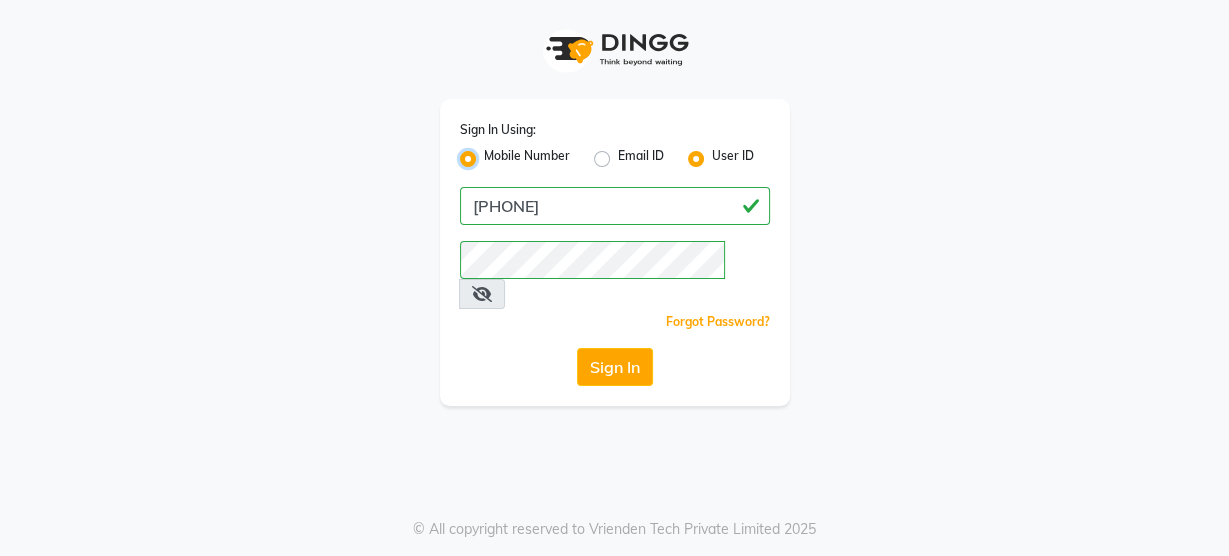 radio on "false" 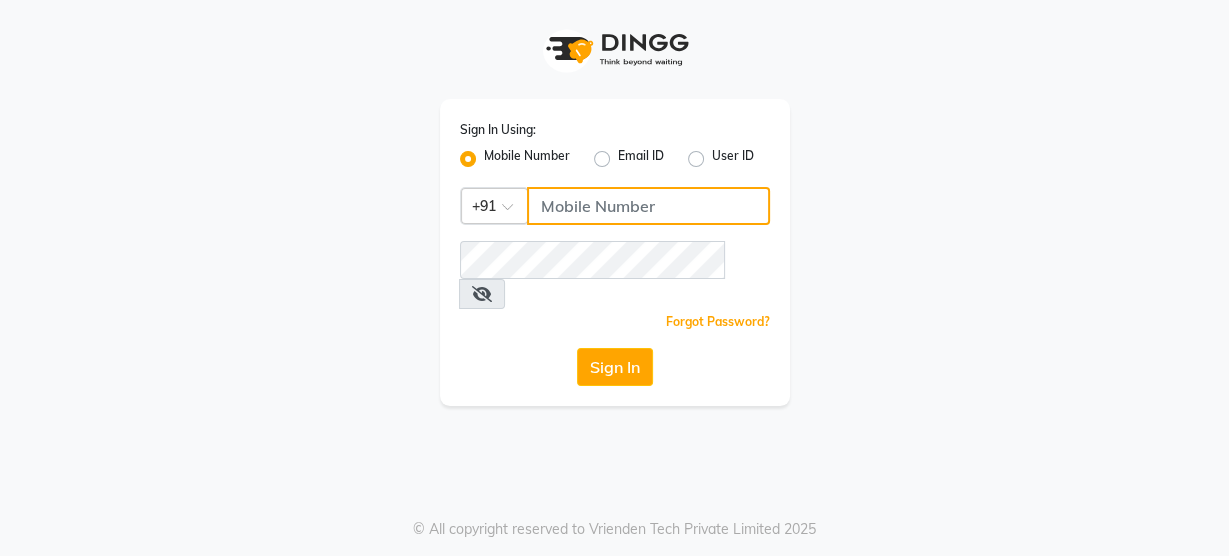 click 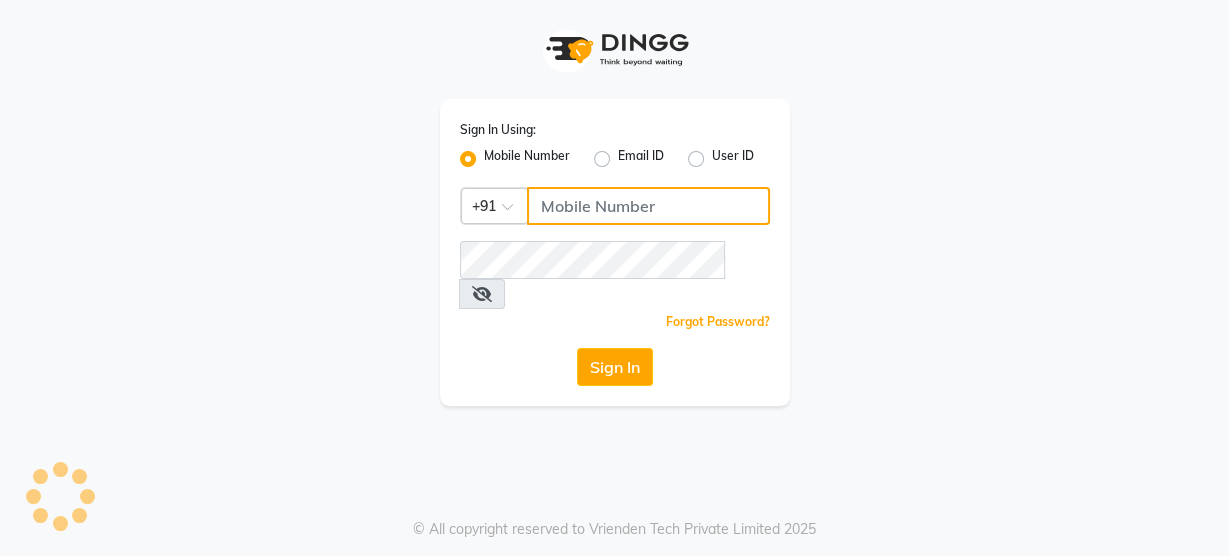 type on "[PHONE]" 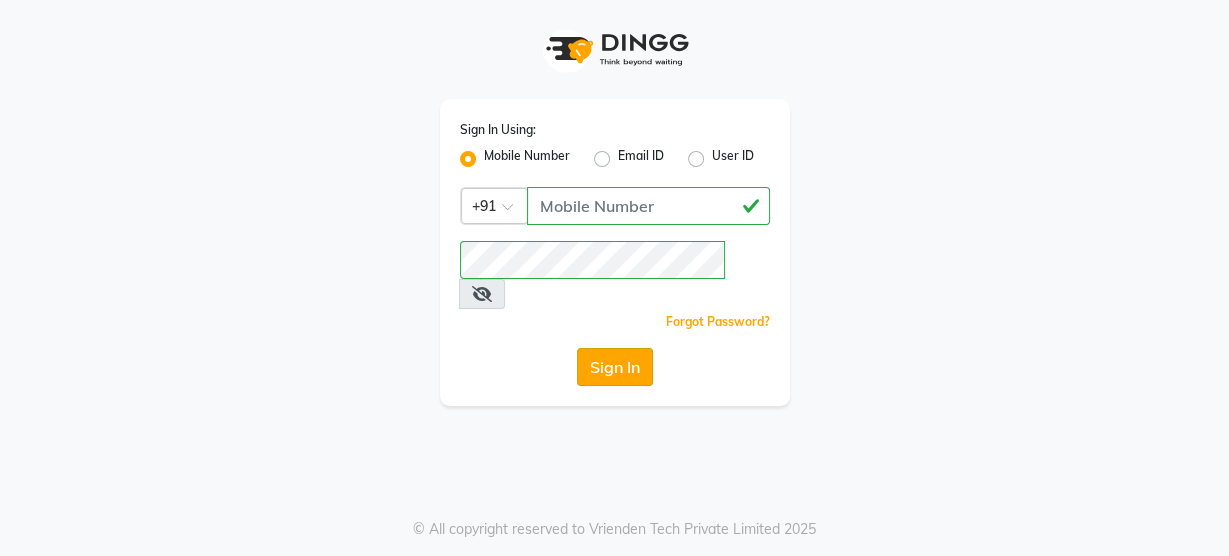 click on "Sign In" 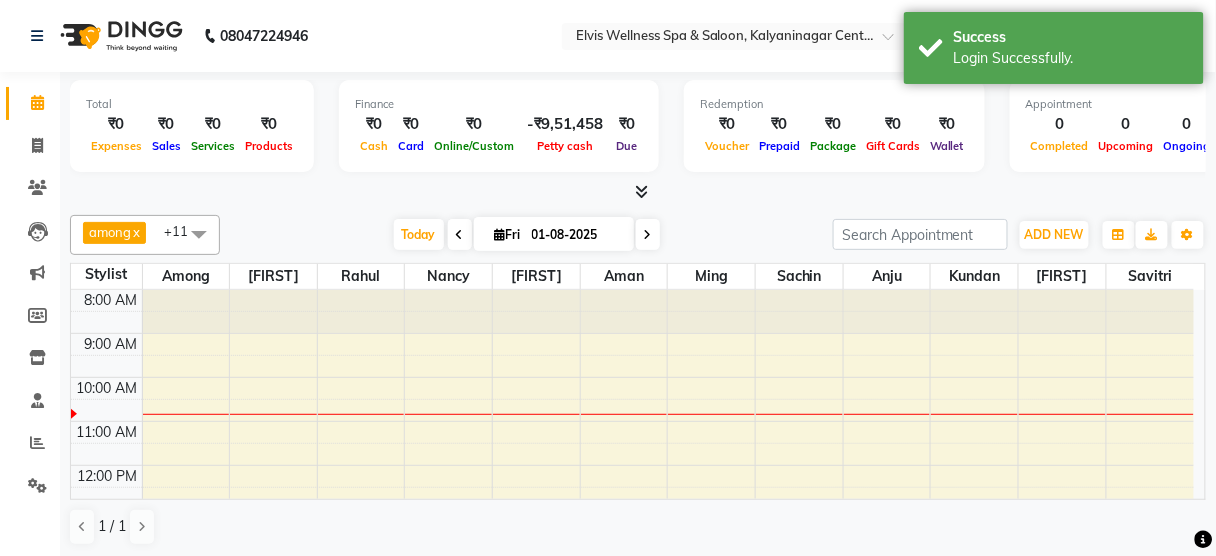 scroll, scrollTop: 103, scrollLeft: 0, axis: vertical 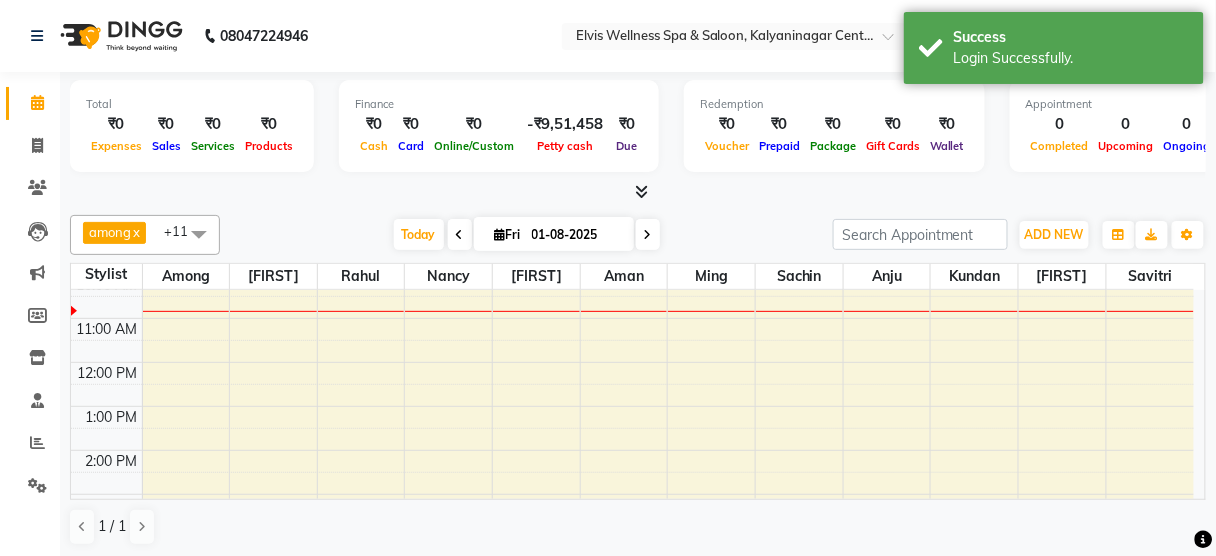 click at bounding box center (199, 234) 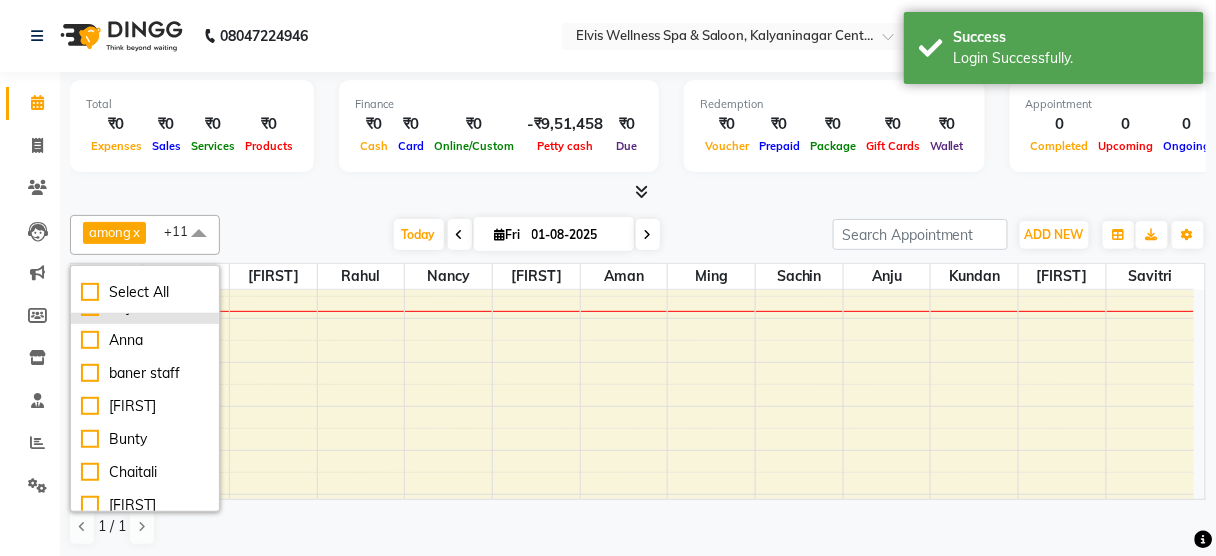 scroll, scrollTop: 122, scrollLeft: 0, axis: vertical 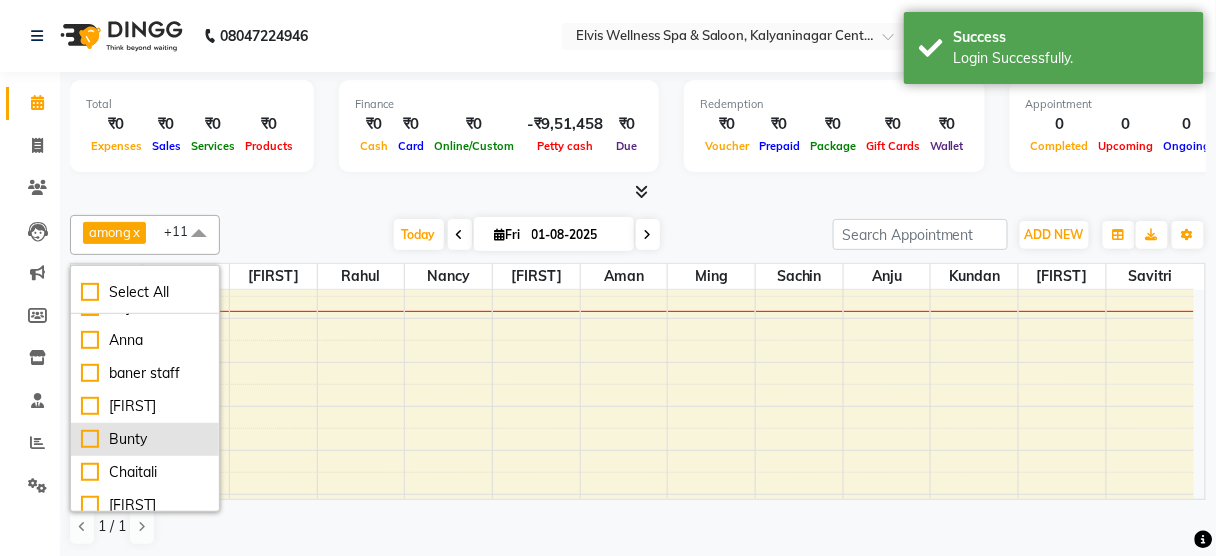 click on "Bunty" at bounding box center [145, 439] 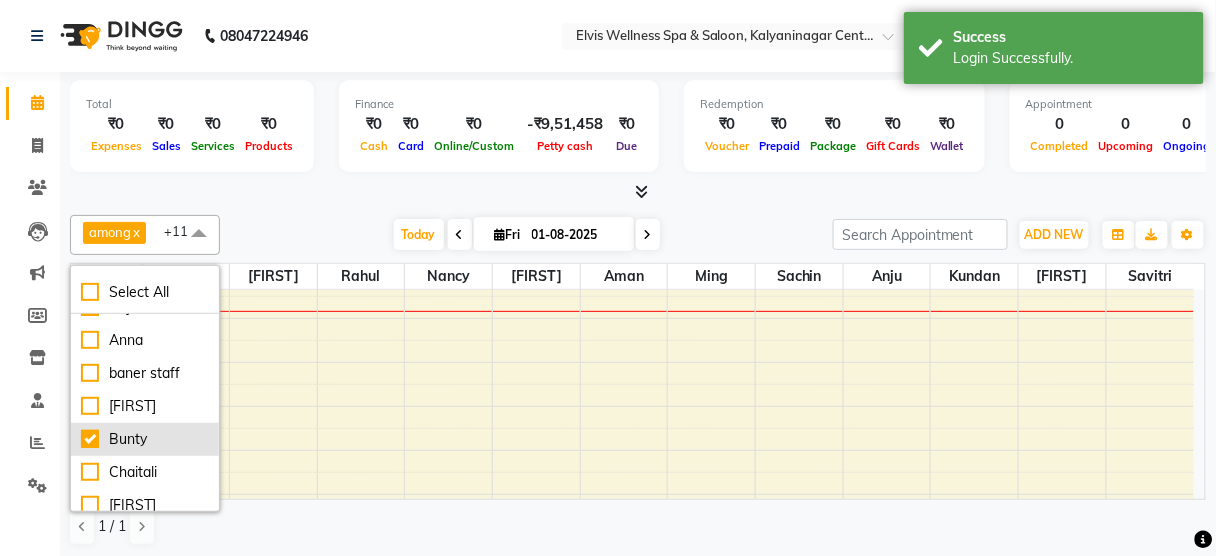 checkbox on "true" 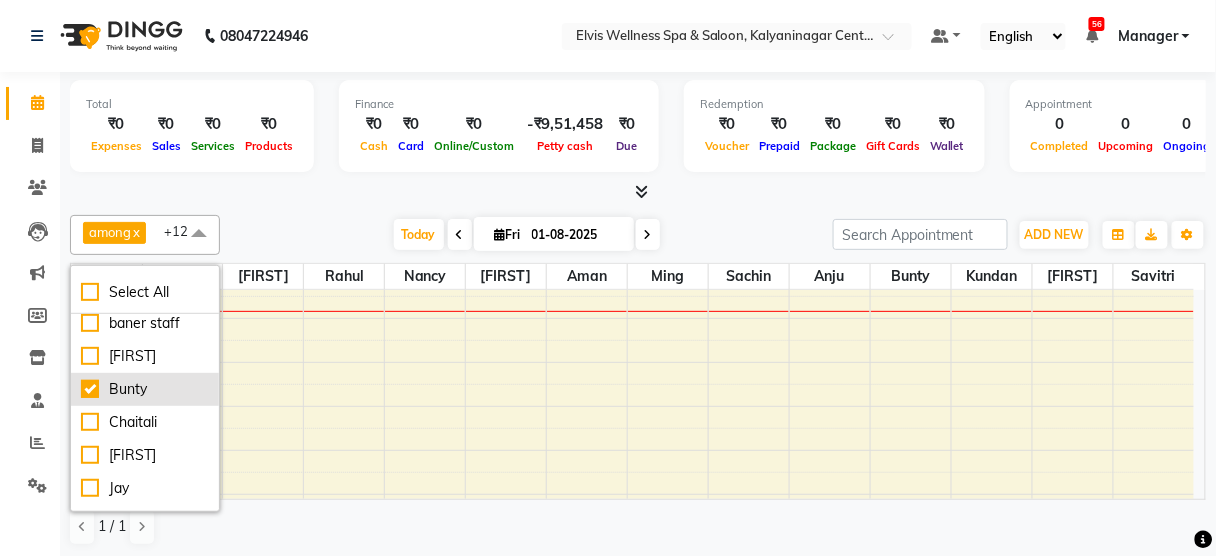 click on "Chaitali" at bounding box center [145, 422] 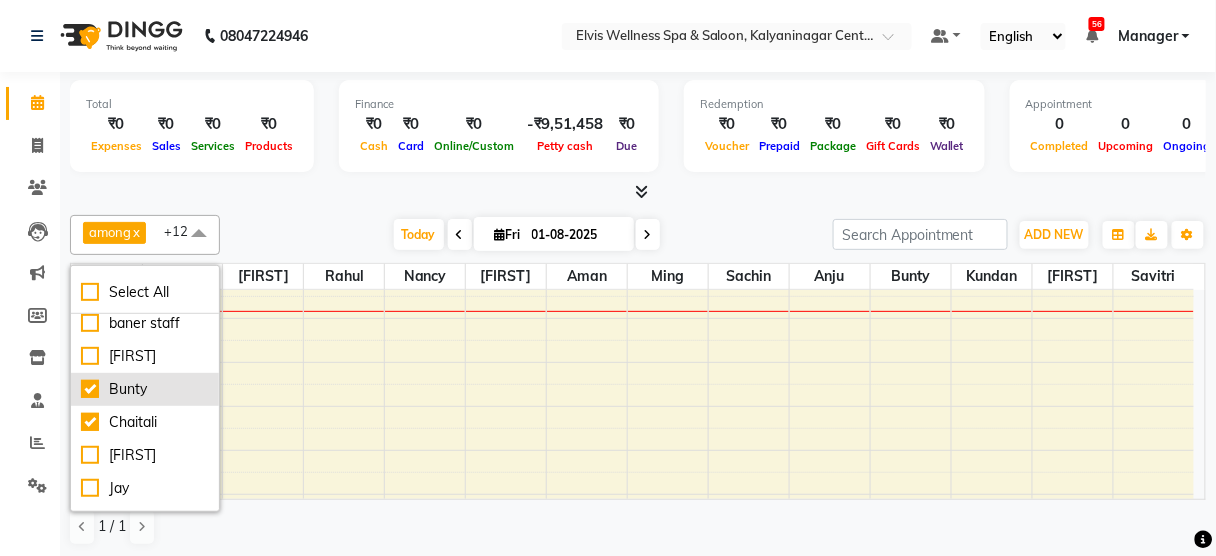 checkbox on "true" 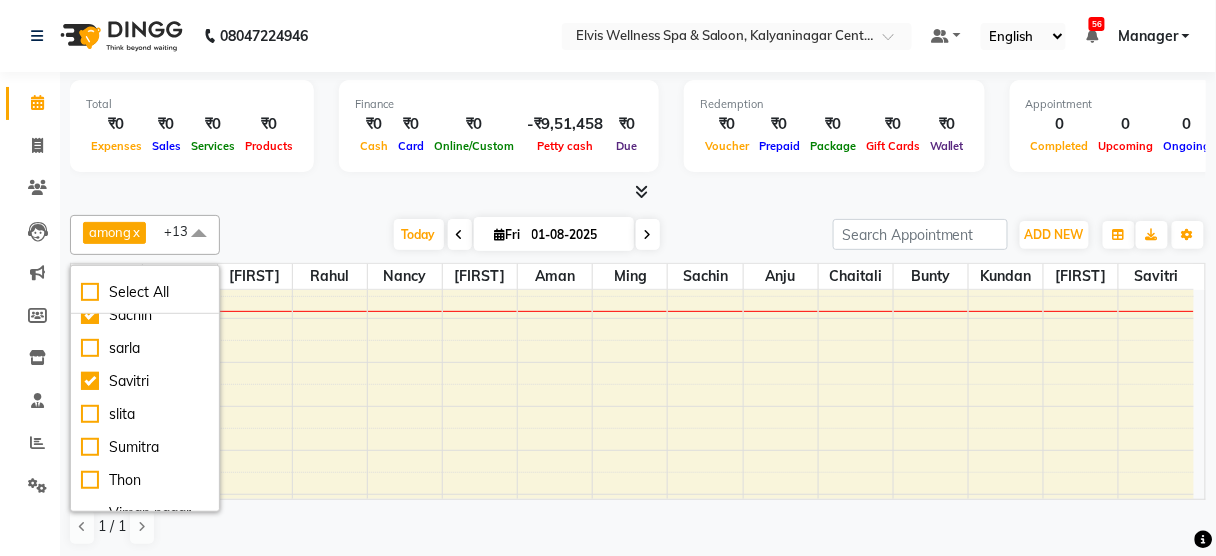 scroll, scrollTop: 973, scrollLeft: 0, axis: vertical 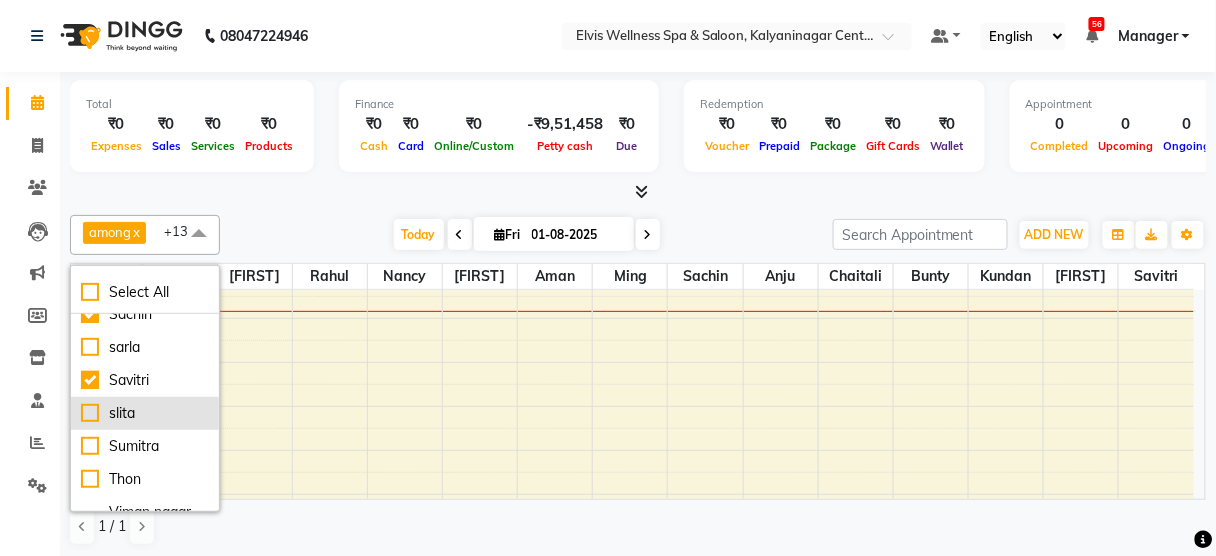click on "slita" at bounding box center (145, 413) 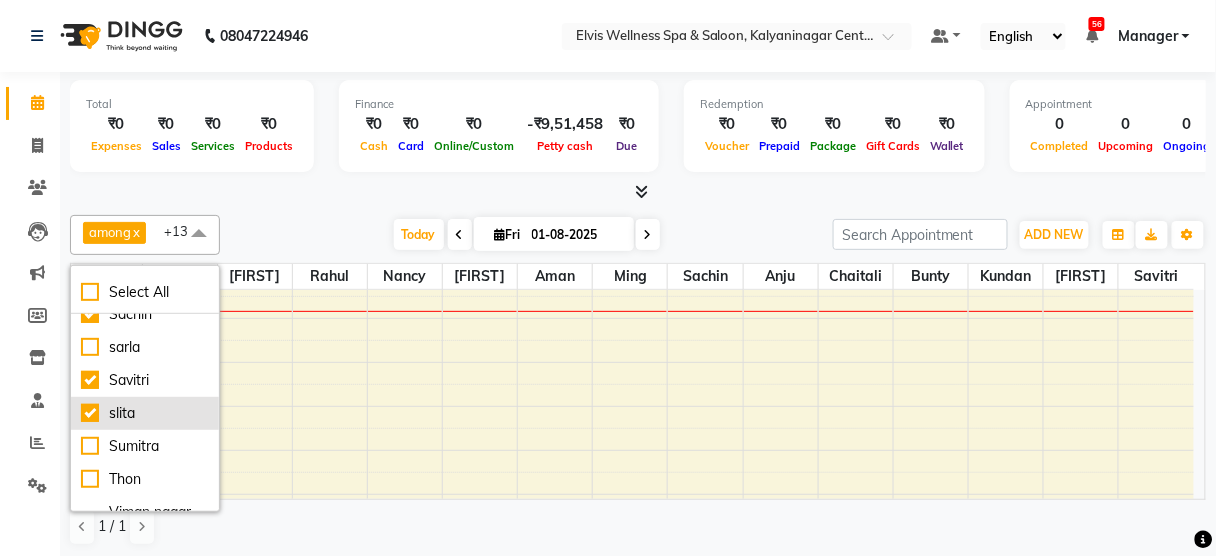 checkbox on "true" 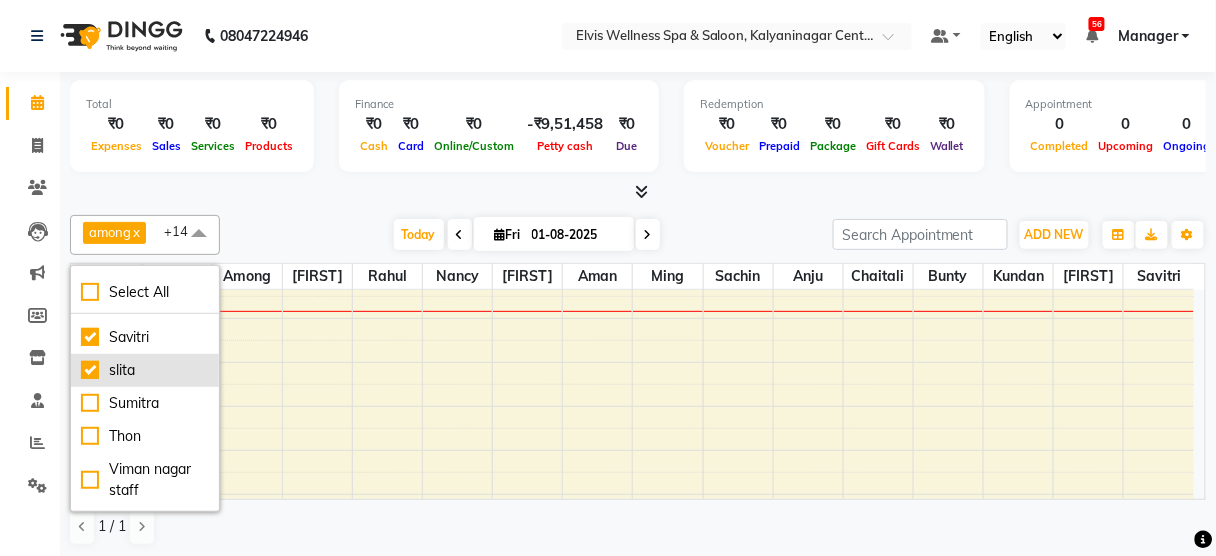 scroll, scrollTop: 1045, scrollLeft: 0, axis: vertical 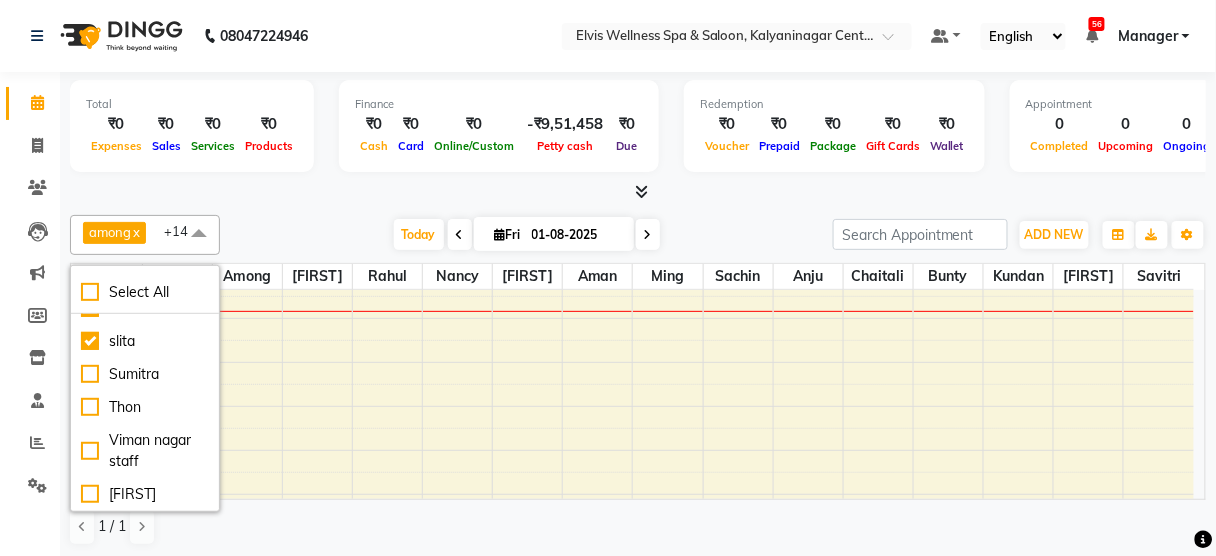 drag, startPoint x: 270, startPoint y: 218, endPoint x: 258, endPoint y: 214, distance: 12.649111 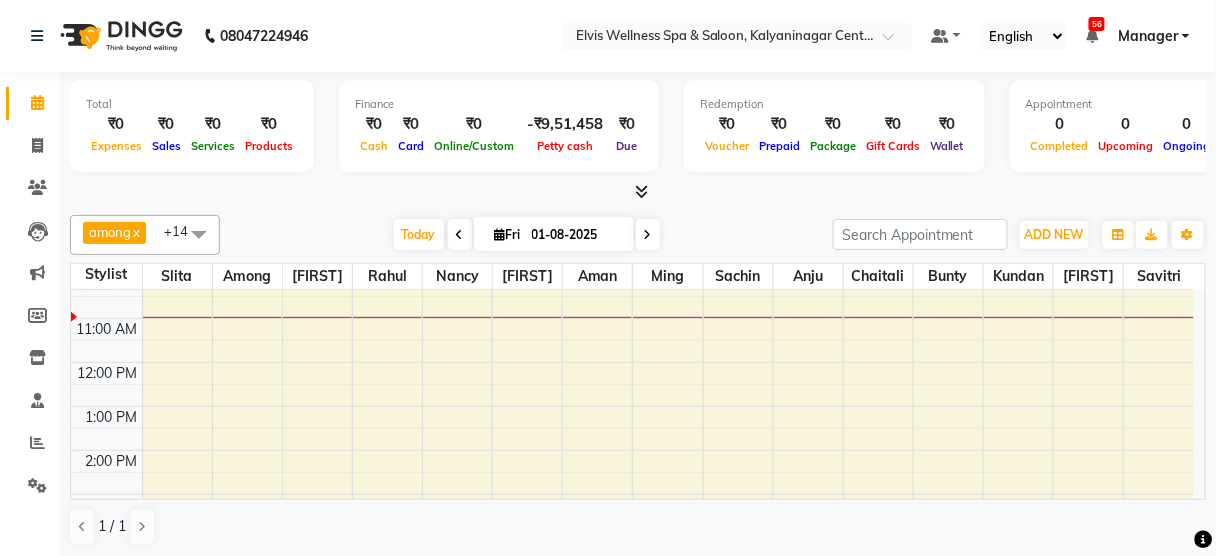 click at bounding box center (460, 234) 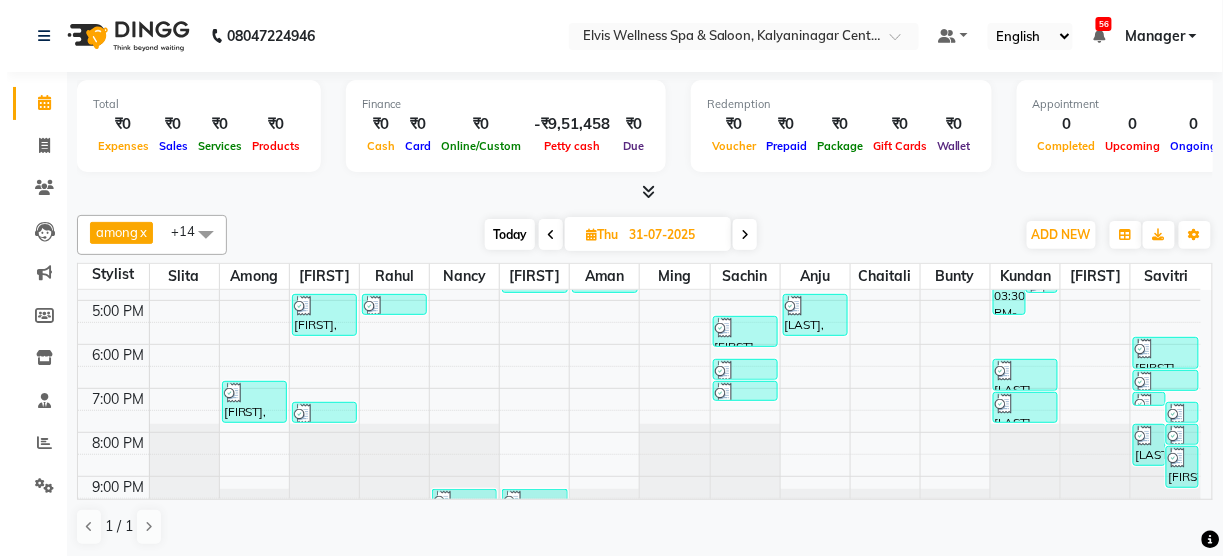 scroll, scrollTop: 395, scrollLeft: 0, axis: vertical 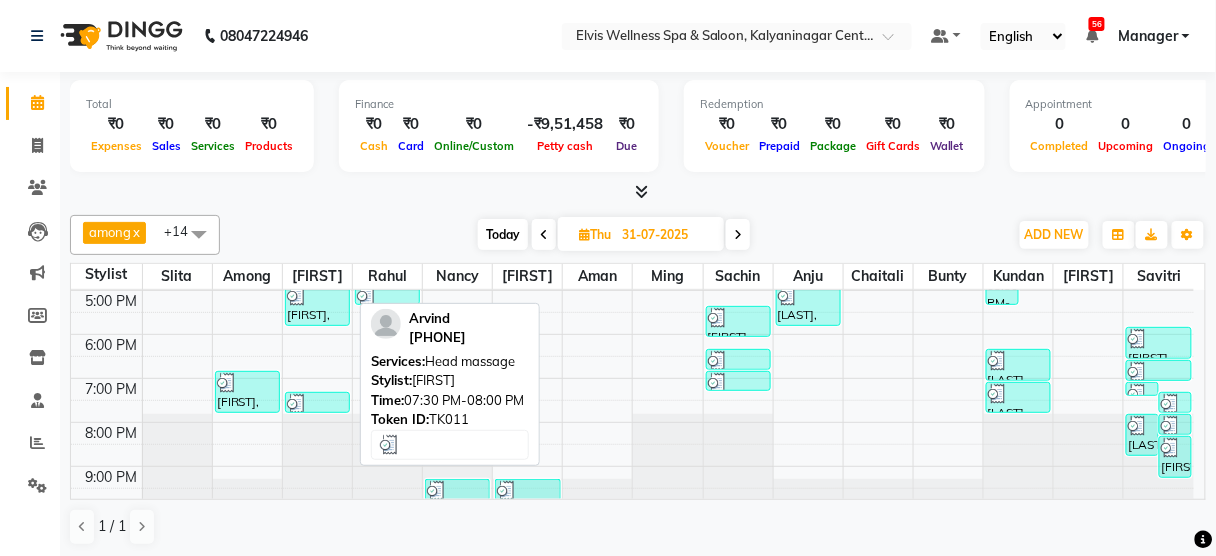 click at bounding box center [317, 404] 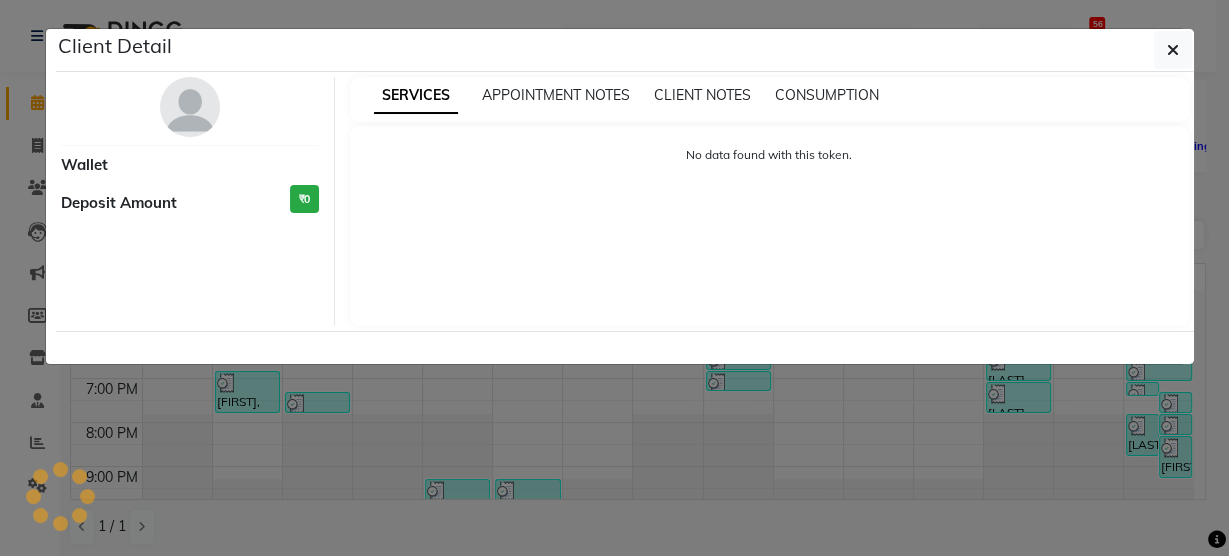 select on "3" 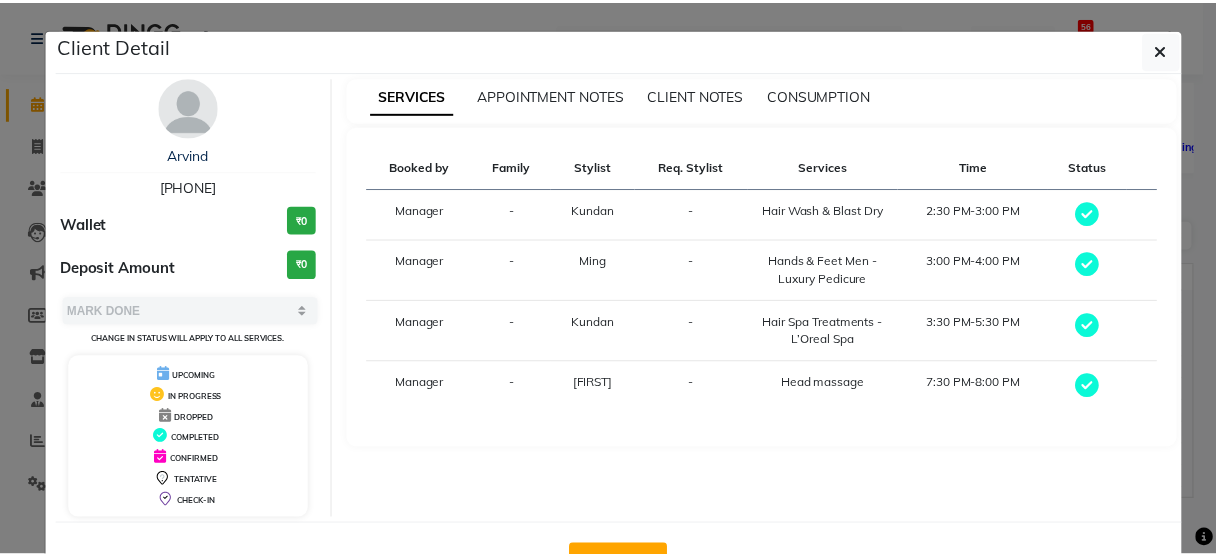 scroll, scrollTop: 65, scrollLeft: 0, axis: vertical 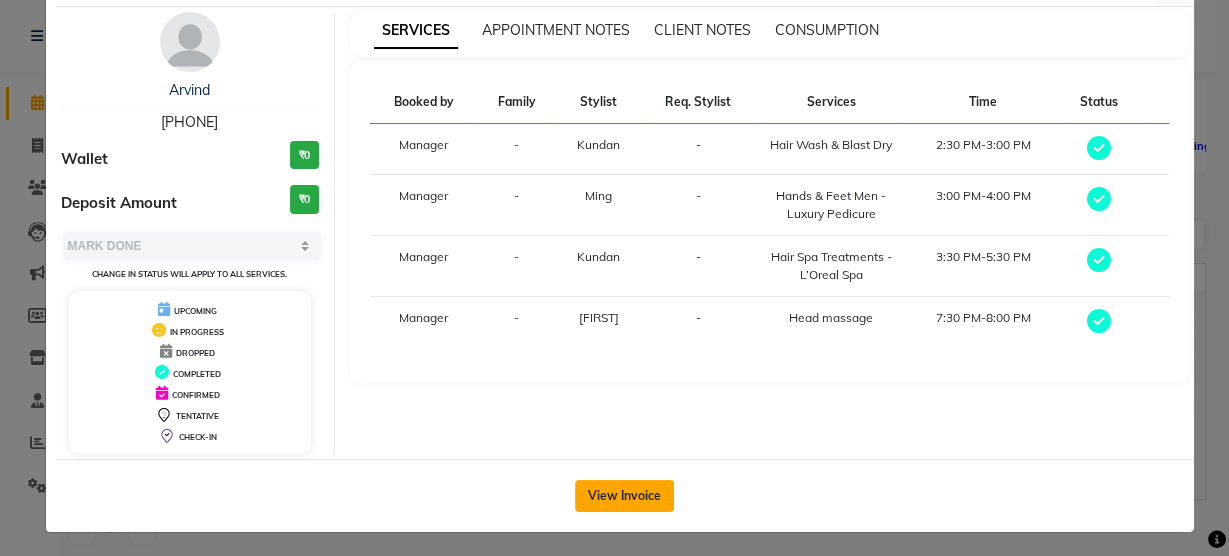 click on "View Invoice" 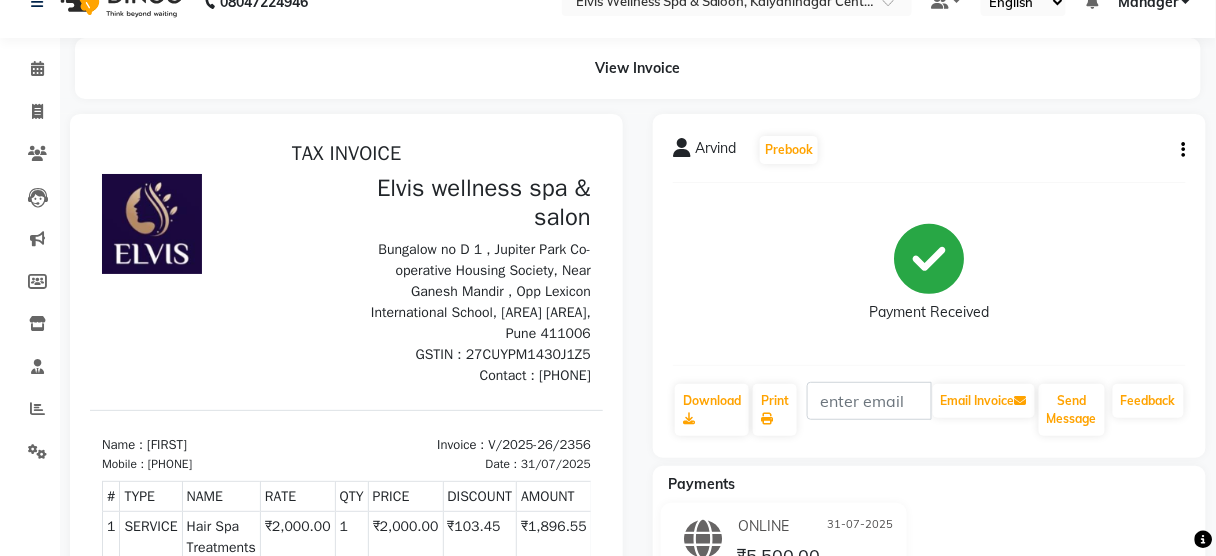 scroll, scrollTop: 0, scrollLeft: 0, axis: both 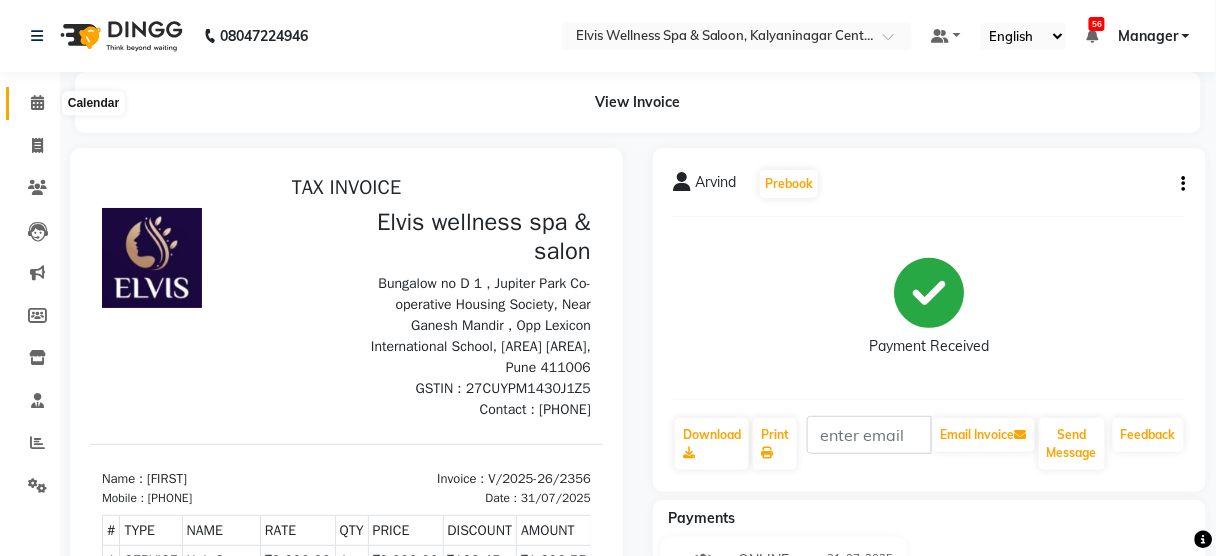 click 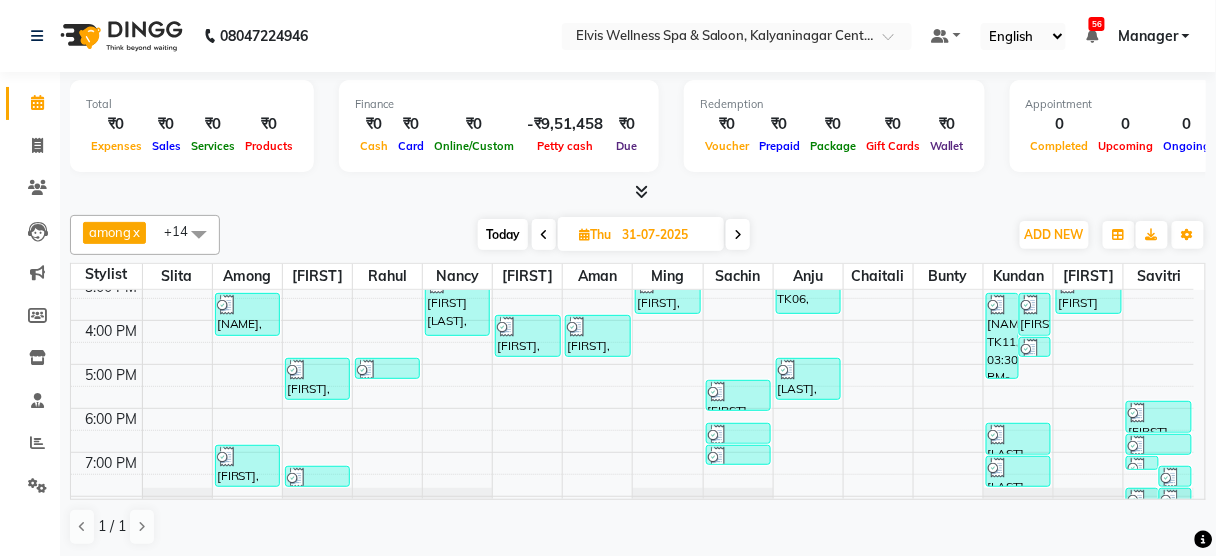 scroll, scrollTop: 332, scrollLeft: 0, axis: vertical 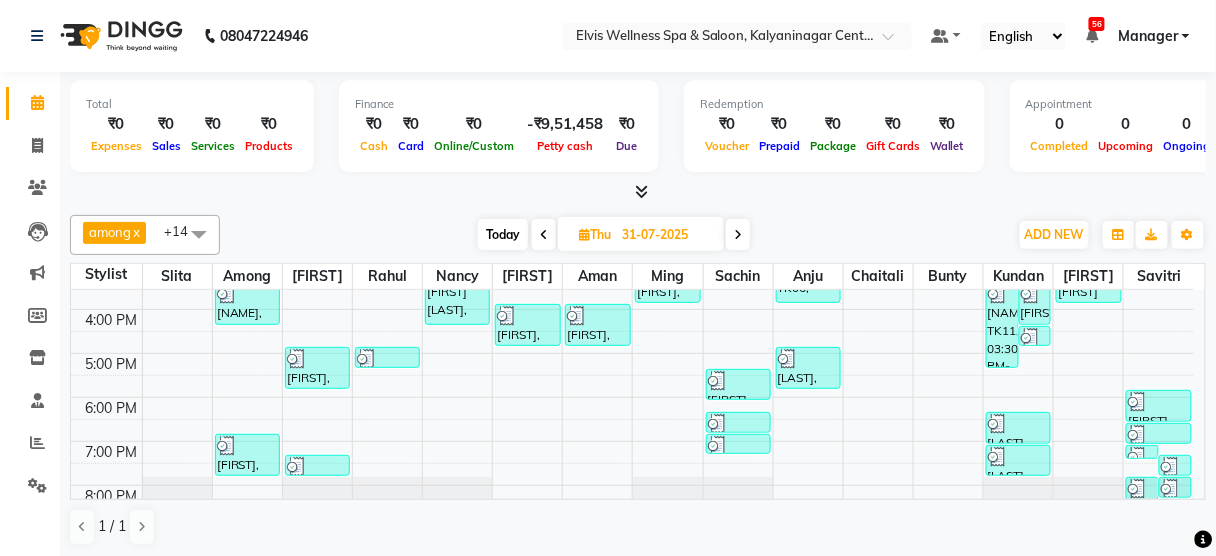 click on "Today  Thu 31-07-2025" at bounding box center [614, 235] 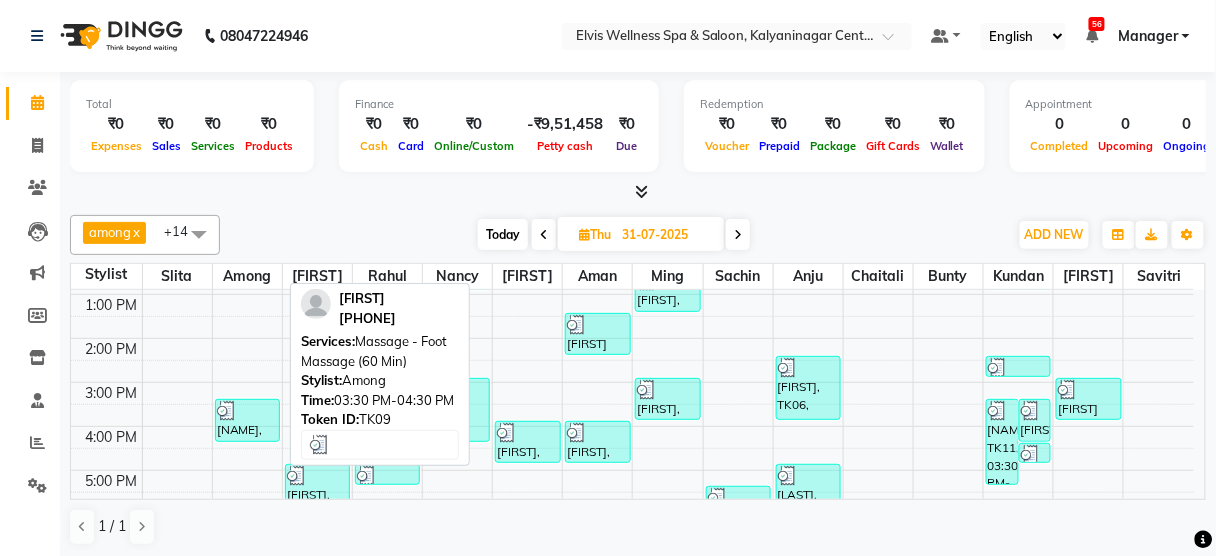 scroll, scrollTop: 395, scrollLeft: 0, axis: vertical 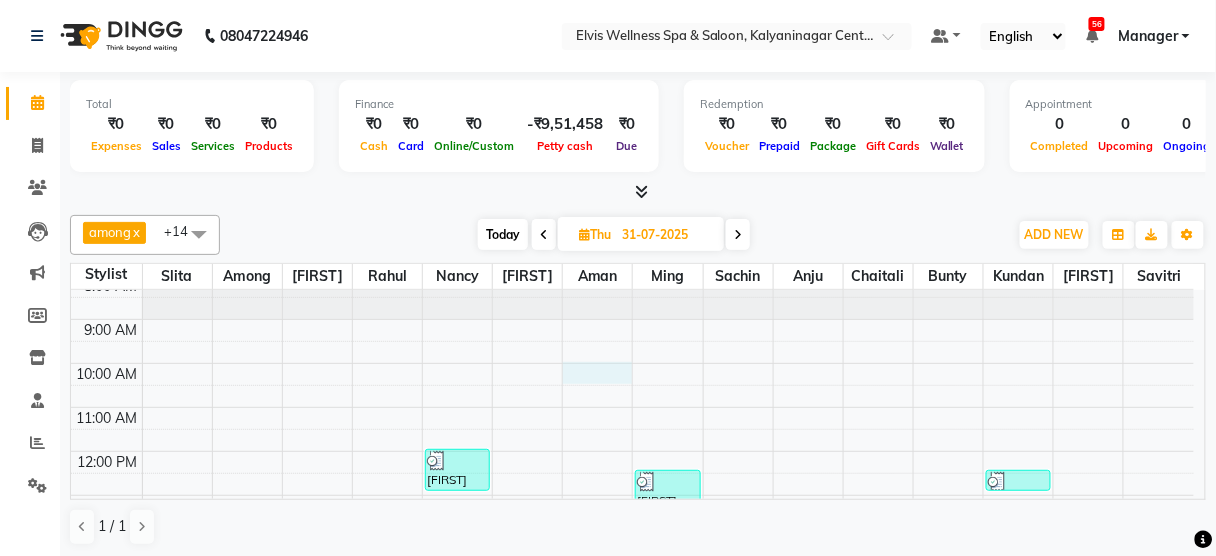 click on "8:00 AM 9:00 AM 10:00 AM 11:00 AM 12:00 PM 1:00 PM 2:00 PM 3:00 PM 4:00 PM 5:00 PM 6:00 PM 7:00 PM 8:00 PM 9:00 PM [FIRST], TK09, 03:30 PM-04:30 PM, Massage - Foot Massage (60 Min) [FIRST], TK21, 07:00 PM-08:00 PM, Massage - Foot Massage (60 Min) [FIRST], TK13, 05:00 PM-06:00 PM, Hands & Feet Men - Premium Pedicure [FIRST], TK11, 07:30 PM-08:00 PM, Head massage [FIRST], TK04, 02:00 PM-03:00 PM, Coloring With Stylist Consult - Root Touch-Up [BRAND] salon, [AREA], 05:00 PM-05:30 PM, Hair wash & Blow Dry [FIRST] [LAST], TK02, 12:00 PM-01:00 PM, Massage - Swedish Massage (60 Min) [FIRST] [LAST], TK10, 03:00 PM-04:30 PM, Massage - Deeptisue Massage (90 Min ) [FIRST], TK21, 09:30 PM-10:30 PM, Massage - Foot Massage (60 Min) [FIRST], TK12, 04:00 PM-05:00 PM, Massage - Swedish Massage (60 Min) [FIRST], TK21, 09:30 PM-10:30 PM, Massage - Foot Massage (60 Min) [FIRST] [LAST], TK05, 01:30 PM-02:30 PM, Massage - Deeptisue Massage (60 Min)" at bounding box center [632, 583] 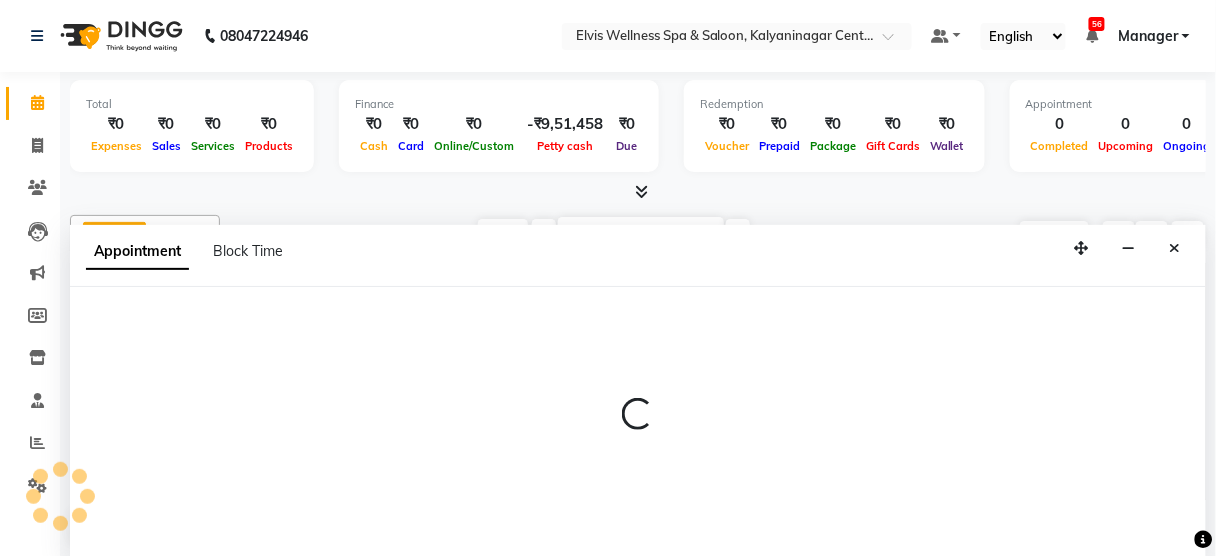 select on "46426" 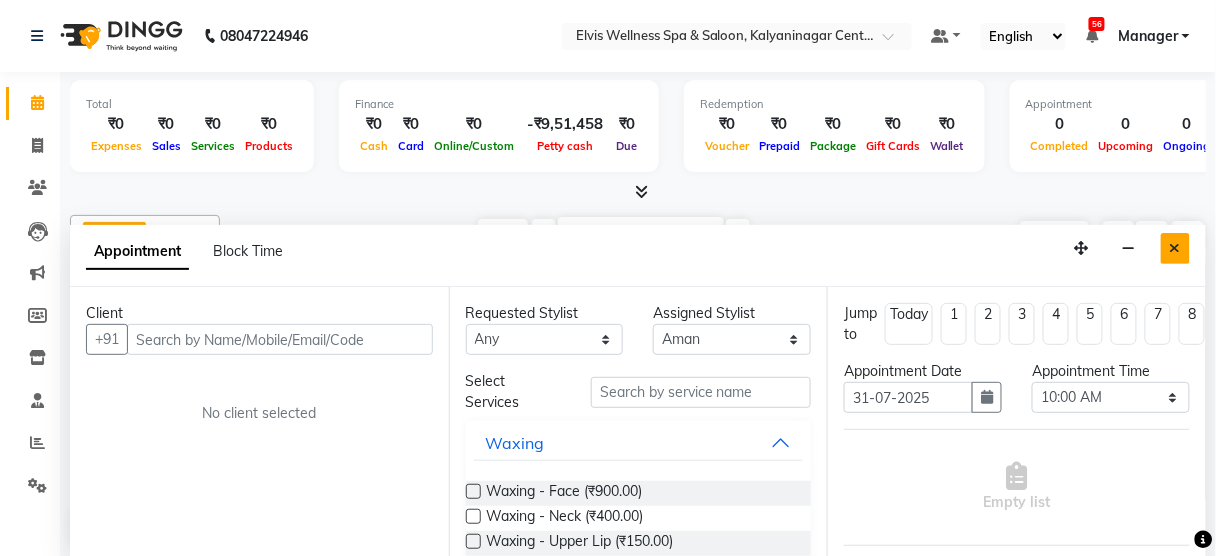 click at bounding box center [1175, 248] 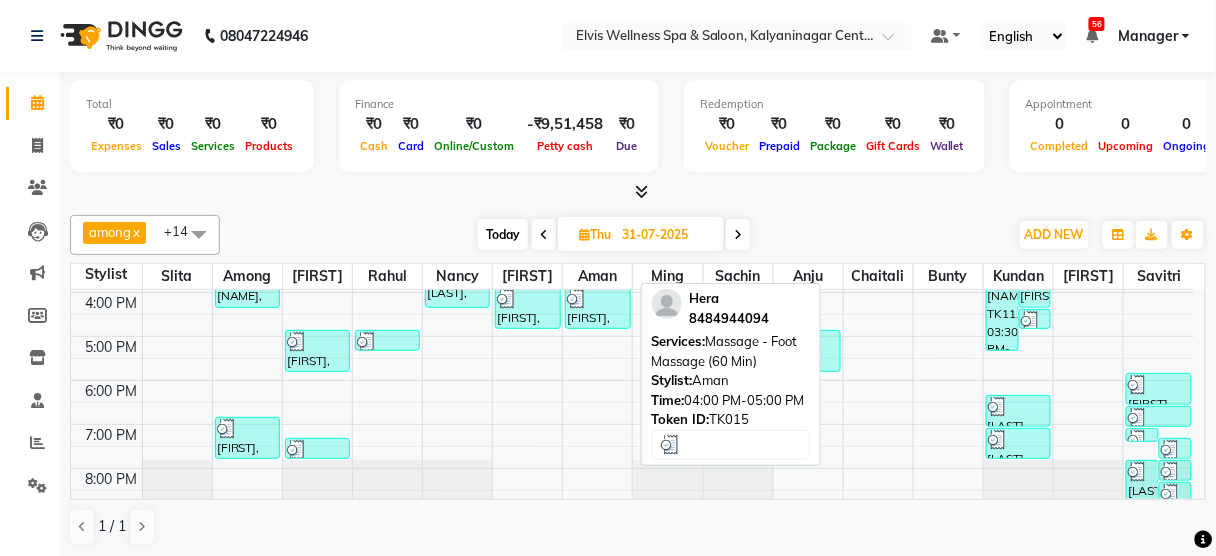 scroll, scrollTop: 395, scrollLeft: 0, axis: vertical 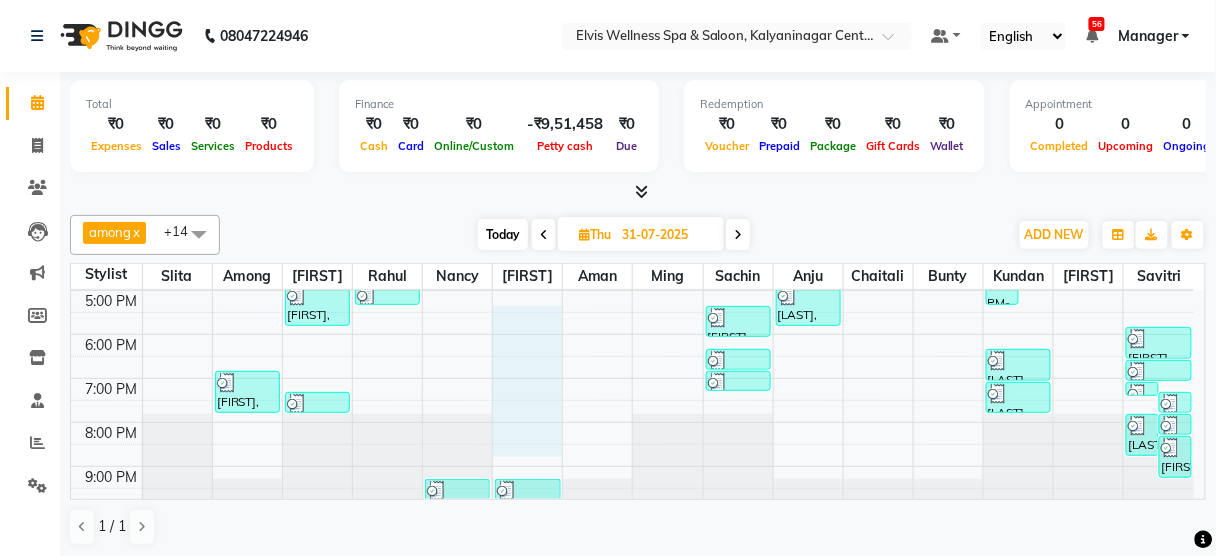 click on "8:00 AM 9:00 AM 10:00 AM 11:00 AM 12:00 PM 1:00 PM 2:00 PM 3:00 PM 4:00 PM 5:00 PM 6:00 PM 7:00 PM 8:00 PM 9:00 PM [FIRST], TK09, 03:30 PM-04:30 PM, Massage - Foot Massage (60 Min) [FIRST], TK21, 07:00 PM-08:00 PM, Massage - Foot Massage (60 Min) [FIRST], TK13, 05:00 PM-06:00 PM, Hands & Feet Men - Premium Pedicure [FIRST], TK11, 07:30 PM-08:00 PM, Head massage [FIRST], TK04, 02:00 PM-03:00 PM, Coloring With Stylist Consult - Root Touch-Up [BRAND] salon, [AREA], 05:00 PM-05:30 PM, Hair wash & Blow Dry [FIRST] [LAST], TK02, 12:00 PM-01:00 PM, Massage - Swedish Massage (60 Min) [FIRST] [LAST], TK10, 03:00 PM-04:30 PM, Massage - Deeptisue Massage (90 Min ) [FIRST], TK21, 09:30 PM-10:30 PM, Massage - Foot Massage (60 Min) [FIRST], TK12, 04:00 PM-05:00 PM, Massage - Swedish Massage (60 Min) [FIRST], TK21, 09:30 PM-10:30 PM, Massage - Foot Massage (60 Min) [FIRST] [LAST], TK05, 01:30 PM-02:30 PM, Massage - Deeptisue Massage (60 Min)" at bounding box center (632, 202) 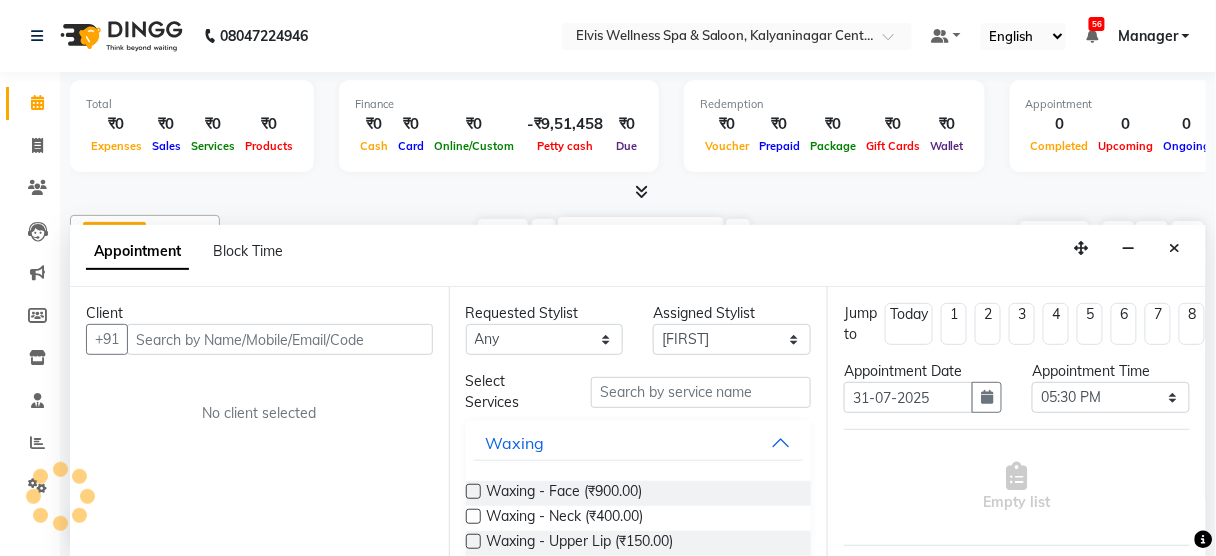 scroll, scrollTop: 0, scrollLeft: 0, axis: both 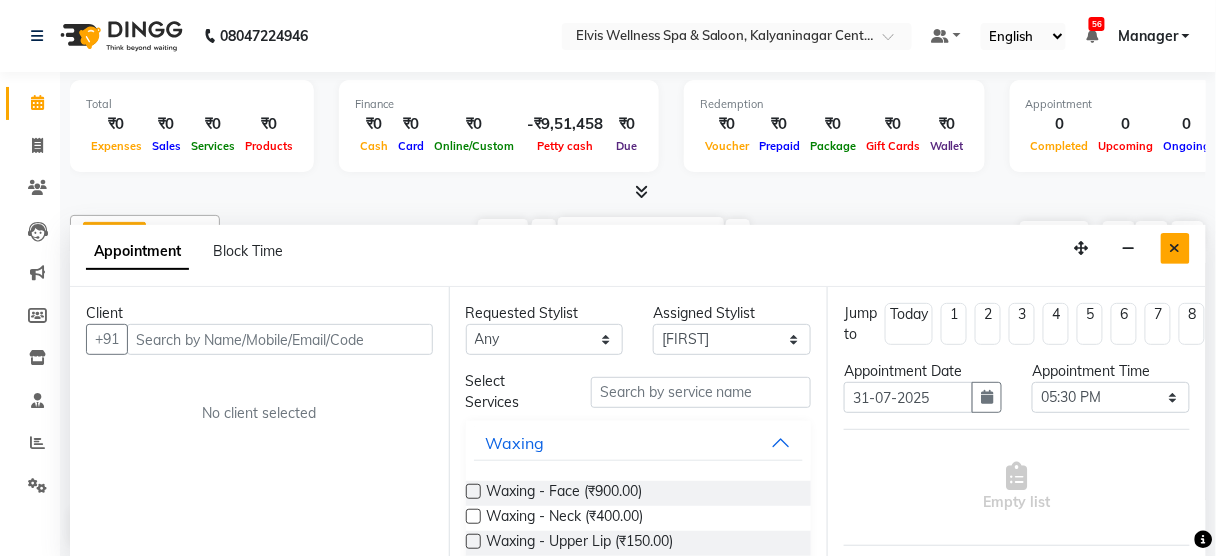 click at bounding box center [1175, 248] 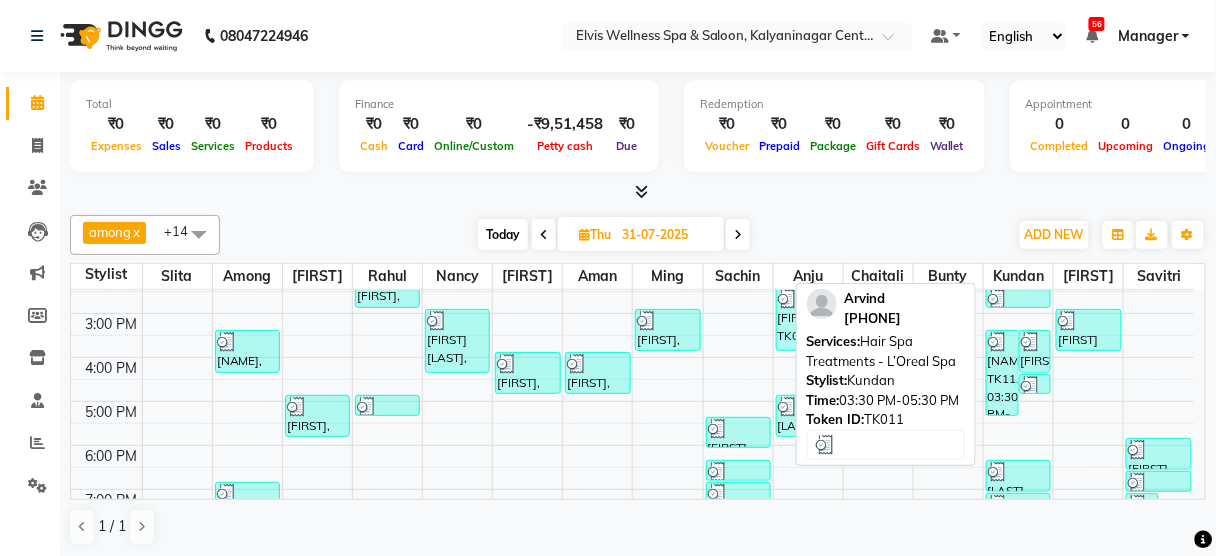 scroll, scrollTop: 395, scrollLeft: 0, axis: vertical 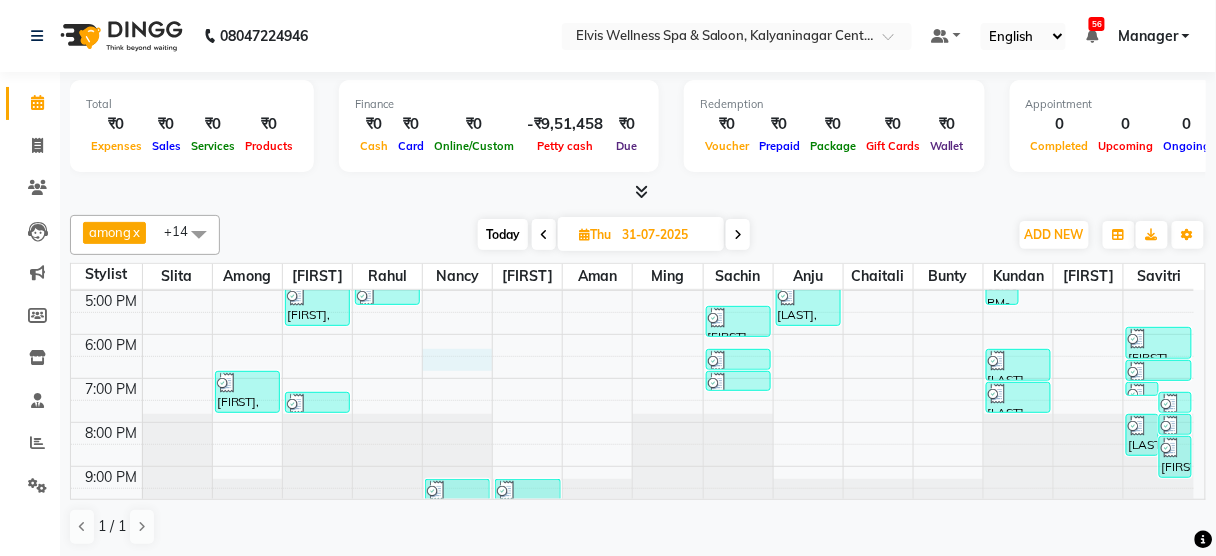 click on "8:00 AM 9:00 AM 10:00 AM 11:00 AM 12:00 PM 1:00 PM 2:00 PM 3:00 PM 4:00 PM 5:00 PM 6:00 PM 7:00 PM 8:00 PM 9:00 PM [FIRST], TK09, 03:30 PM-04:30 PM, Massage - Foot Massage (60 Min) [FIRST], TK21, 07:00 PM-08:00 PM, Massage - Foot Massage (60 Min) [FIRST], TK13, 05:00 PM-06:00 PM, Hands & Feet Men - Premium Pedicure [FIRST], TK11, 07:30 PM-08:00 PM, Head massage [FIRST], TK04, 02:00 PM-03:00 PM, Coloring With Stylist Consult - Root Touch-Up [BRAND] salon, [AREA], 05:00 PM-05:30 PM, Hair wash & Blow Dry [FIRST] [LAST], TK02, 12:00 PM-01:00 PM, Massage - Swedish Massage (60 Min) [FIRST] [LAST], TK10, 03:00 PM-04:30 PM, Massage - Deeptisue Massage (90 Min ) [FIRST], TK21, 09:30 PM-10:30 PM, Massage - Foot Massage (60 Min) [FIRST], TK12, 04:00 PM-05:00 PM, Massage - Swedish Massage (60 Min) [FIRST], TK21, 09:30 PM-10:30 PM, Massage - Foot Massage (60 Min) [FIRST] [LAST], TK05, 01:30 PM-02:30 PM, Massage - Deeptisue Massage (60 Min)" at bounding box center [632, 202] 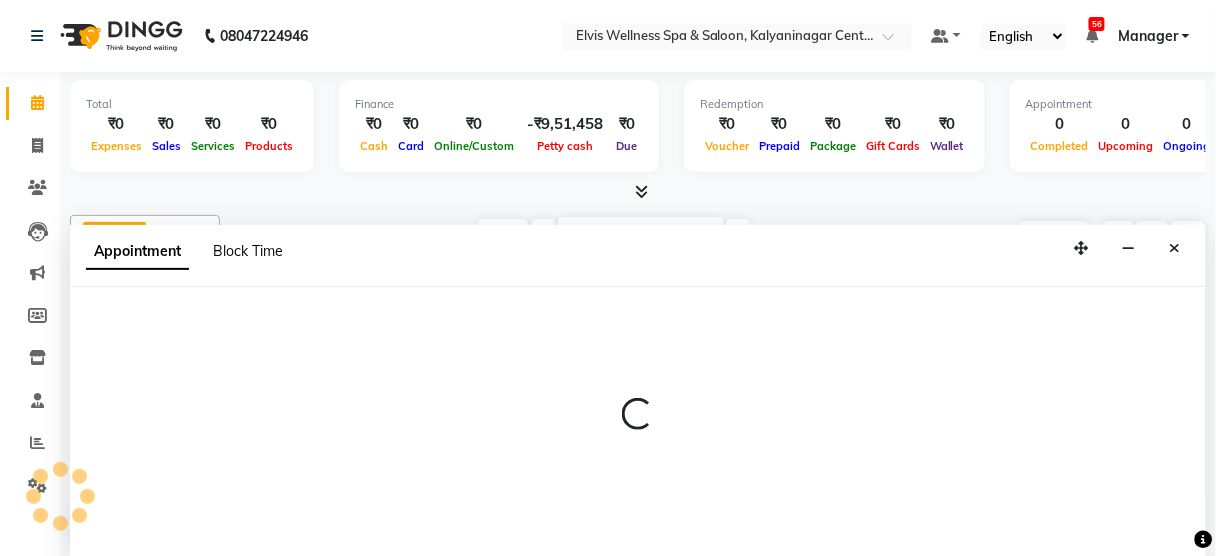 scroll, scrollTop: 0, scrollLeft: 0, axis: both 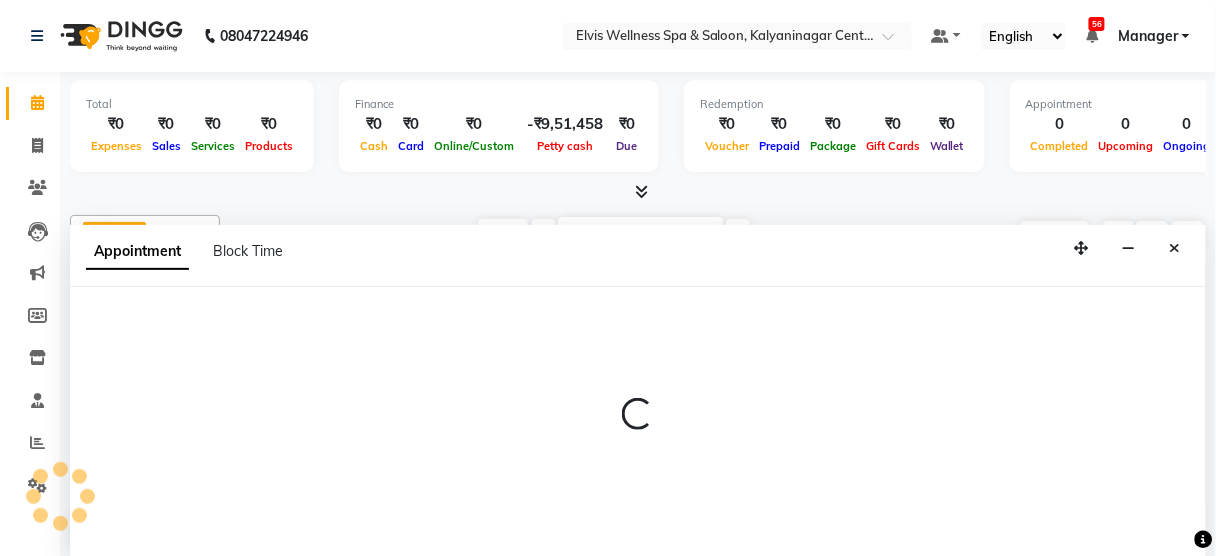 select on "[PHONE]" 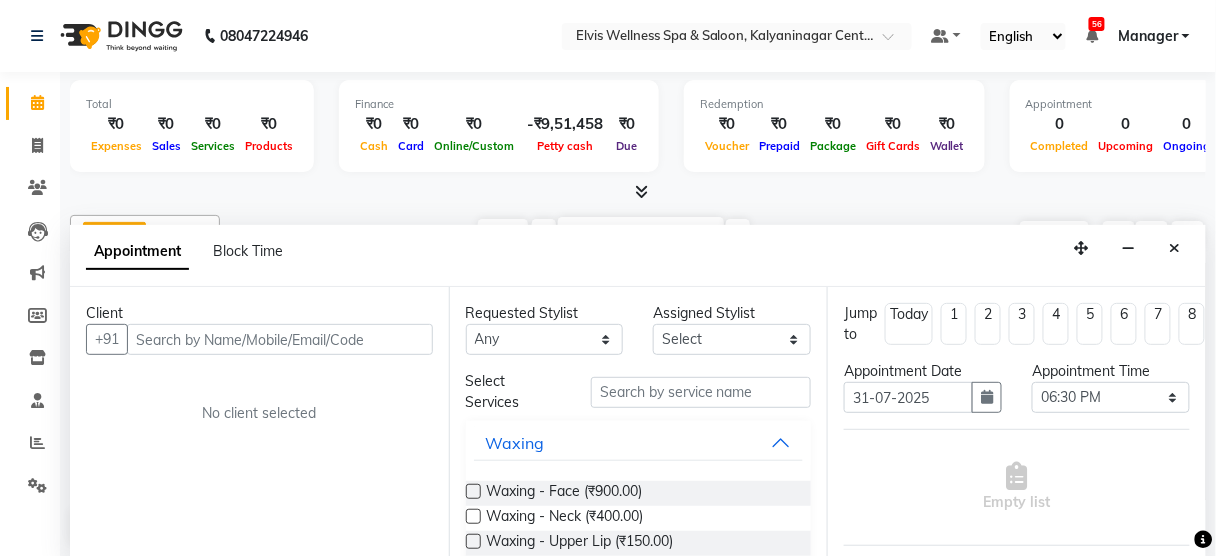 click at bounding box center (280, 339) 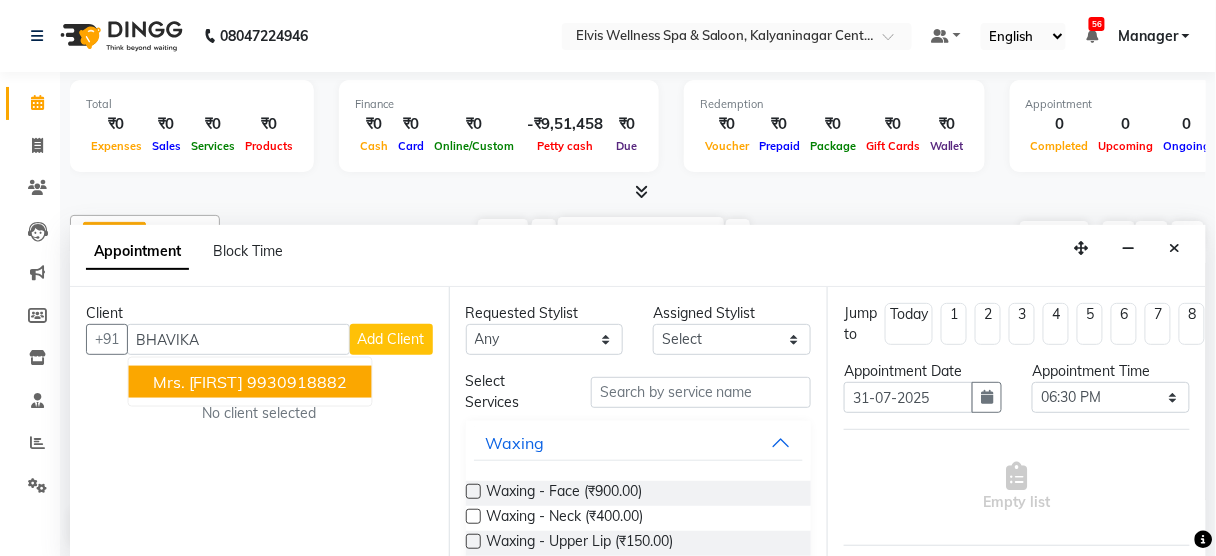 click on "9930918882" at bounding box center [298, 382] 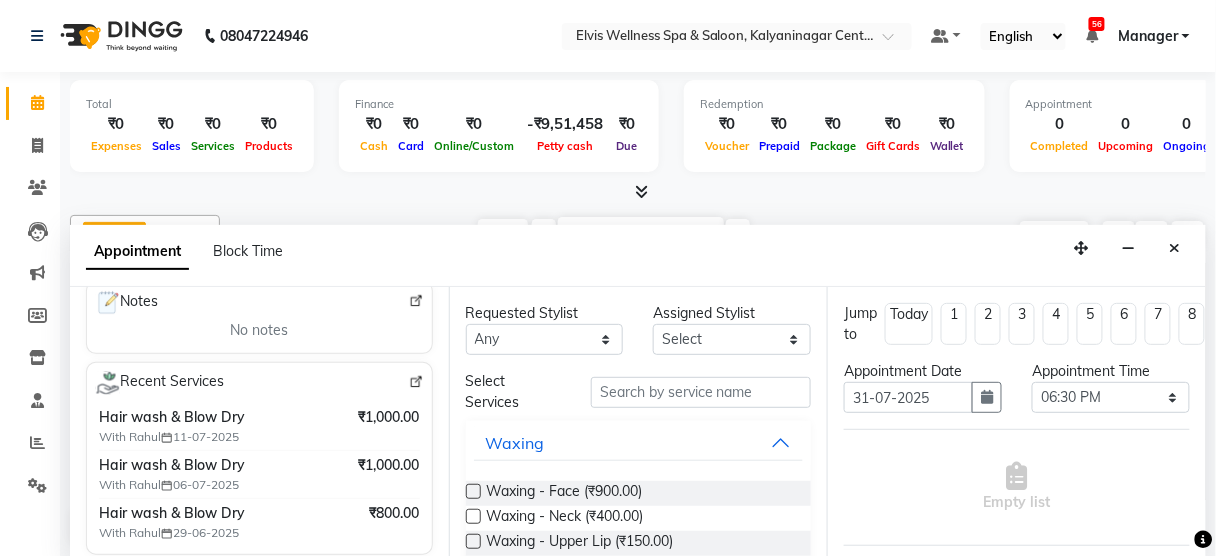 scroll, scrollTop: 315, scrollLeft: 0, axis: vertical 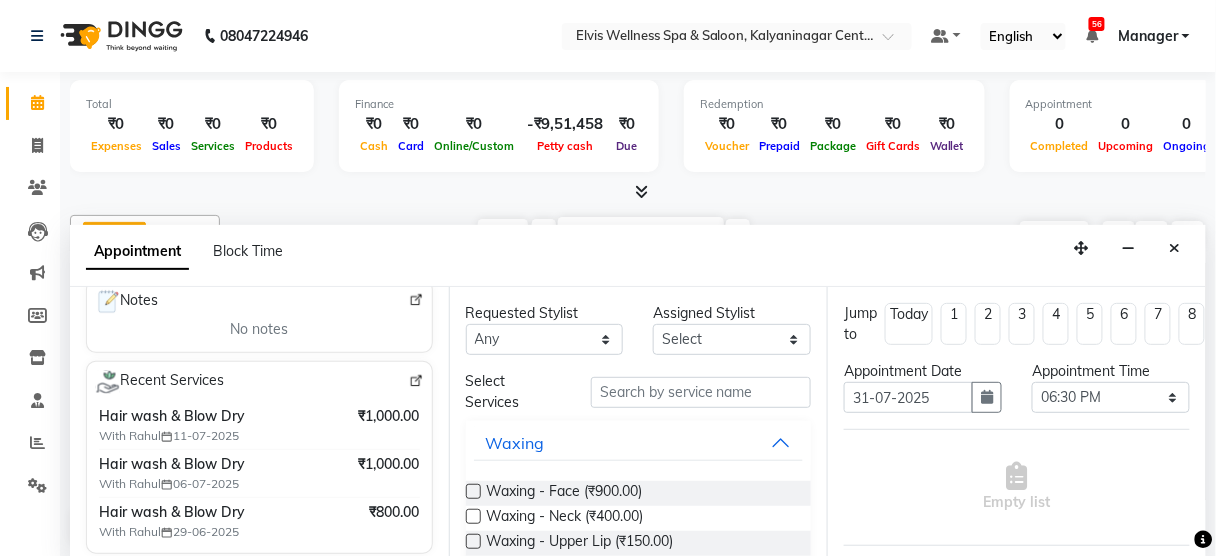 type on "9930918882" 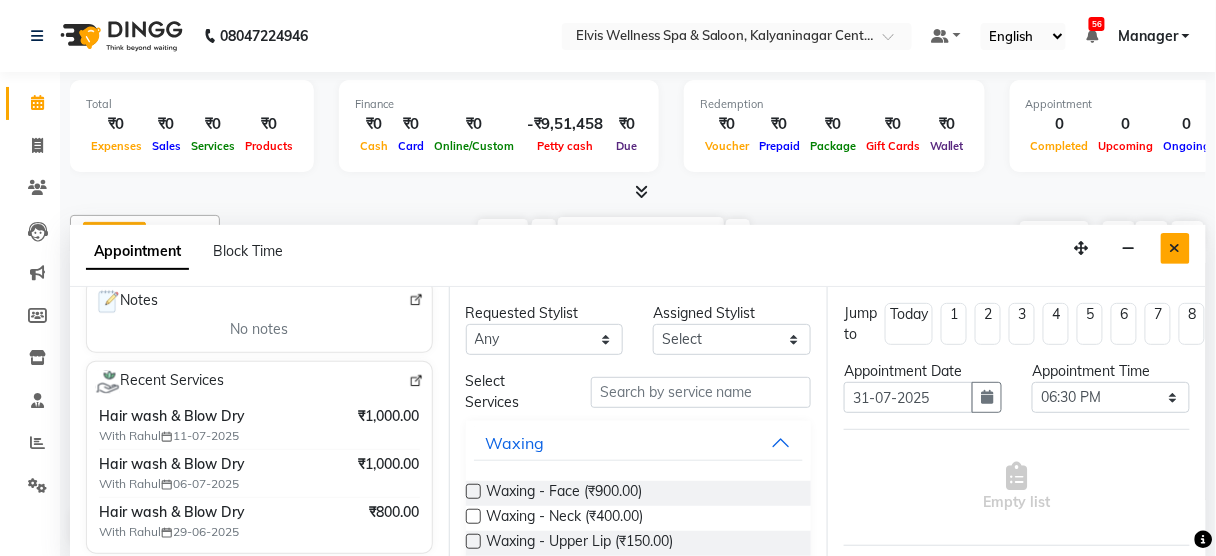 click at bounding box center [1175, 248] 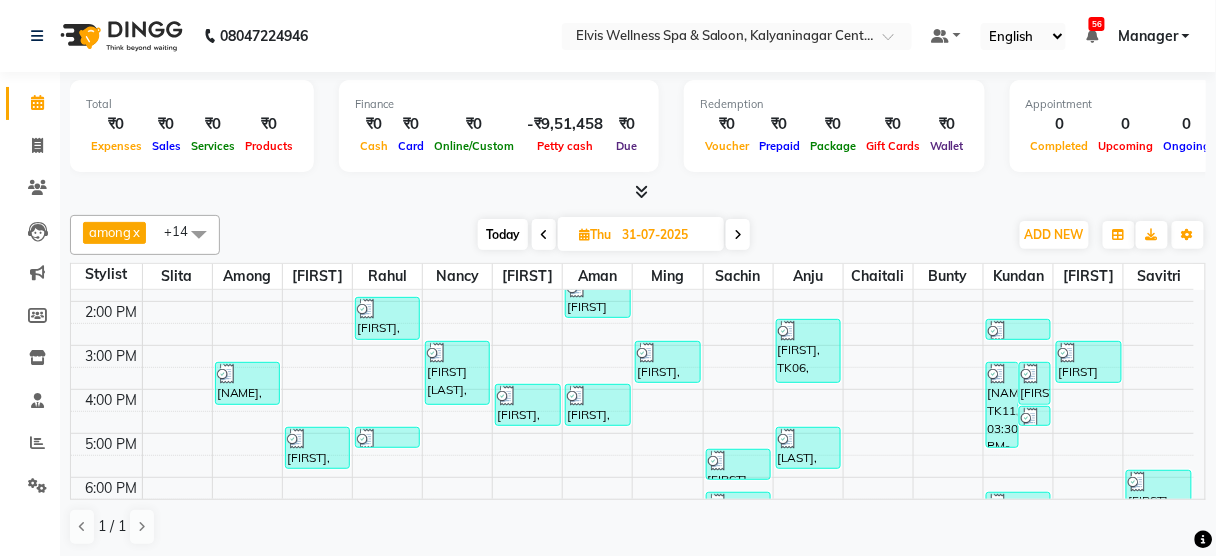scroll, scrollTop: 319, scrollLeft: 0, axis: vertical 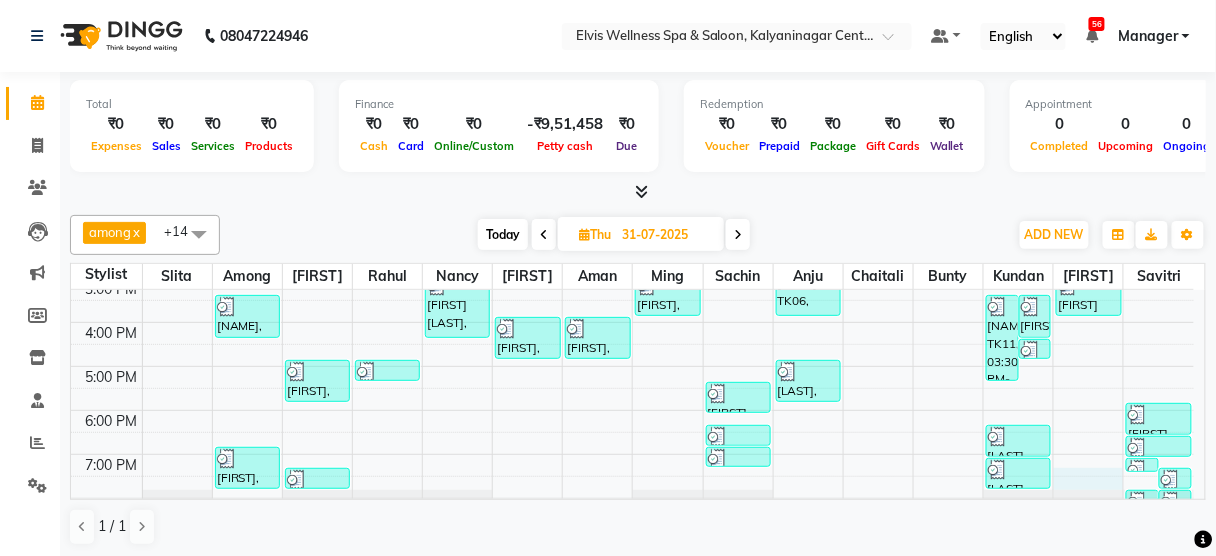 click on "8:00 AM 9:00 AM 10:00 AM 11:00 AM 12:00 PM 1:00 PM 2:00 PM 3:00 PM 4:00 PM 5:00 PM 6:00 PM 7:00 PM 8:00 PM 9:00 PM [FIRST], TK09, 03:30 PM-04:30 PM, Massage - Foot Massage (60 Min) [FIRST], TK21, 07:00 PM-08:00 PM, Massage - Foot Massage (60 Min) [FIRST], TK13, 05:00 PM-06:00 PM, Hands & Feet Men - Premium Pedicure [FIRST], TK11, 07:30 PM-08:00 PM, Head massage [FIRST], TK04, 02:00 PM-03:00 PM, Coloring With Stylist Consult - Root Touch-Up [BRAND] salon, [AREA], 05:00 PM-05:30 PM, Hair wash & Blow Dry [FIRST] [LAST], TK02, 12:00 PM-01:00 PM, Massage - Swedish Massage (60 Min) [FIRST] [LAST], TK10, 03:00 PM-04:30 PM, Massage - Deeptisue Massage (90 Min ) [FIRST], TK21, 09:30 PM-10:30 PM, Massage - Foot Massage (60 Min) [FIRST], TK12, 04:00 PM-05:00 PM, Massage - Swedish Massage (60 Min) [FIRST], TK21, 09:30 PM-10:30 PM, Massage - Foot Massage (60 Min) [FIRST] [LAST], TK05, 01:30 PM-02:30 PM, Massage - Deeptisue Massage (60 Min)" at bounding box center [632, 278] 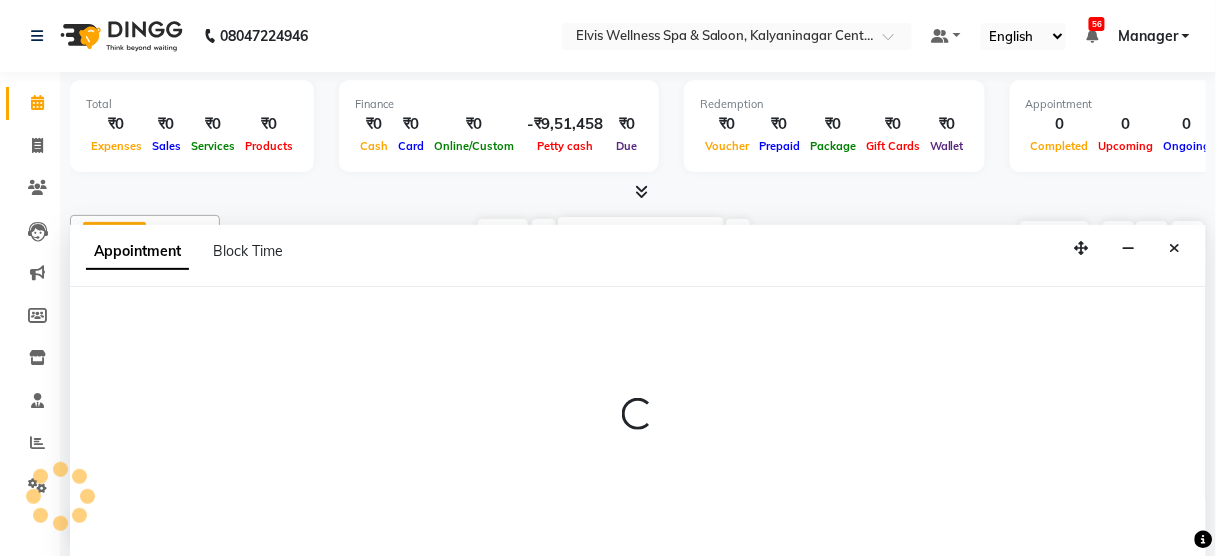 select on "67713" 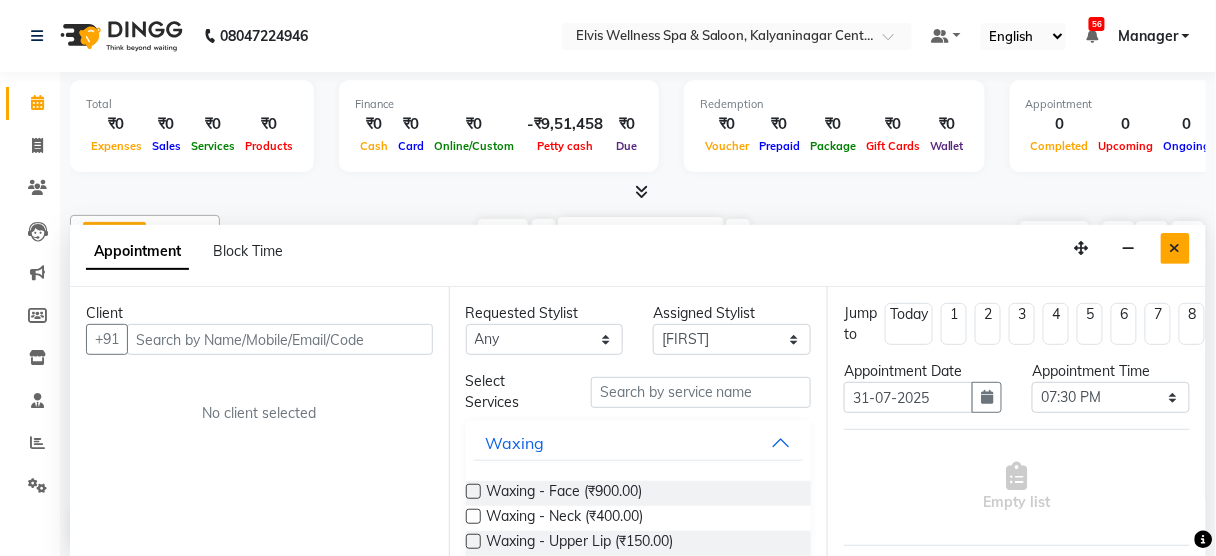 click at bounding box center [1175, 248] 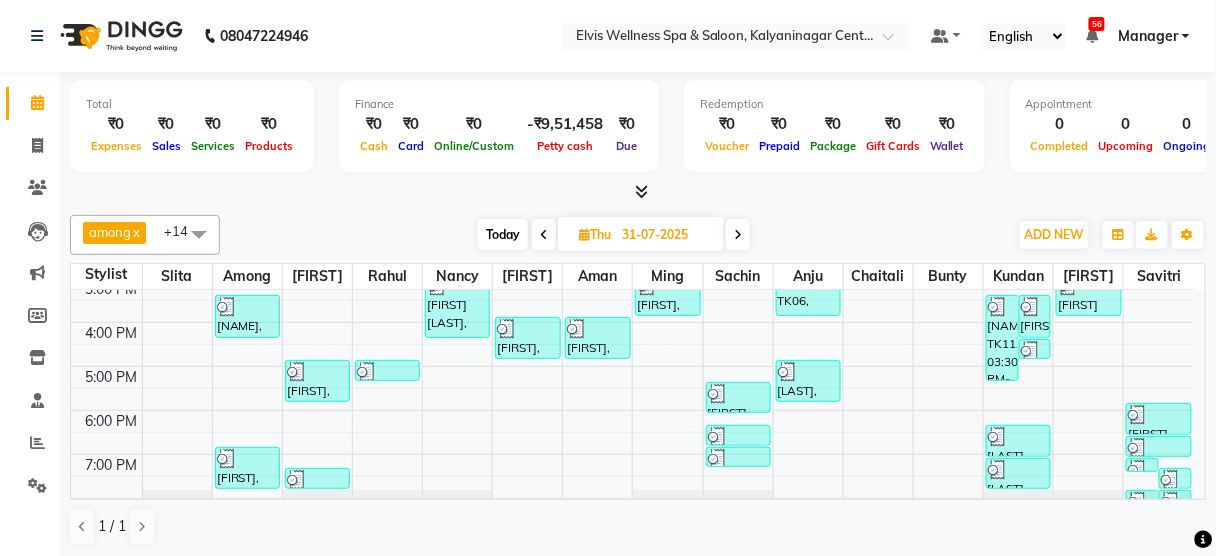 click on "Today" at bounding box center [503, 234] 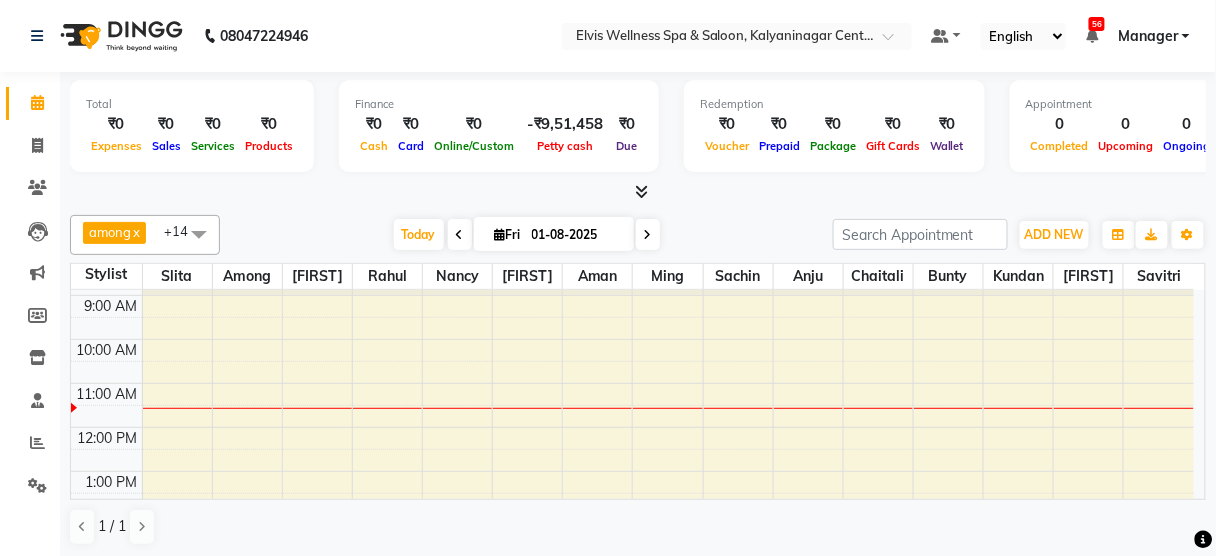 scroll, scrollTop: 0, scrollLeft: 0, axis: both 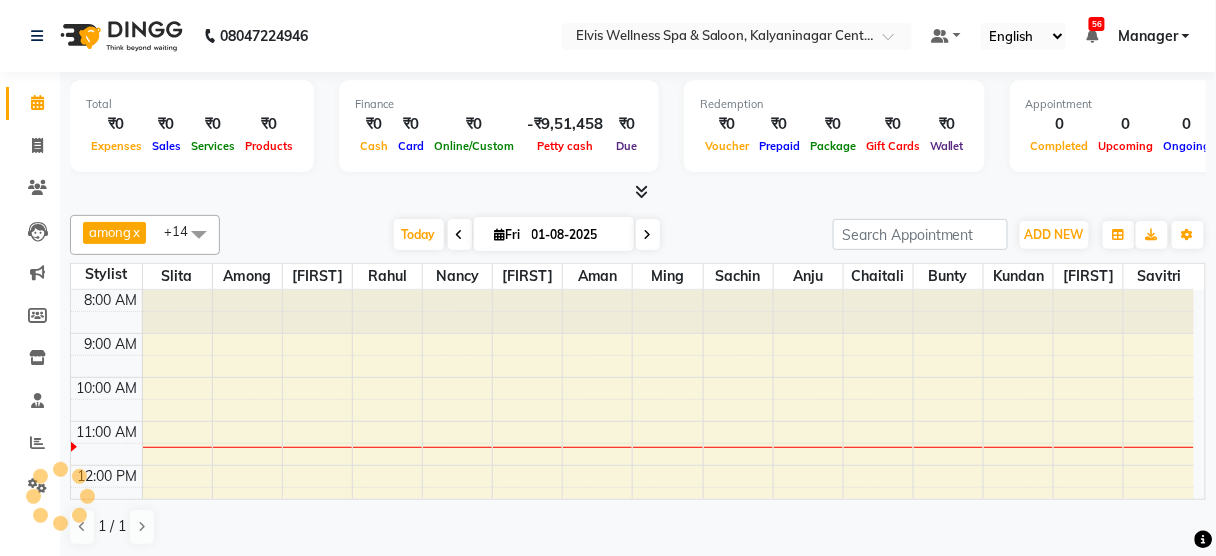 click at bounding box center (460, 234) 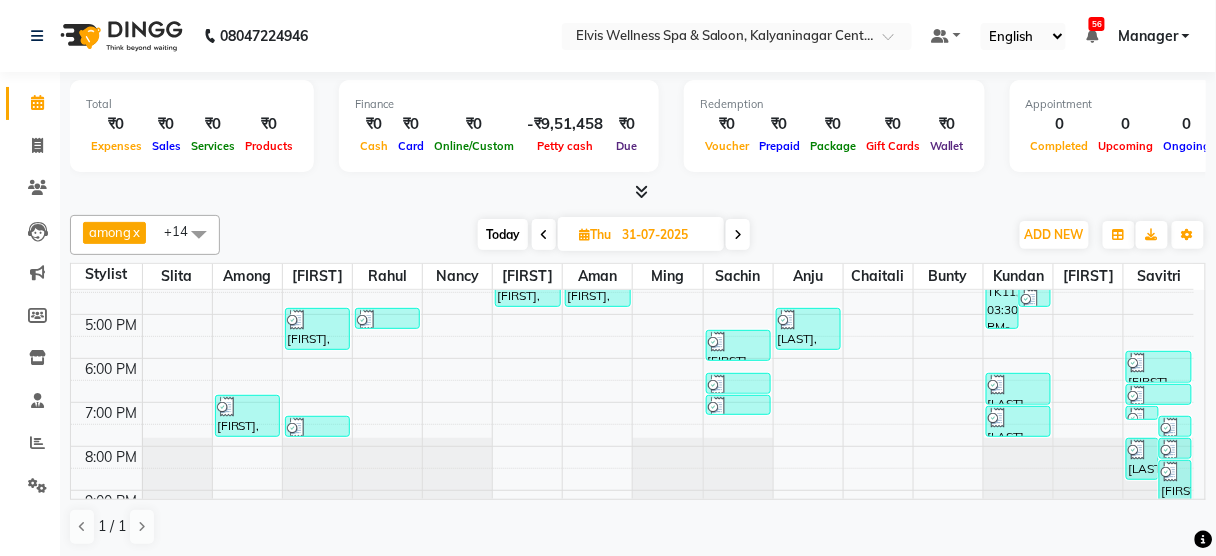 scroll, scrollTop: 395, scrollLeft: 0, axis: vertical 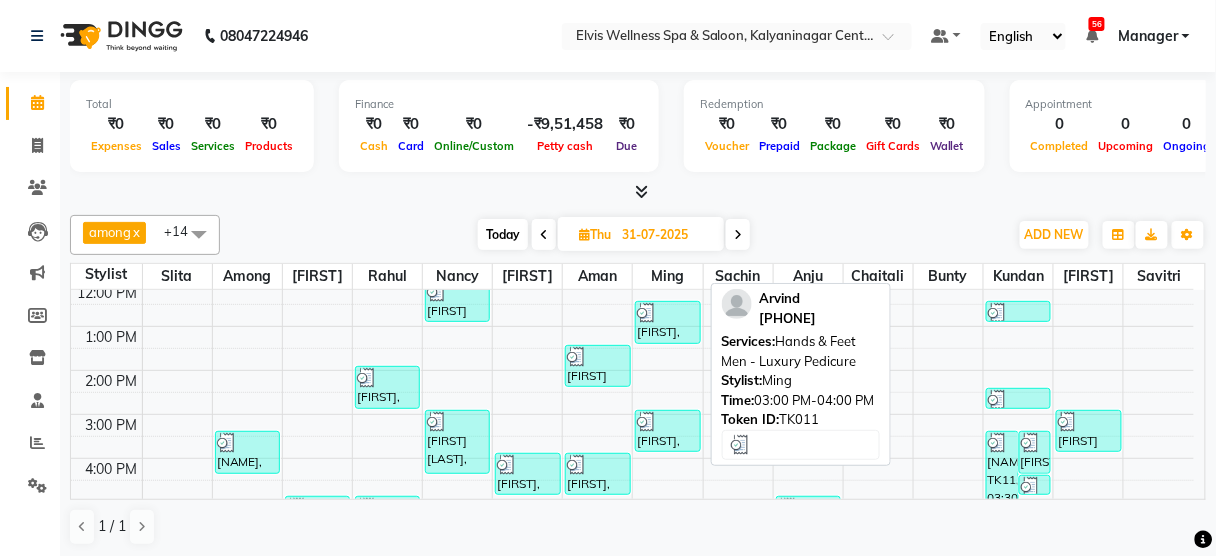 click at bounding box center (667, 422) 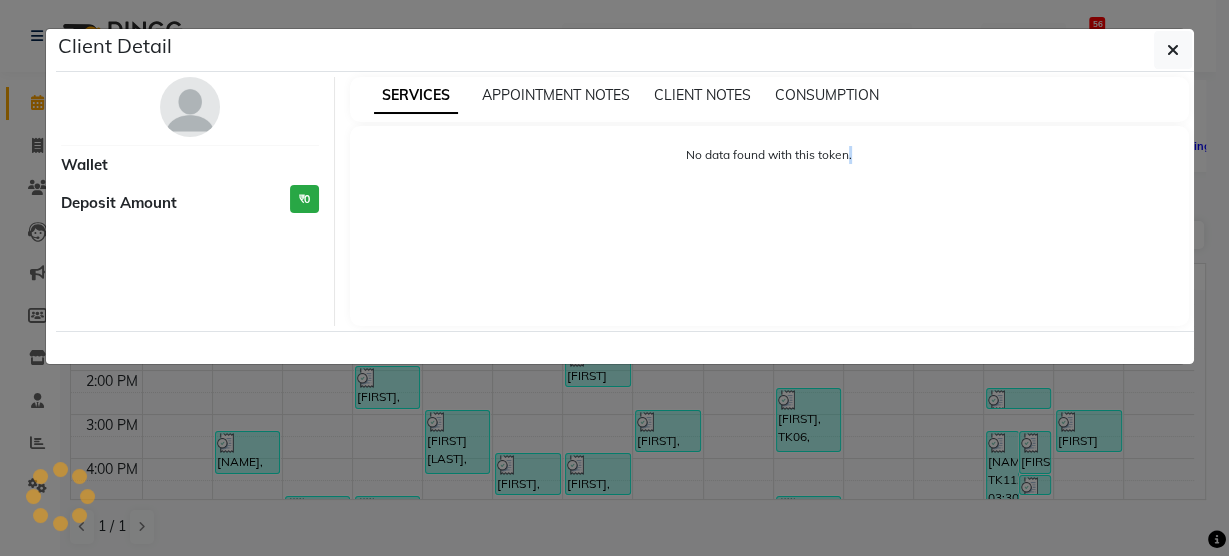 select on "3" 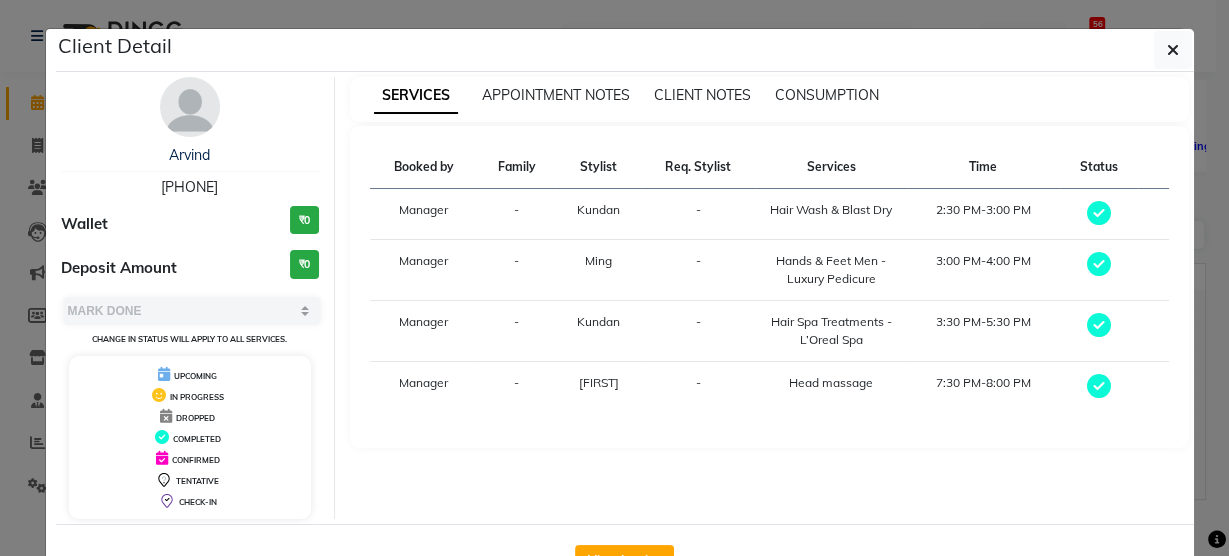 drag, startPoint x: 663, startPoint y: 419, endPoint x: 705, endPoint y: 437, distance: 45.694637 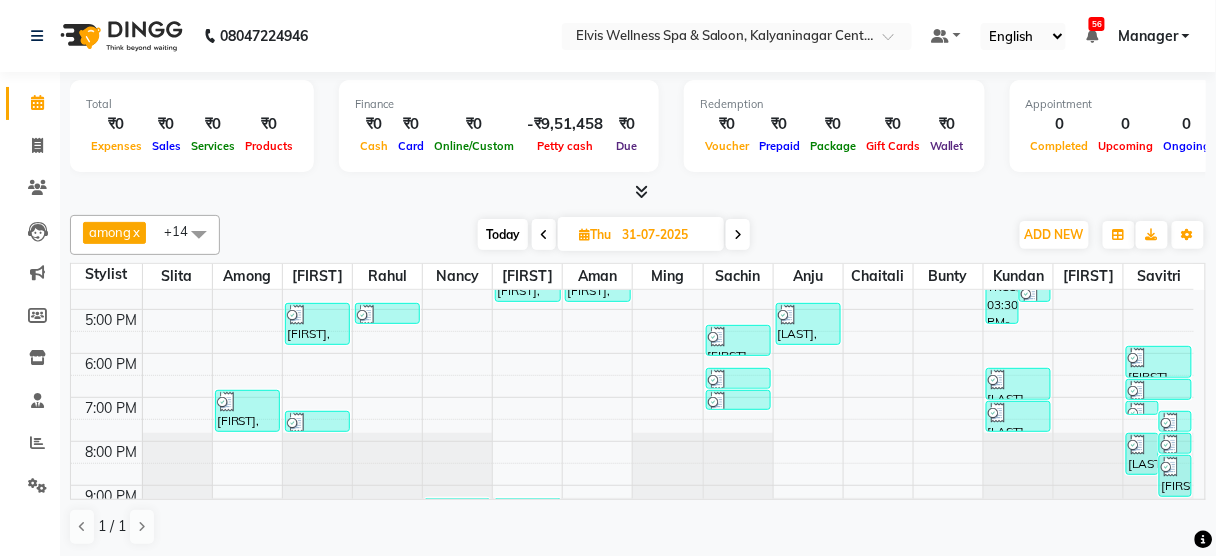 scroll, scrollTop: 378, scrollLeft: 0, axis: vertical 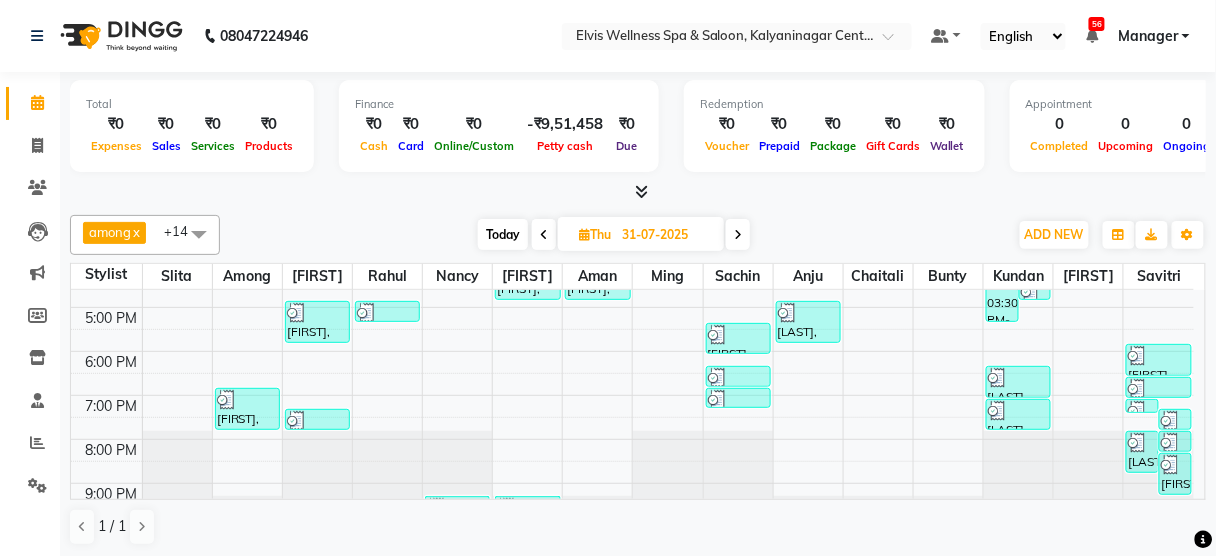click at bounding box center (642, 191) 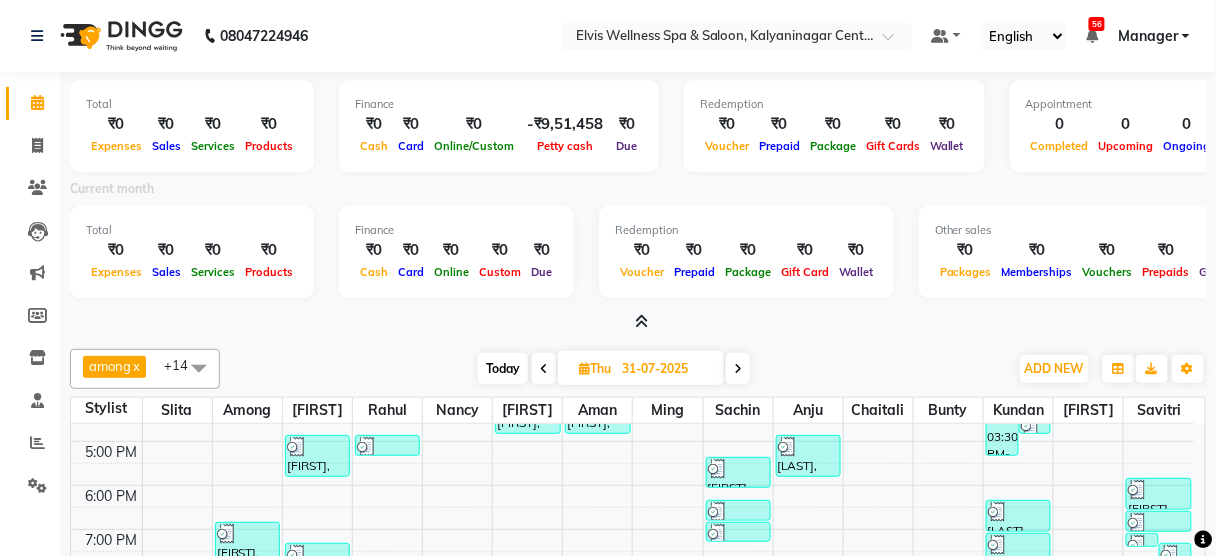click at bounding box center [642, 321] 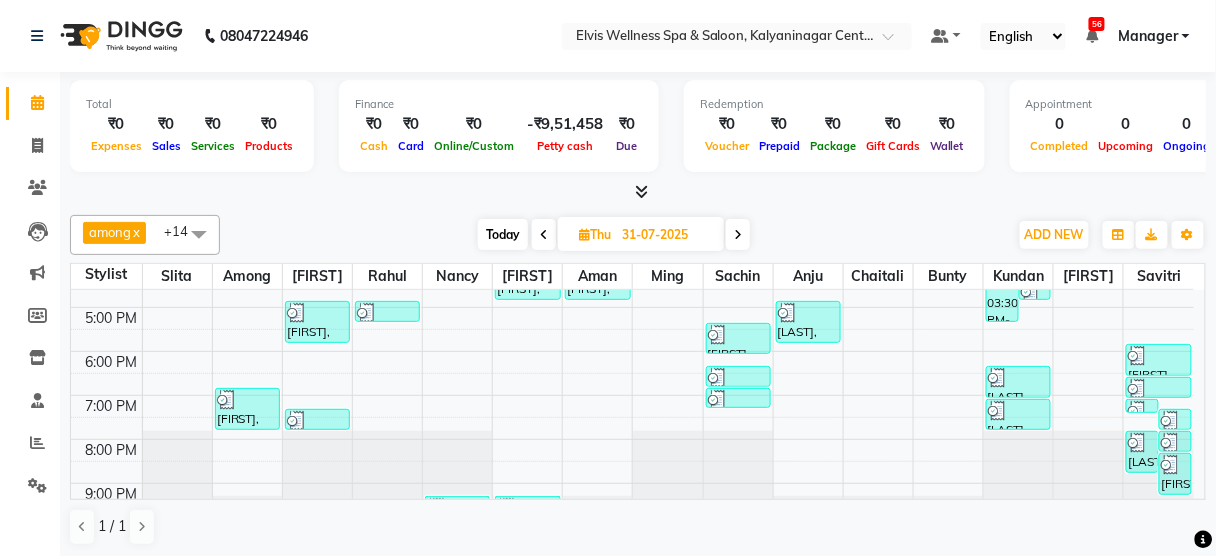 click on "Today" at bounding box center (503, 234) 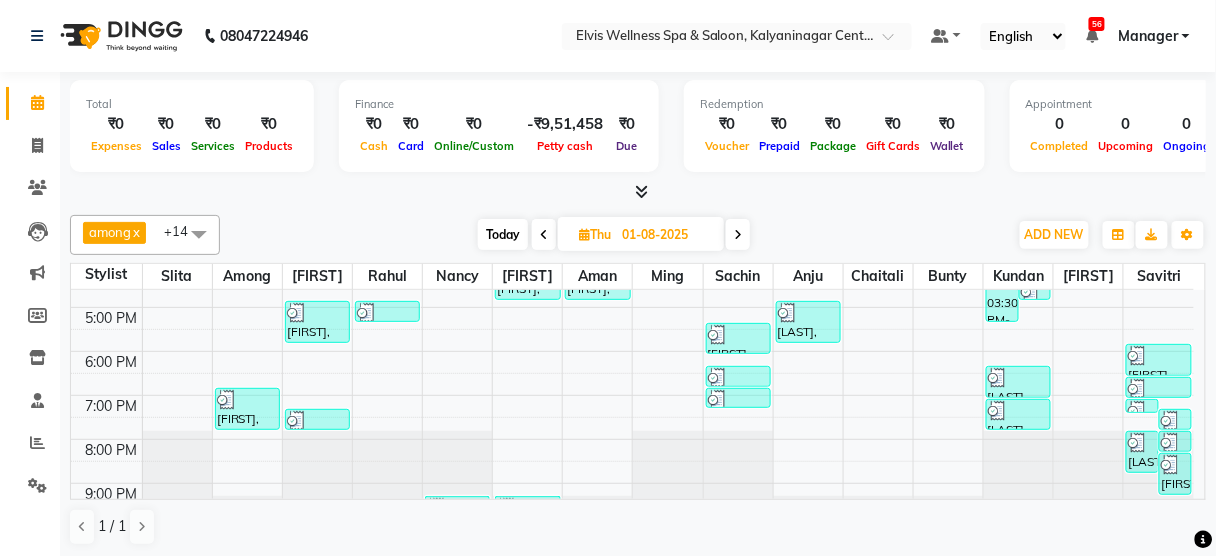 scroll, scrollTop: 131, scrollLeft: 0, axis: vertical 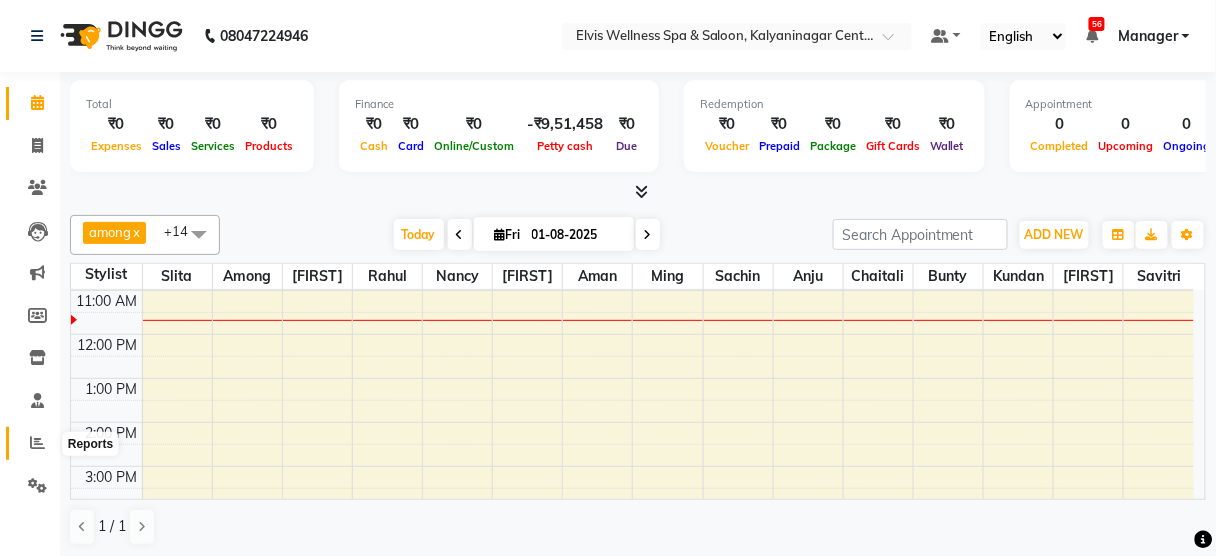 click 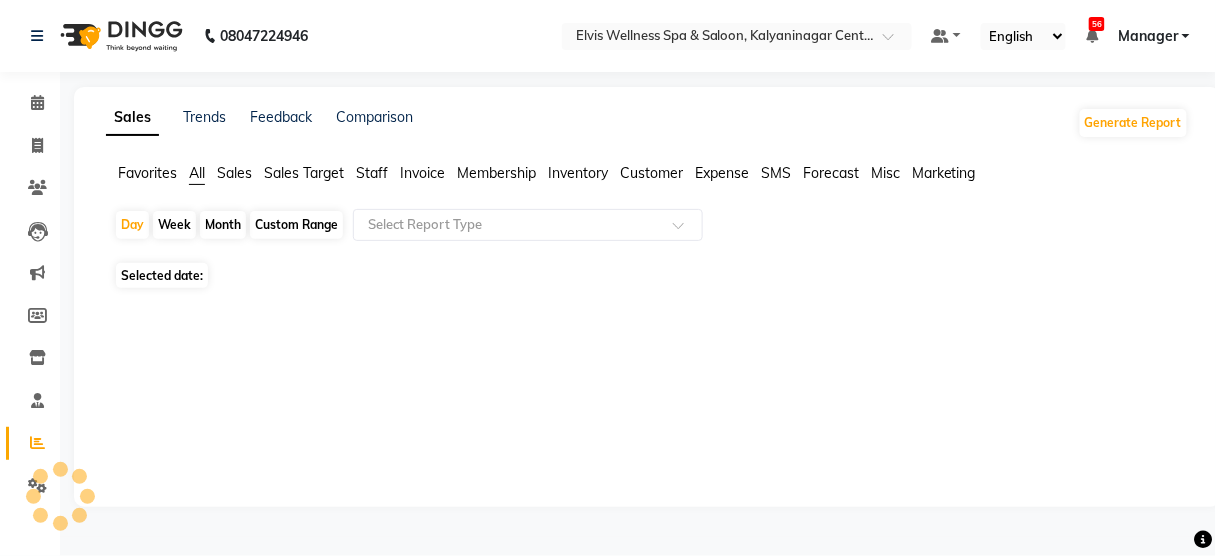 scroll, scrollTop: 0, scrollLeft: 0, axis: both 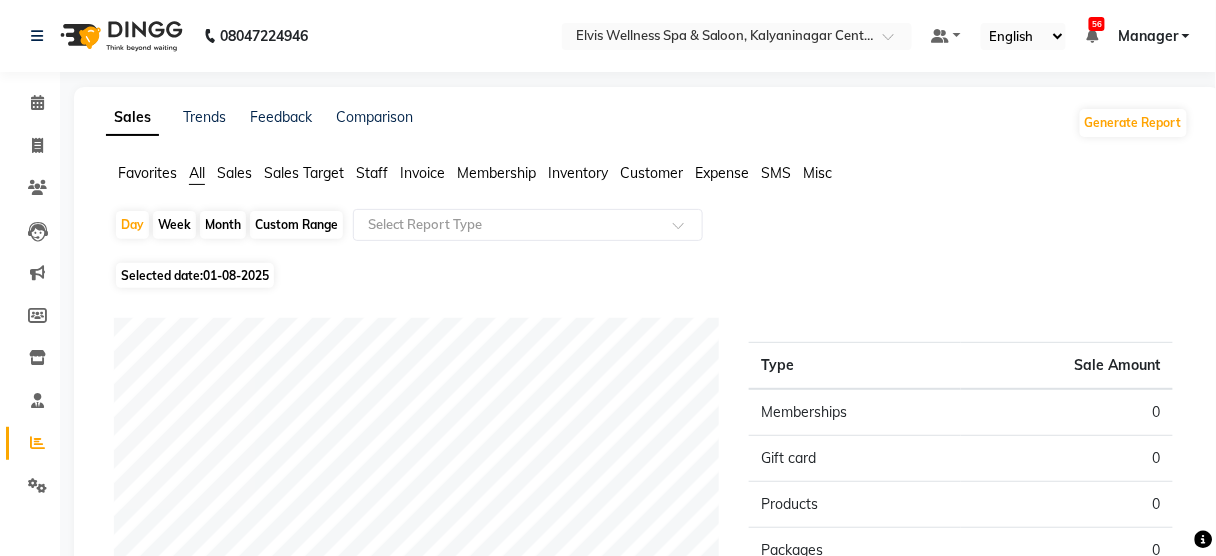 click on "Sales" 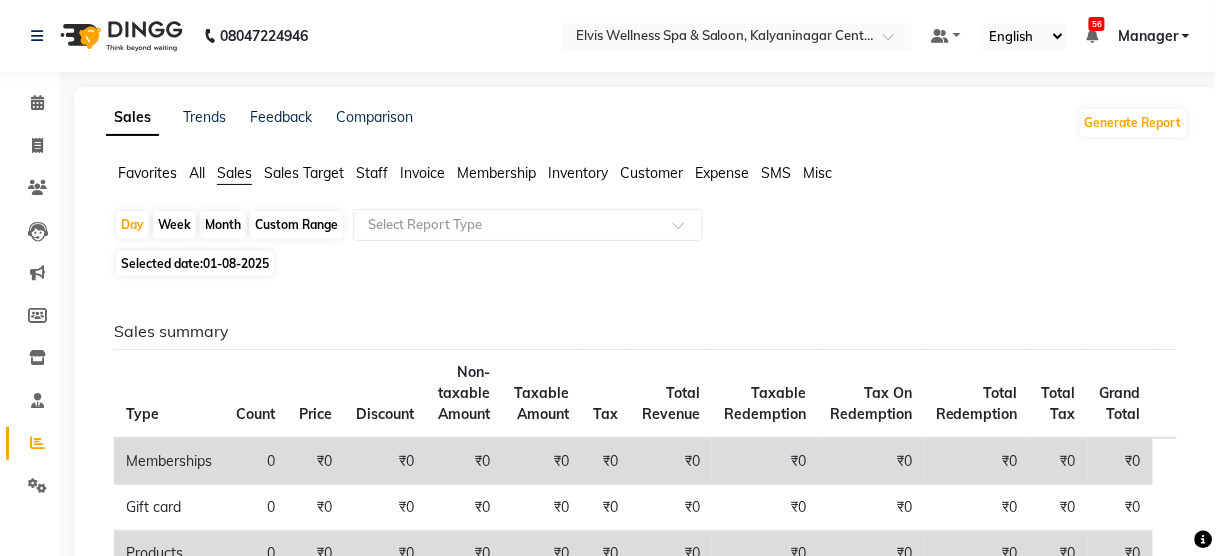 click on "Month" 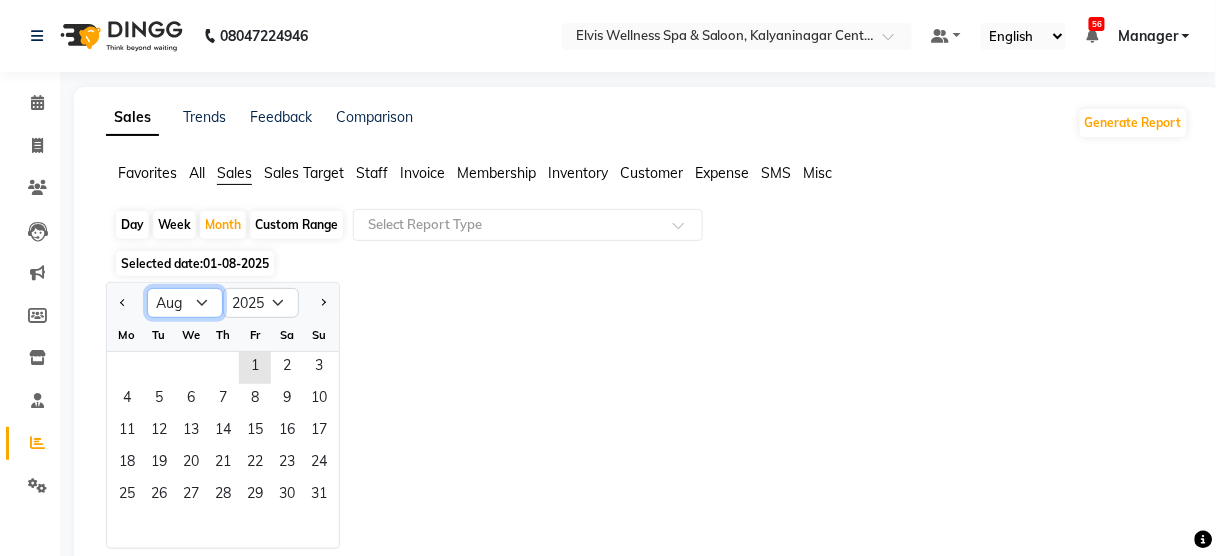 click on "Jan Feb Mar Apr May Jun Jul Aug Sep Oct Nov Dec" 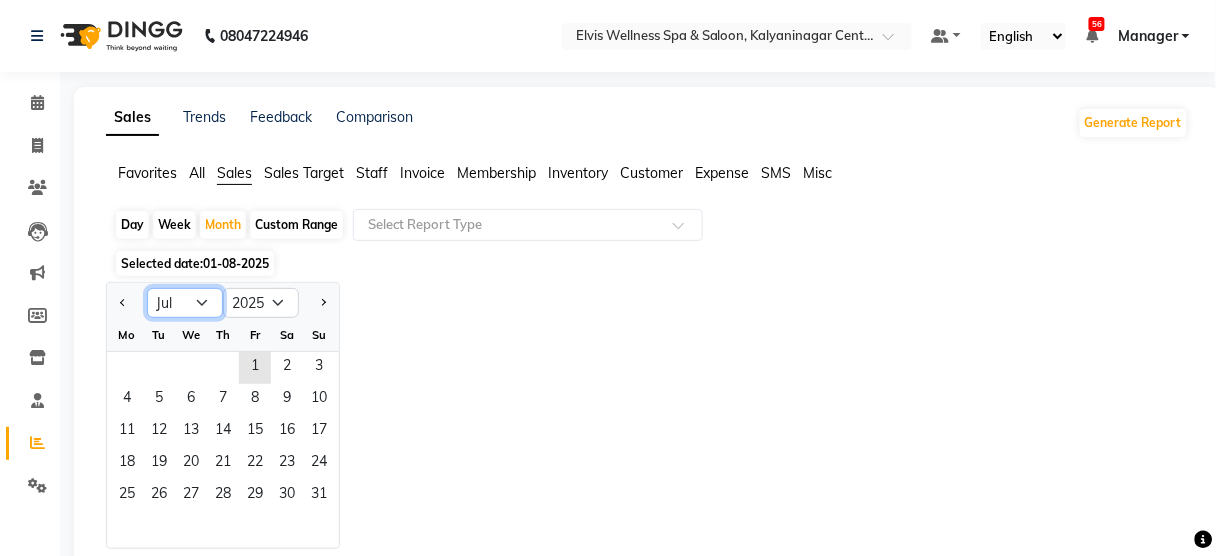 click on "Jan Feb Mar Apr May Jun Jul Aug Sep Oct Nov Dec" 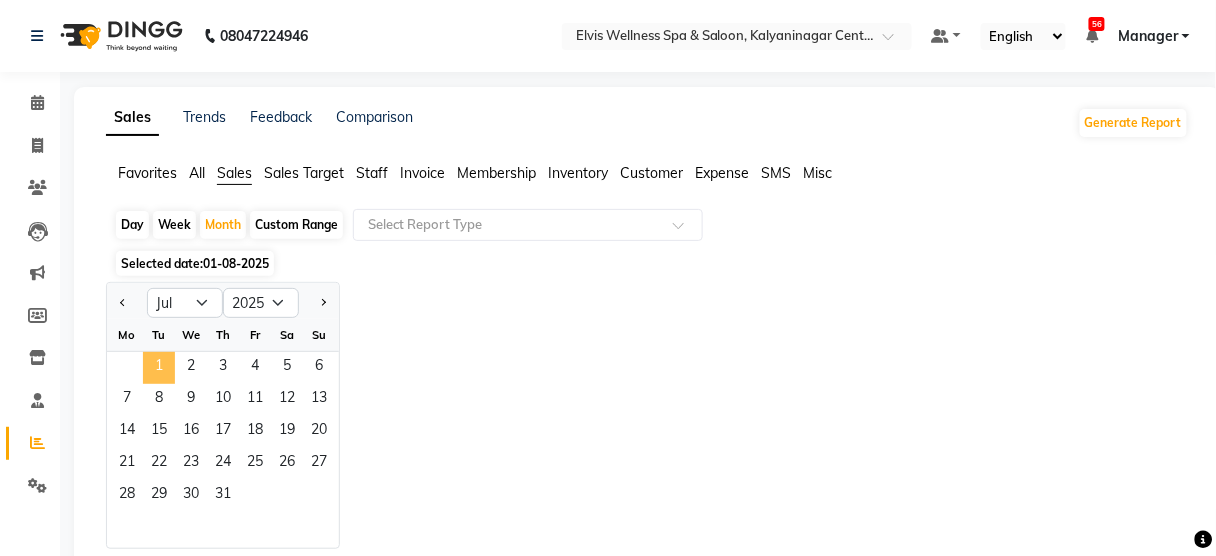 click on "1" 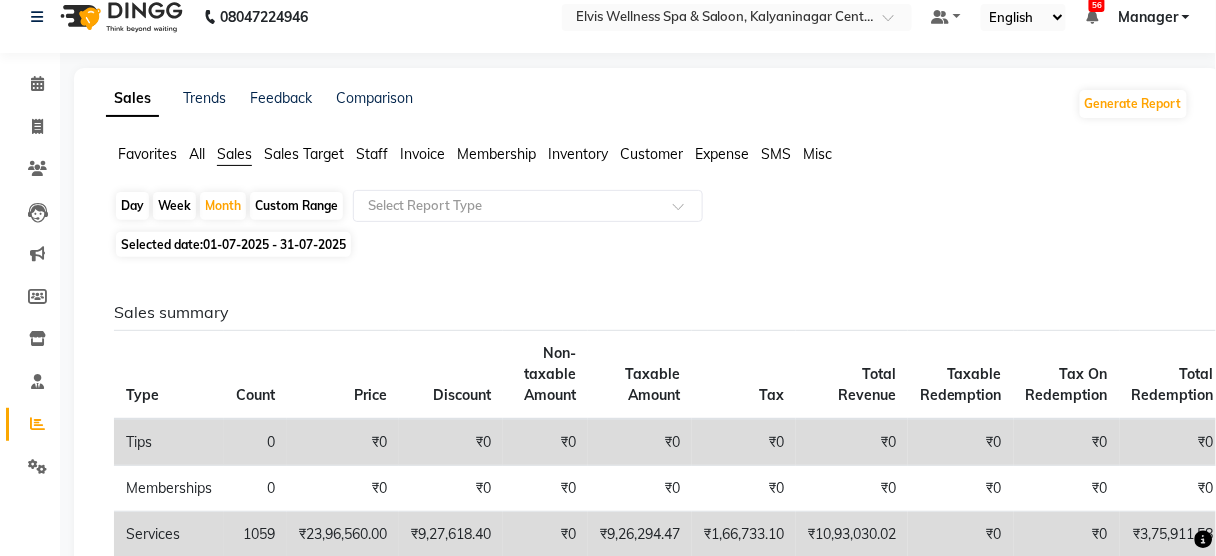 scroll, scrollTop: 0, scrollLeft: 0, axis: both 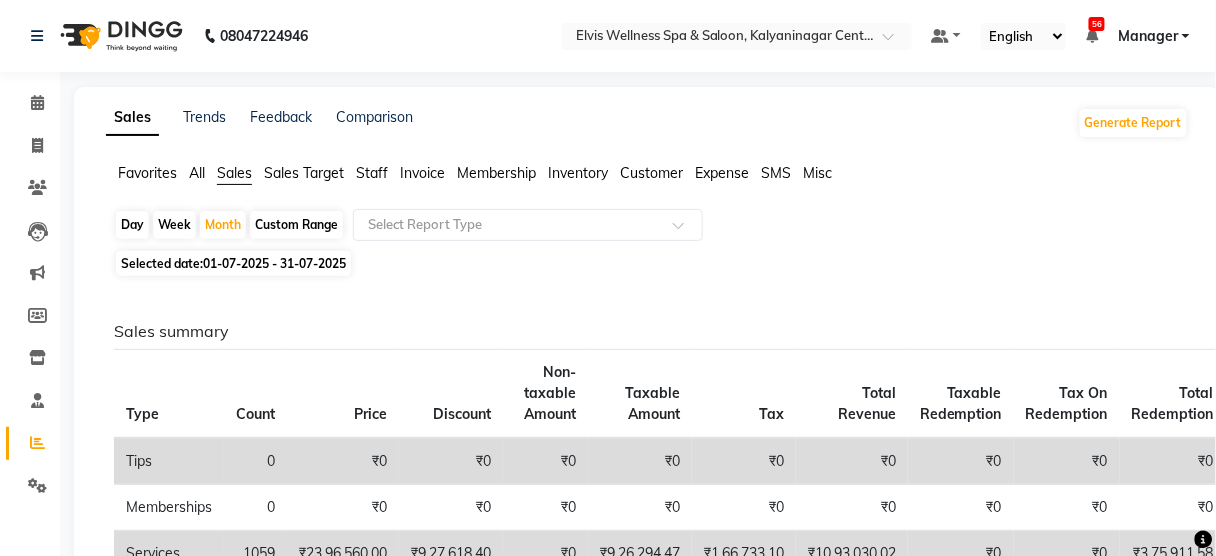 click on "All" 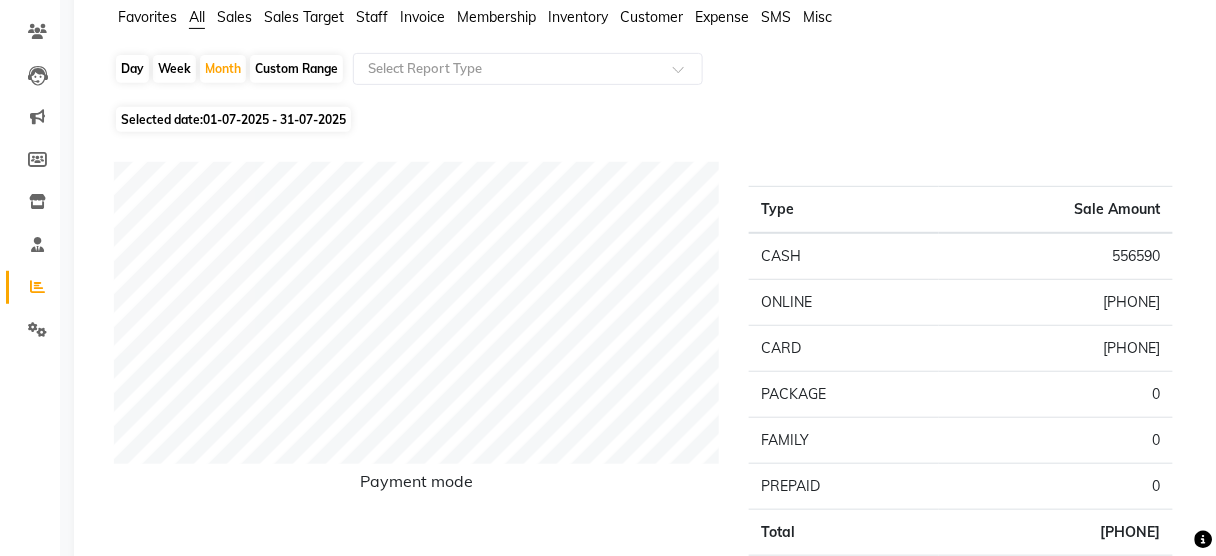 scroll, scrollTop: 0, scrollLeft: 0, axis: both 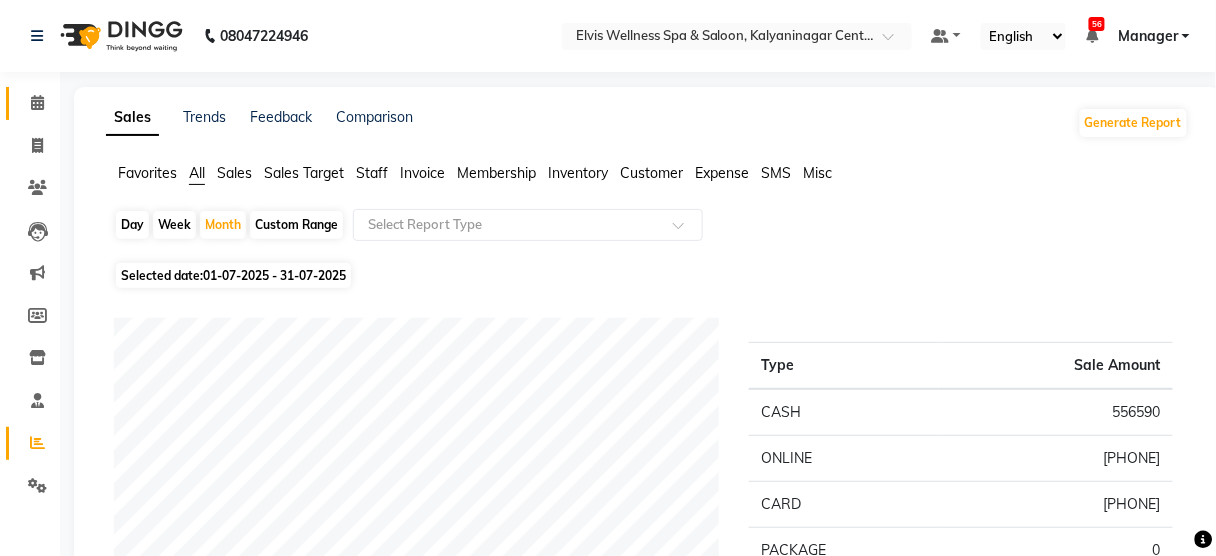 click on "Calendar" 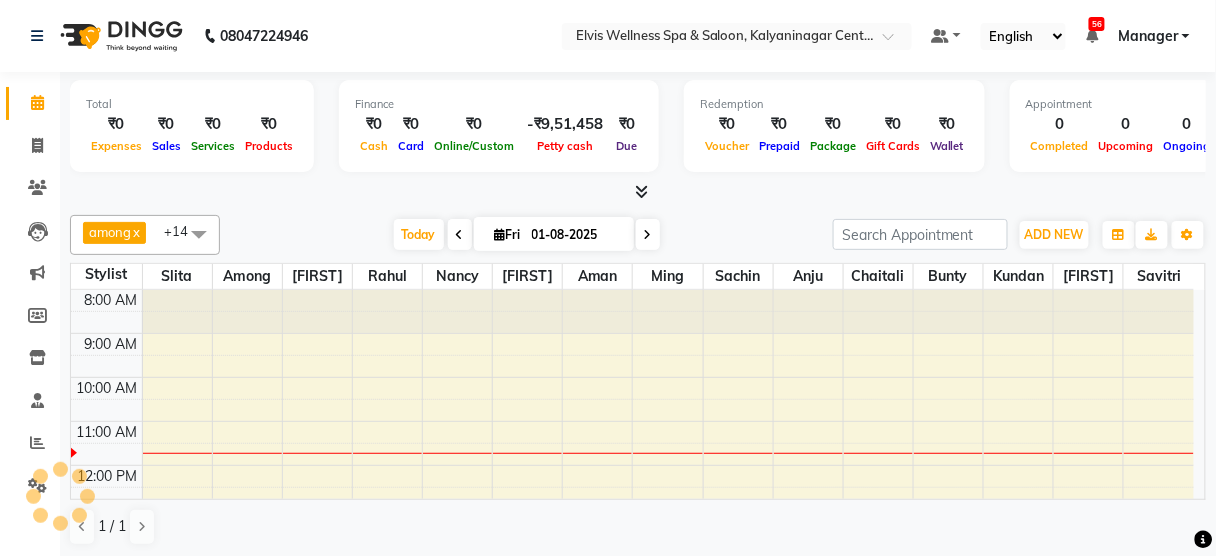 scroll, scrollTop: 0, scrollLeft: 0, axis: both 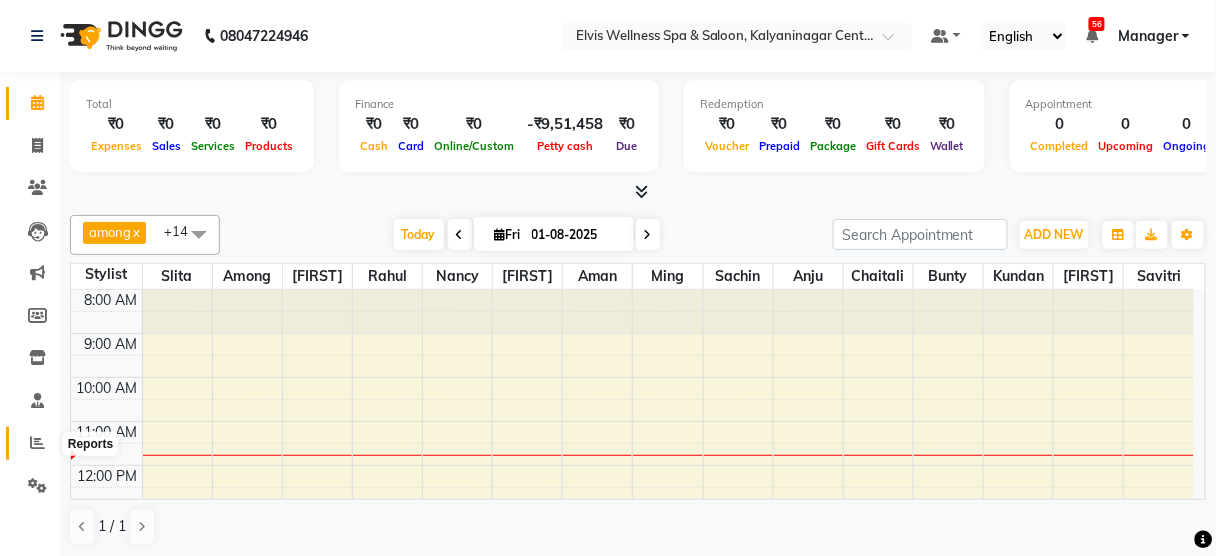 click 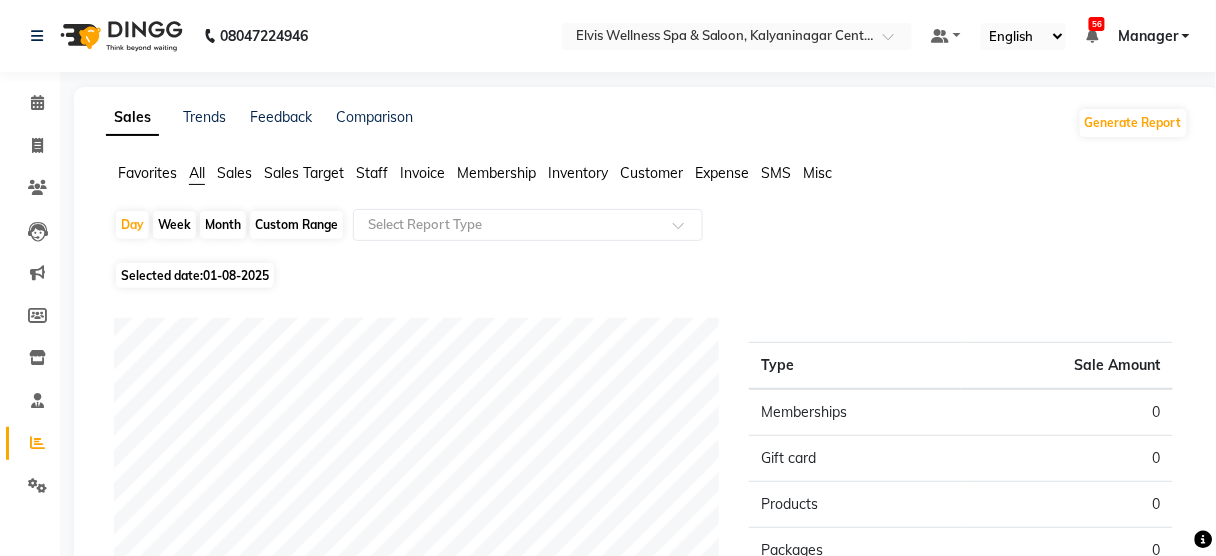 click on "01-08-2025" 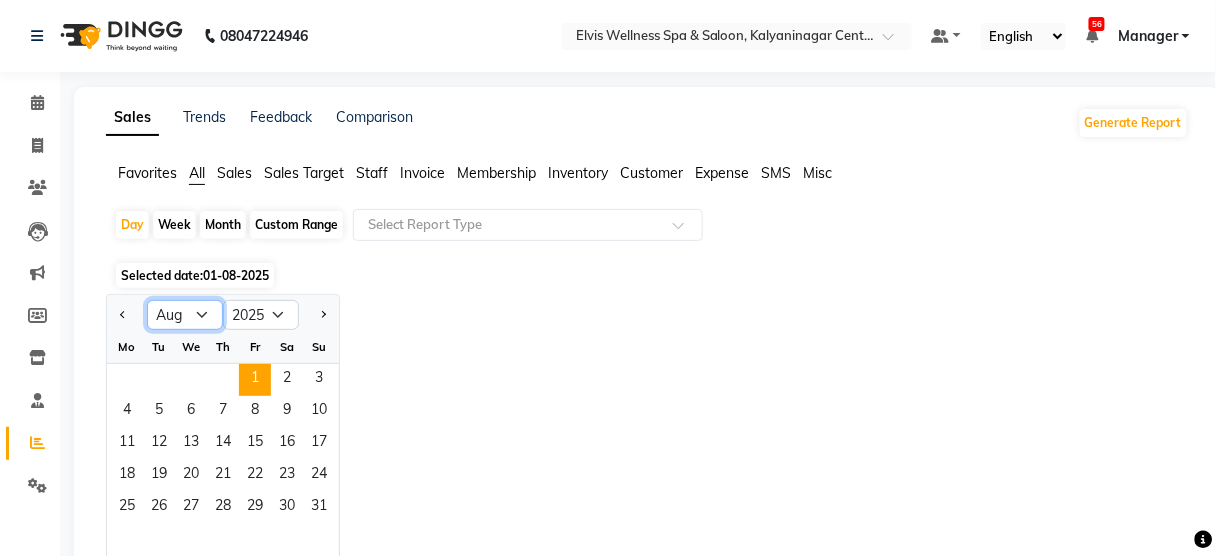 click on "Jan Feb Mar Apr May Jun Jul Aug Sep Oct Nov Dec" 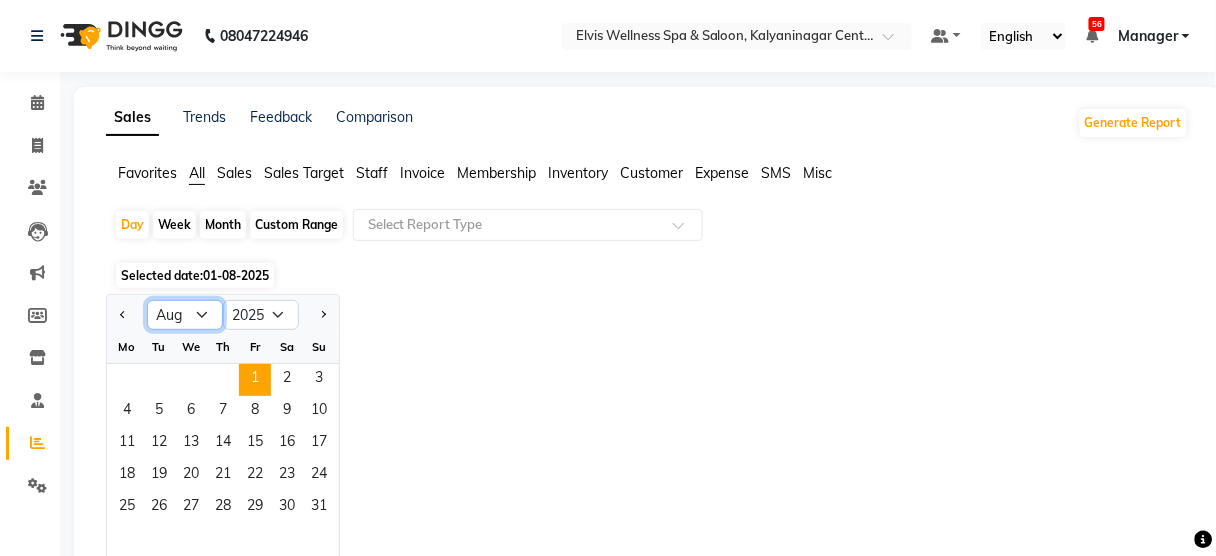 select on "7" 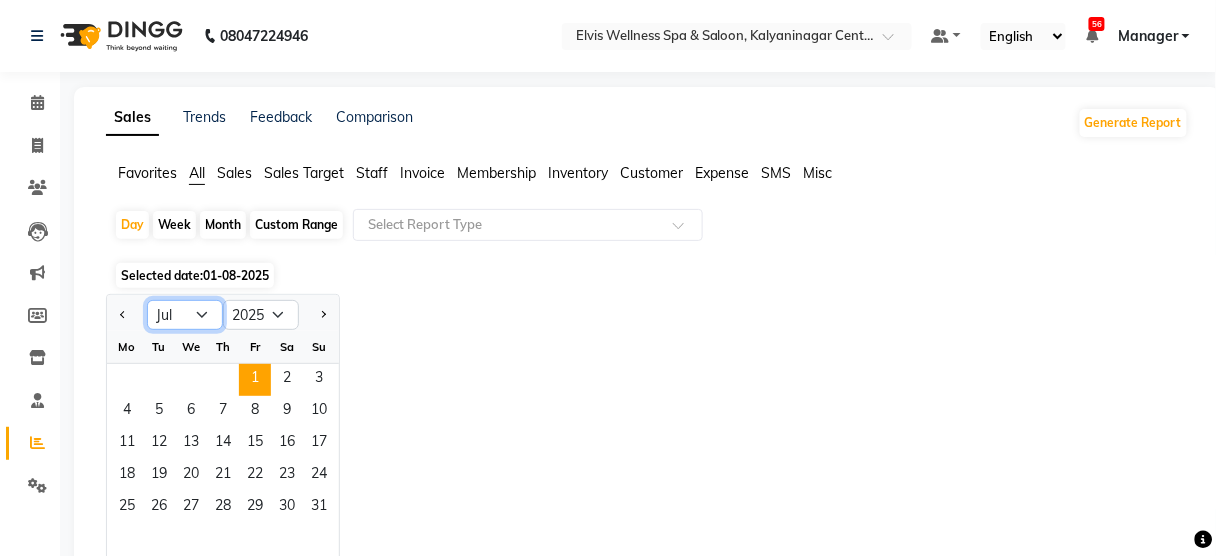 click on "Jan Feb Mar Apr May Jun Jul Aug Sep Oct Nov Dec" 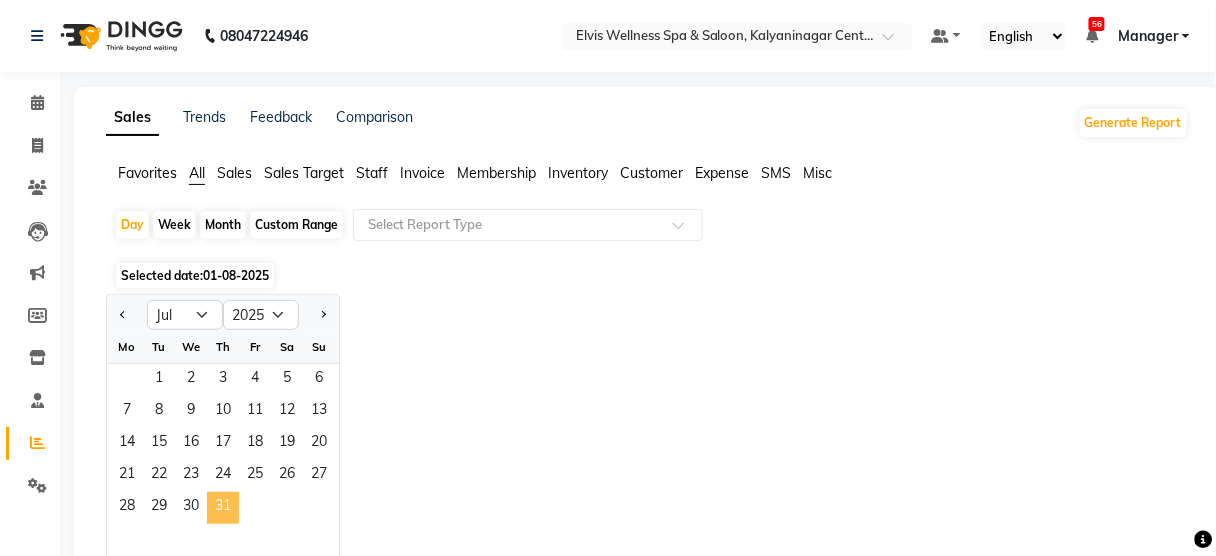 click on "31" 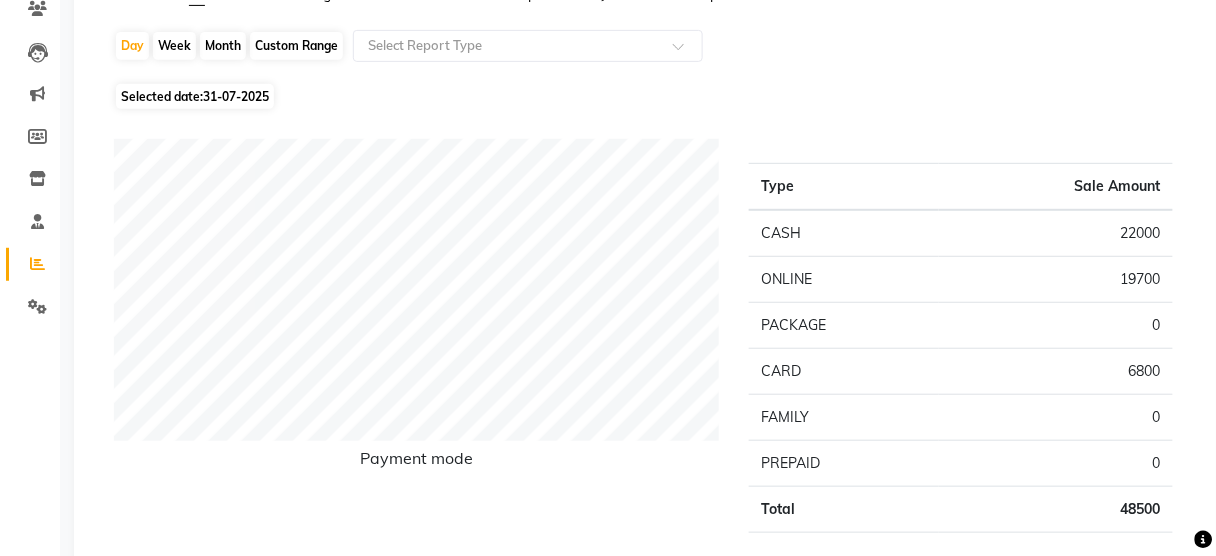 scroll, scrollTop: 0, scrollLeft: 0, axis: both 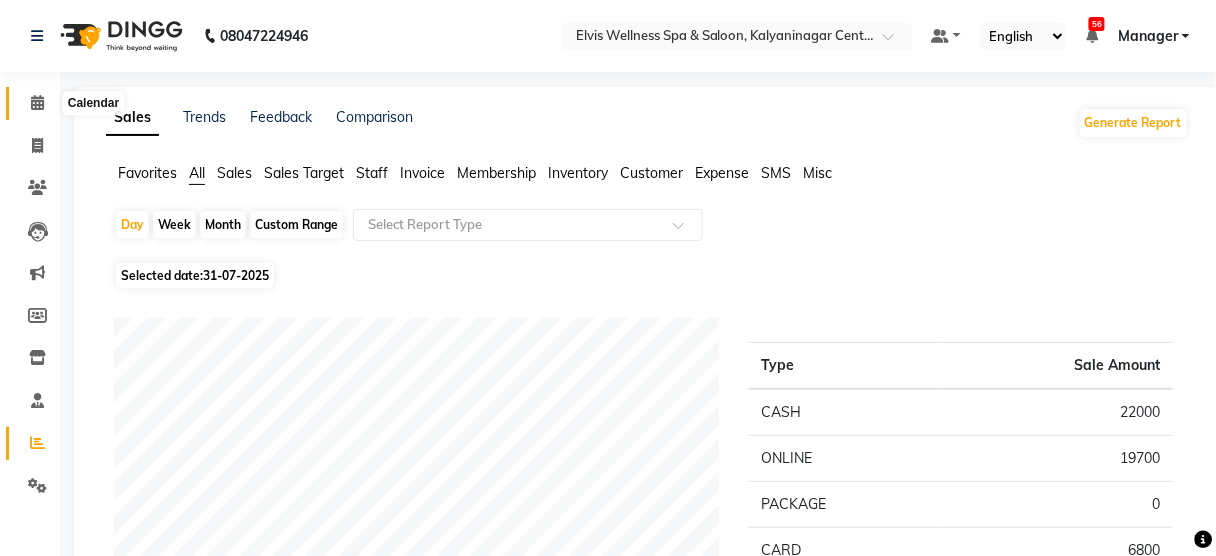 click 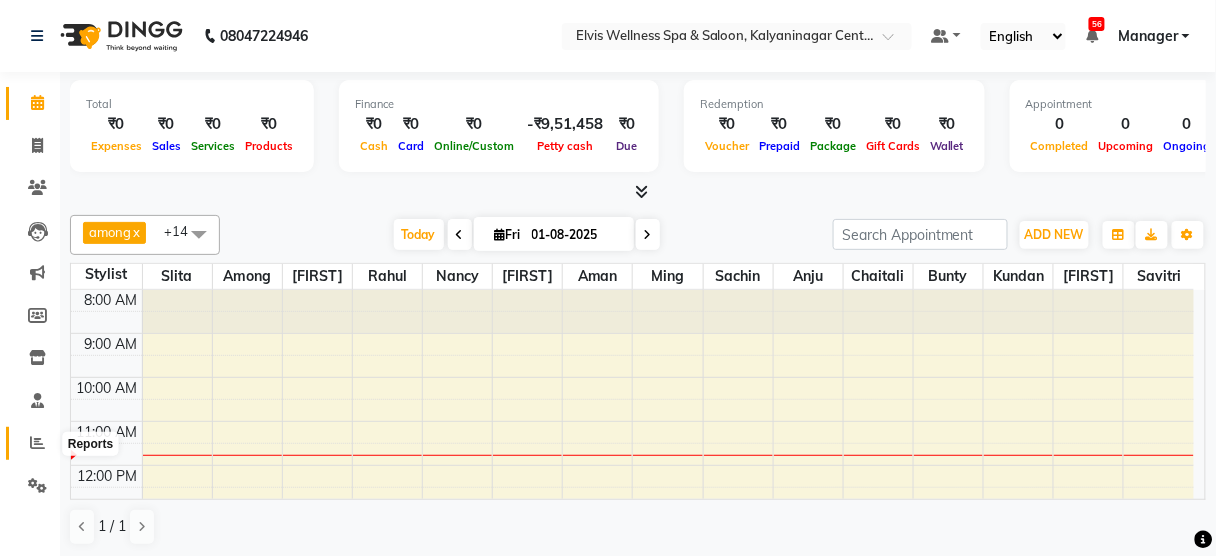 click 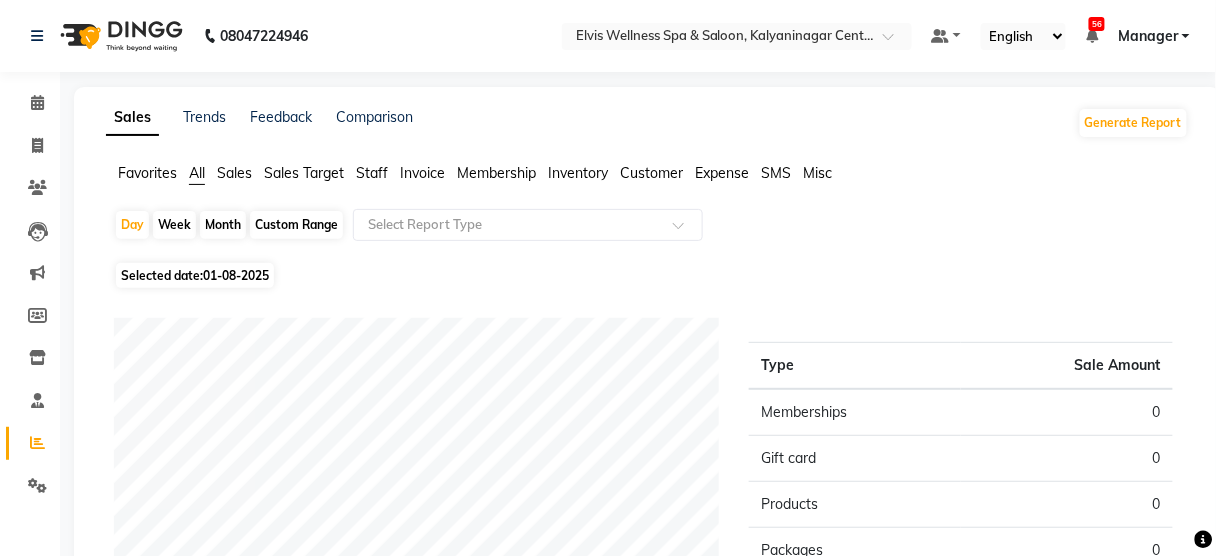 click on "01-08-2025" 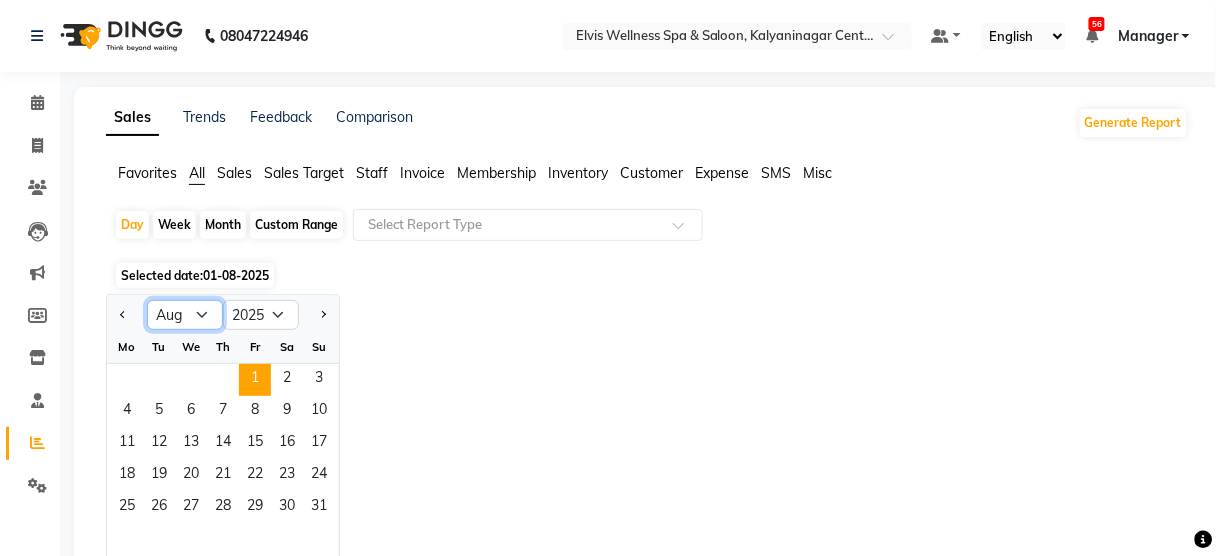 click on "Jan Feb Mar Apr May Jun Jul Aug Sep Oct Nov Dec" 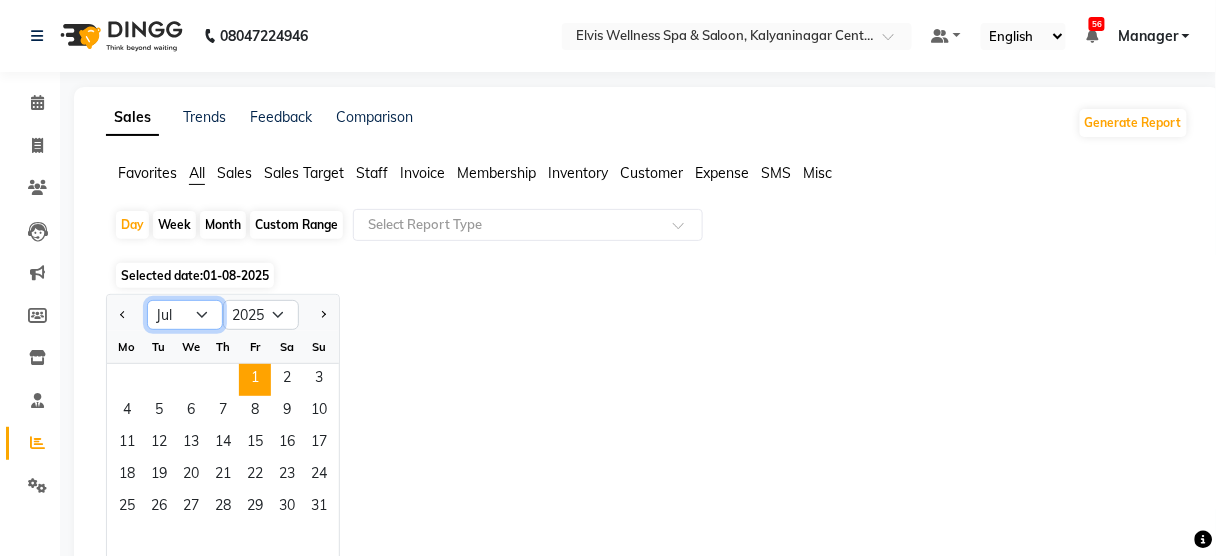 click on "Jan Feb Mar Apr May Jun Jul Aug Sep Oct Nov Dec" 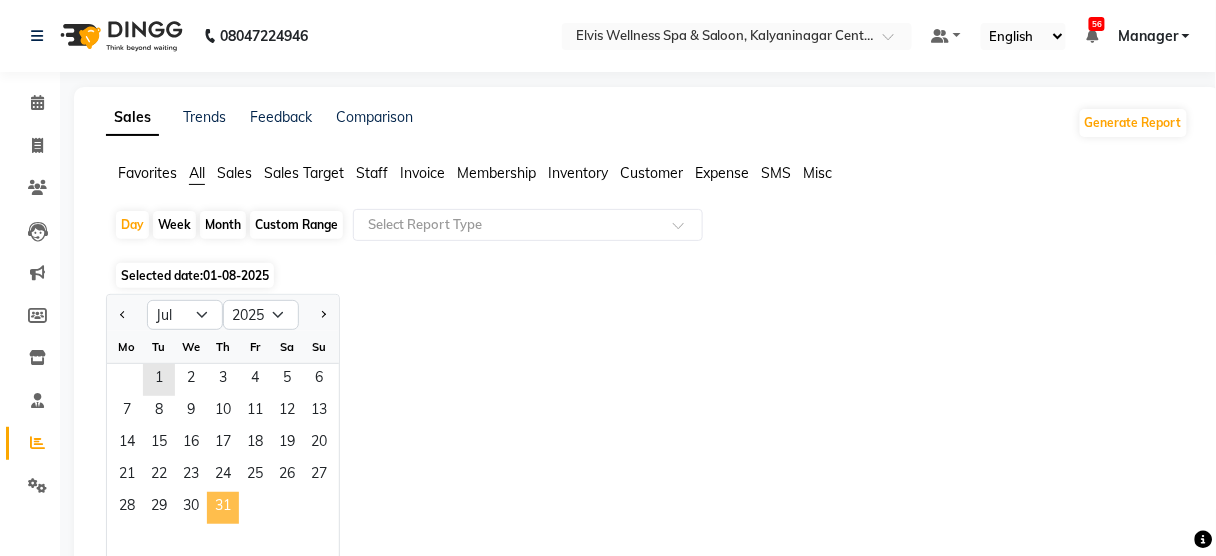 click on "31" 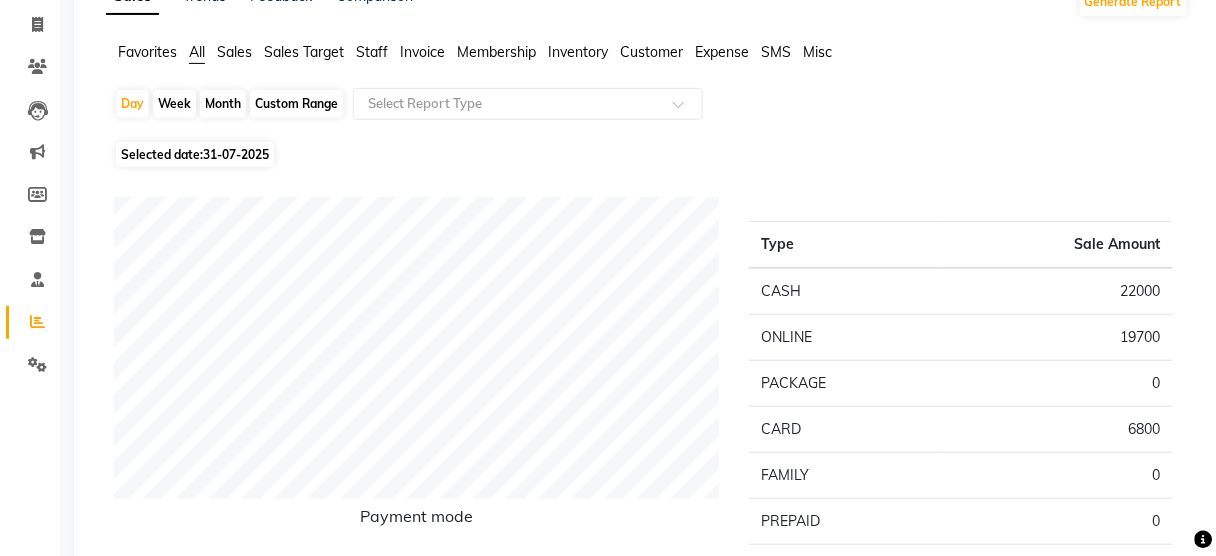 scroll, scrollTop: 124, scrollLeft: 0, axis: vertical 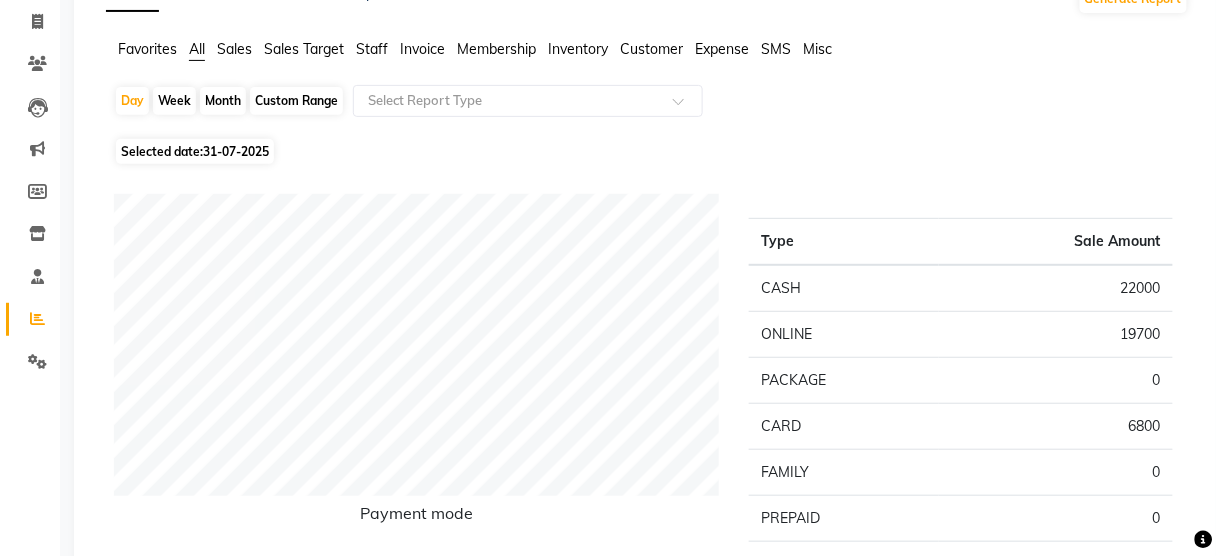 click on "Favorites All Sales Sales Target Staff Invoice Membership Inventory Customer Expense SMS Misc Day Week Month Custom Range Select Report Type Selected date: 31-07-2025 Payment mode Type Sale Amount CASH 22000 ONLINE 19700 PACKAGE 0 CARD 6800 FAMILY 0 PREPAID 0 Total 48500 Staff summary Type Sale Amount Manager 20000 Kundan 6470 Ming 3506 Anju 4875 Aman 4666 Rahul 2800 Lachu 2622 Aien 4166 Sachin 2400 Among 3866 Others 12766 Total 68137 Sales summary Type Sale Amount Gift card 0 Prepaid 0 Vouchers 0 Memberships 0 Products 0 Tips 0 Services 48141 Packages 20000 Fee 0 Total 68141 Expense by type Type Sale Amount Advance Salary 500 Total 500 Service by category Type Sale Amount Massage 23841 Hands & Feet Men 6506 Coloring With Stylist Consult 4500 D Tan Women 4000 Hair Cut 3200 L’Oréal / Kérastase Wash 2074 Hair Spa Treatments 1896 Waxing 1422 Removal 600 Threading 100 Total 48139 Service sales Type Sale Amount Massage - Foot Massage (60 Min) 8867 Massage - Swedish Massage (60 Min) 5000 4500 3506 ★" 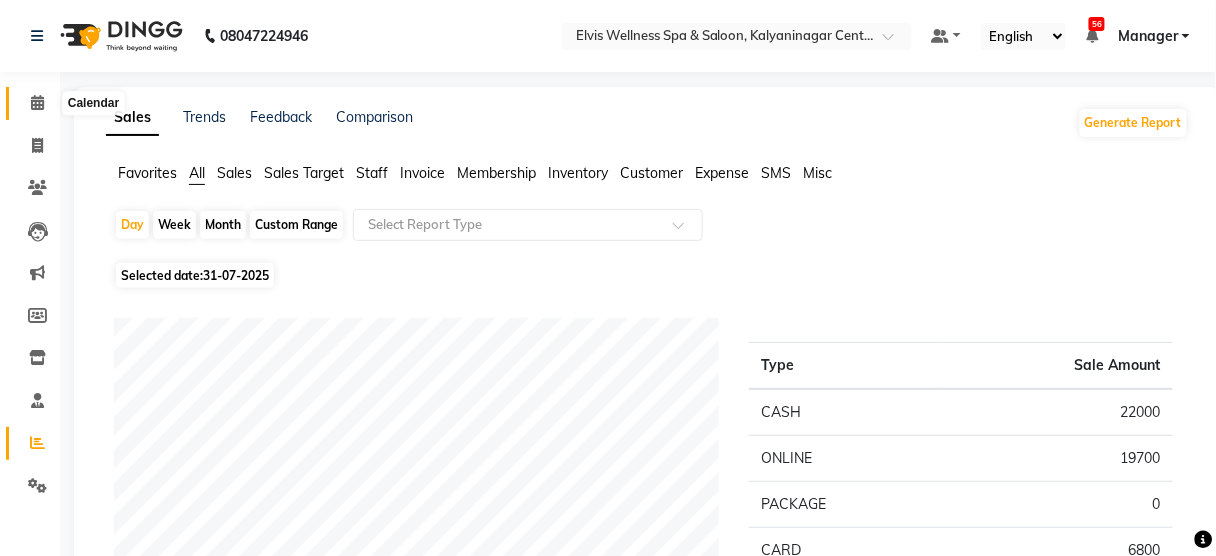 click 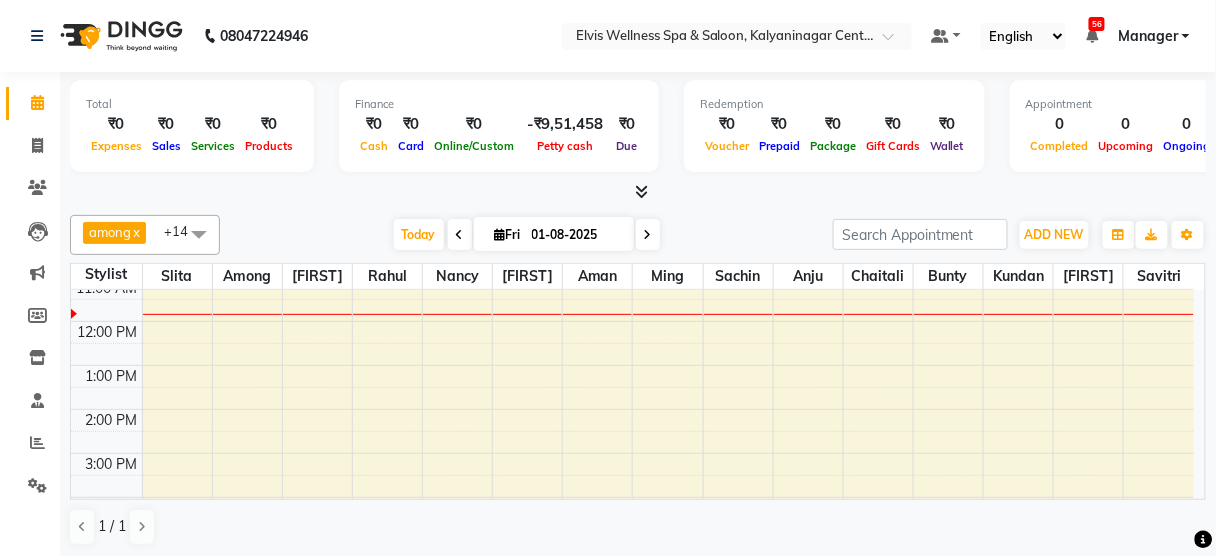scroll, scrollTop: 108, scrollLeft: 0, axis: vertical 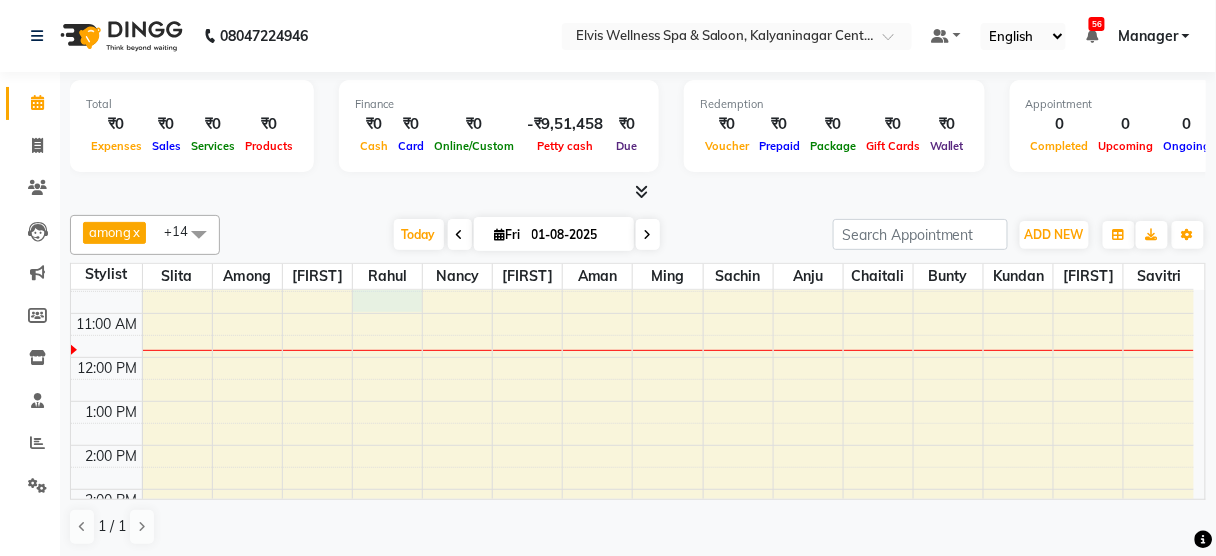 click on "8:00 AM 9:00 AM 10:00 AM 11:00 AM 12:00 PM 1:00 PM 2:00 PM 3:00 PM 4:00 PM 5:00 PM 6:00 PM 7:00 PM 8:00 PM 9:00 PM" at bounding box center [632, 489] 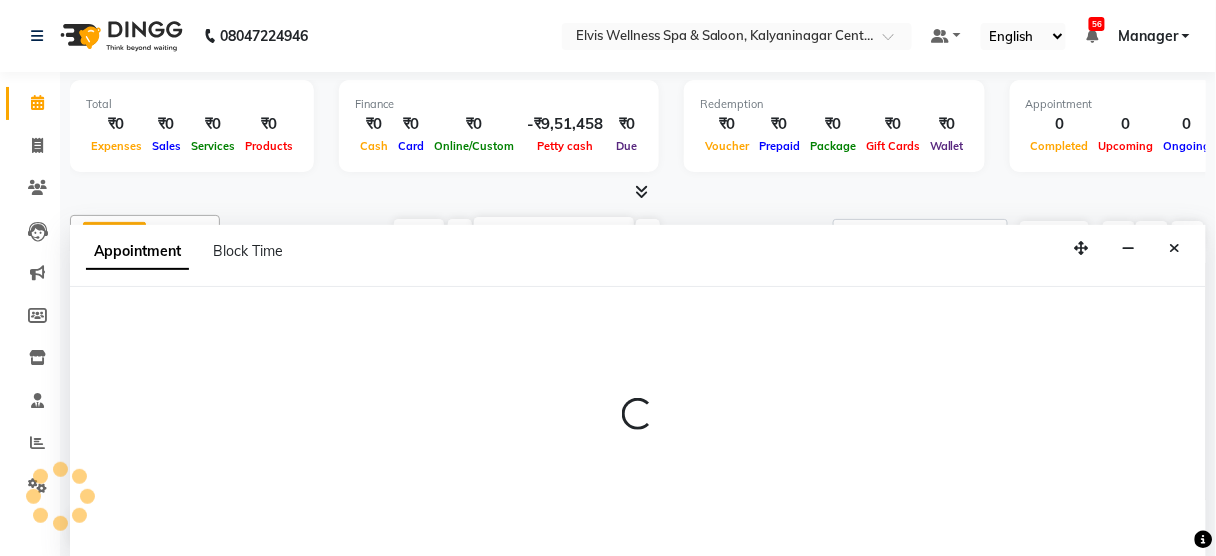 scroll, scrollTop: 0, scrollLeft: 0, axis: both 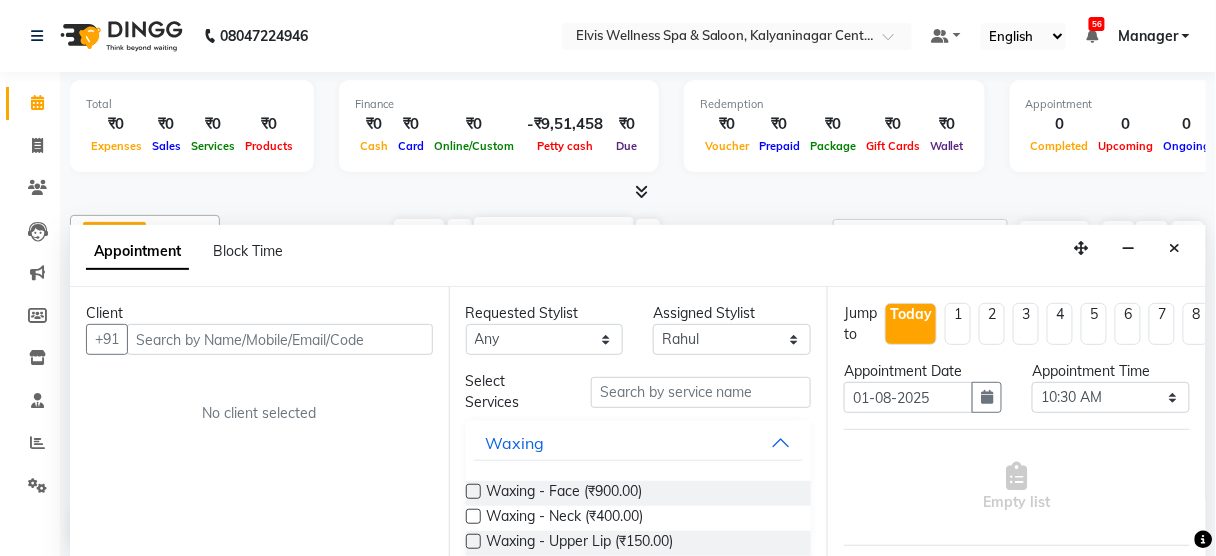 click at bounding box center (280, 339) 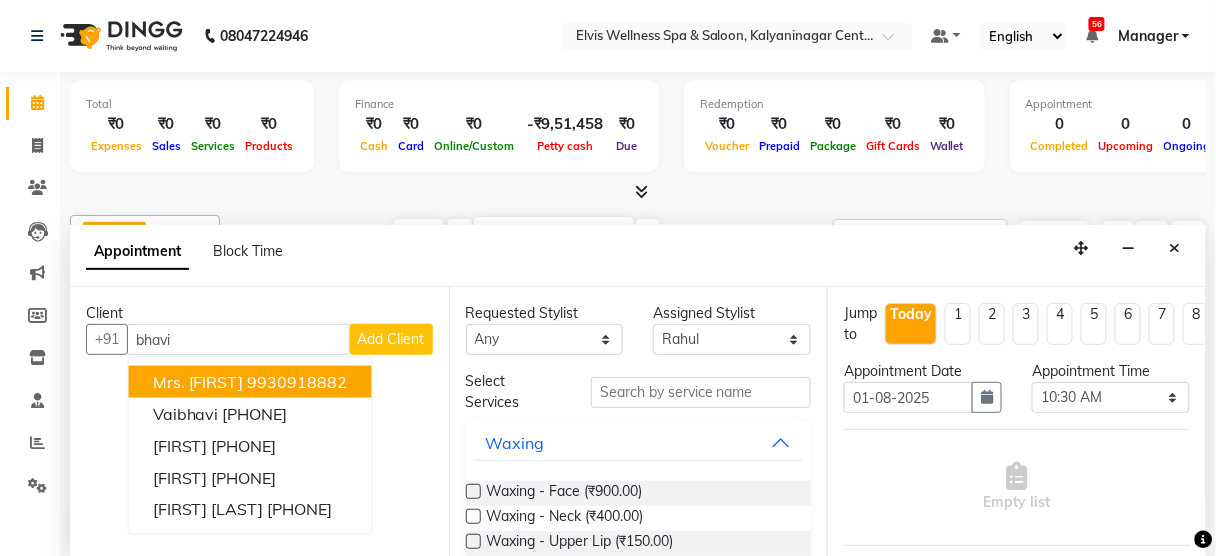 click on "Mrs. [FIRST]" at bounding box center (198, 382) 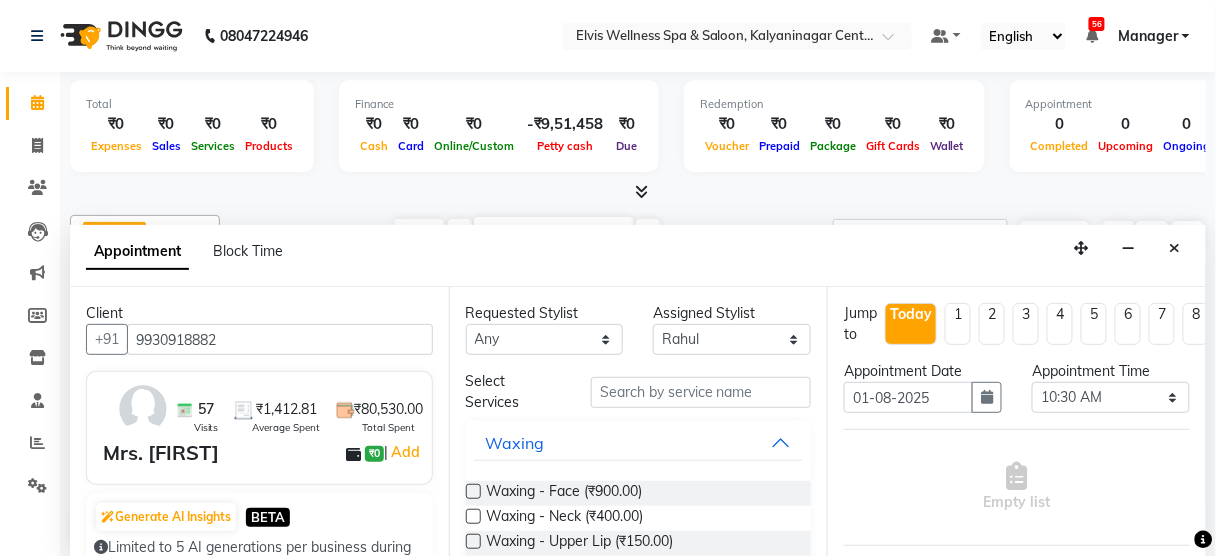 type on "9930918882" 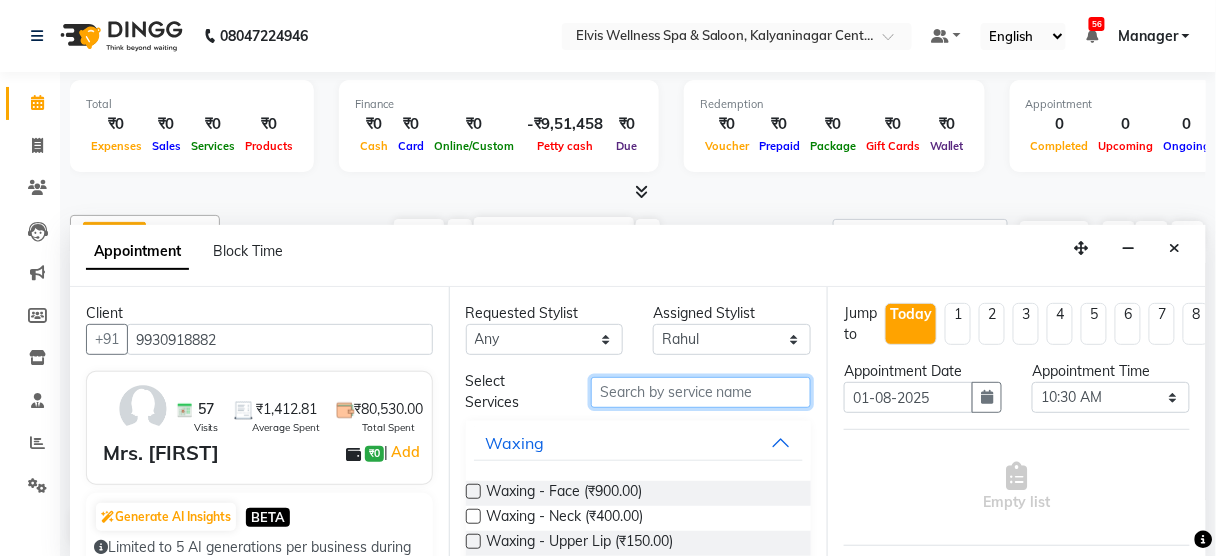 click at bounding box center [701, 392] 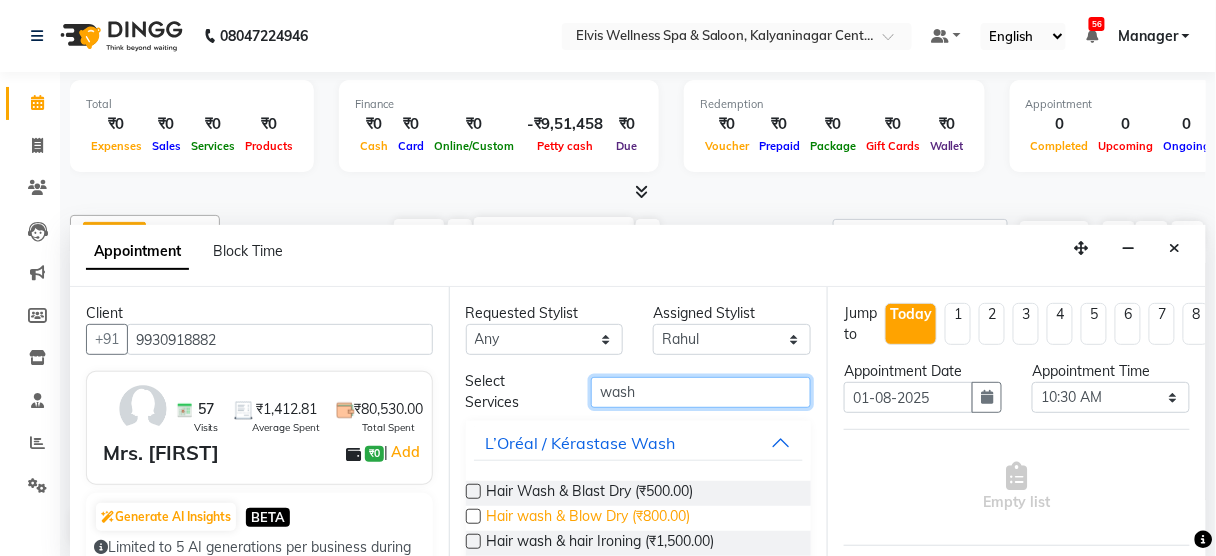 type on "wash" 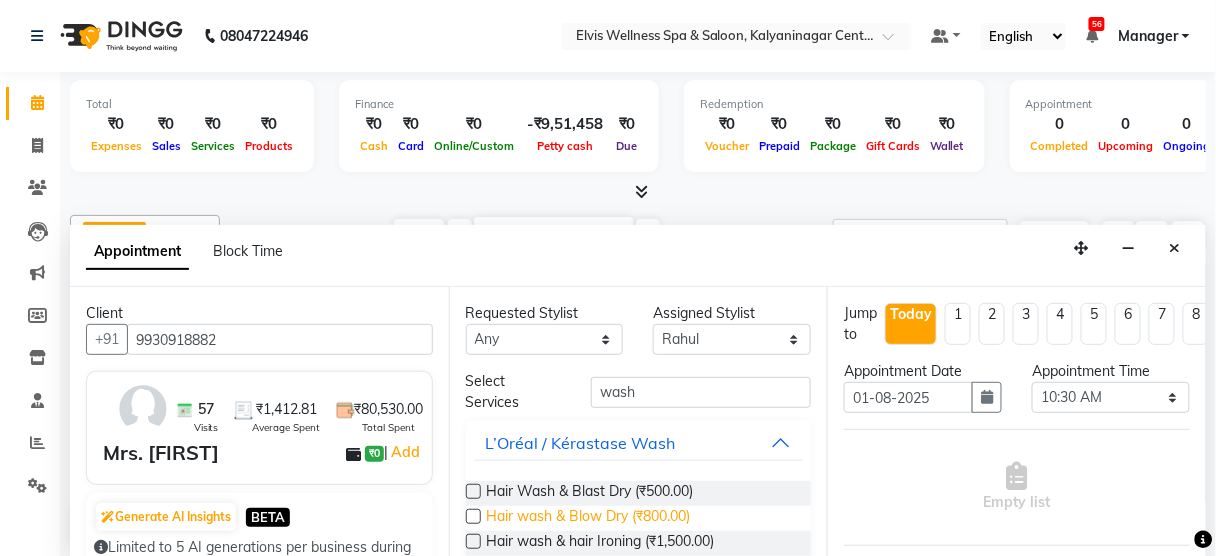 click on "Hair wash & Blow Dry (₹800.00)" at bounding box center [589, 518] 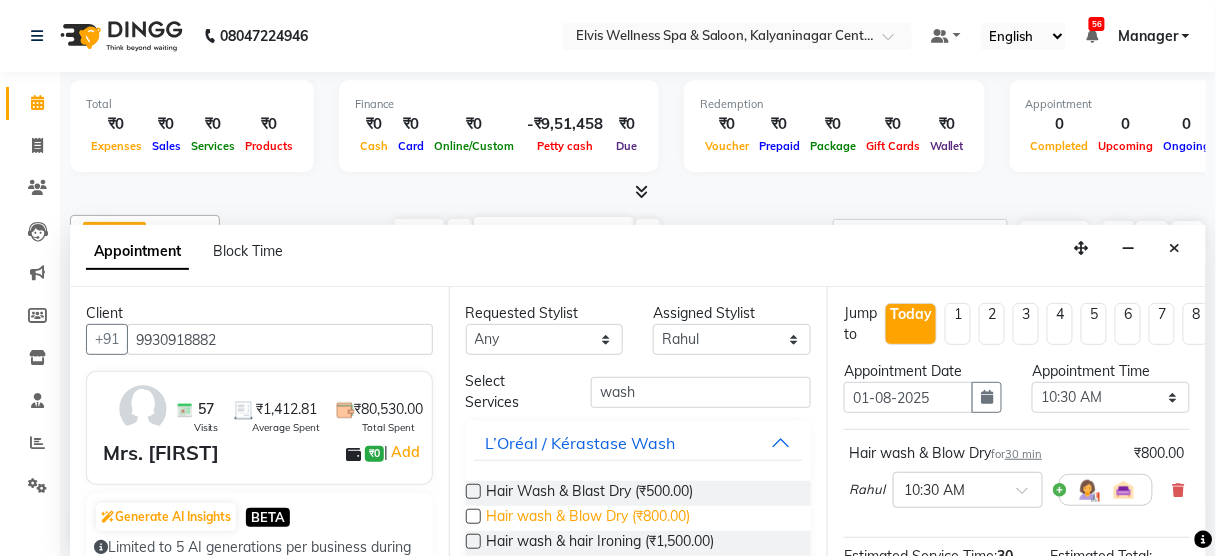 click on "Hair wash & Blow Dry (₹800.00)" at bounding box center (589, 518) 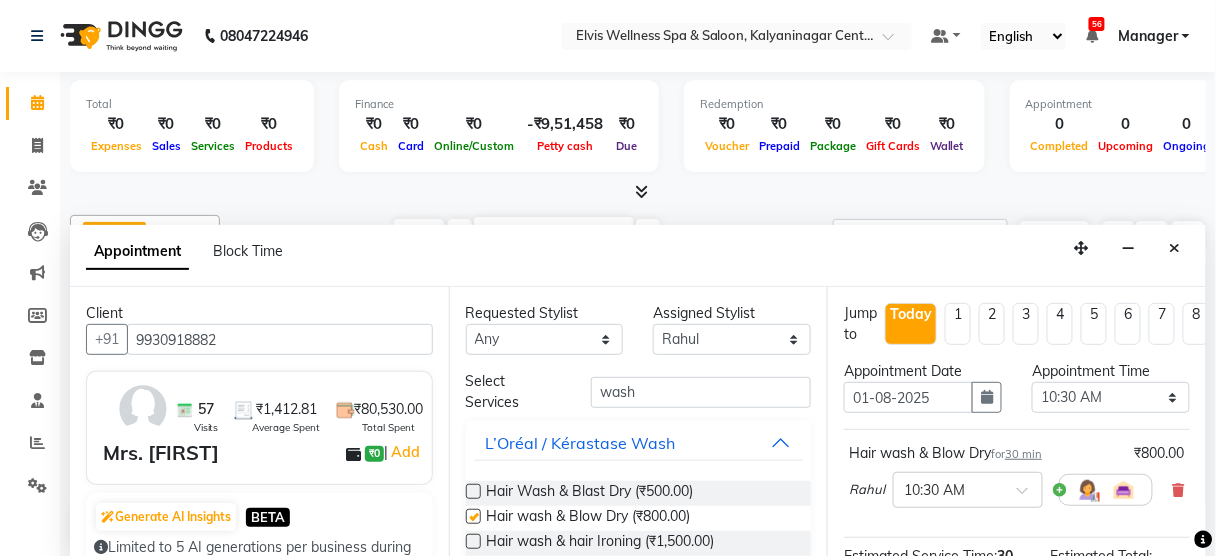 checkbox on "false" 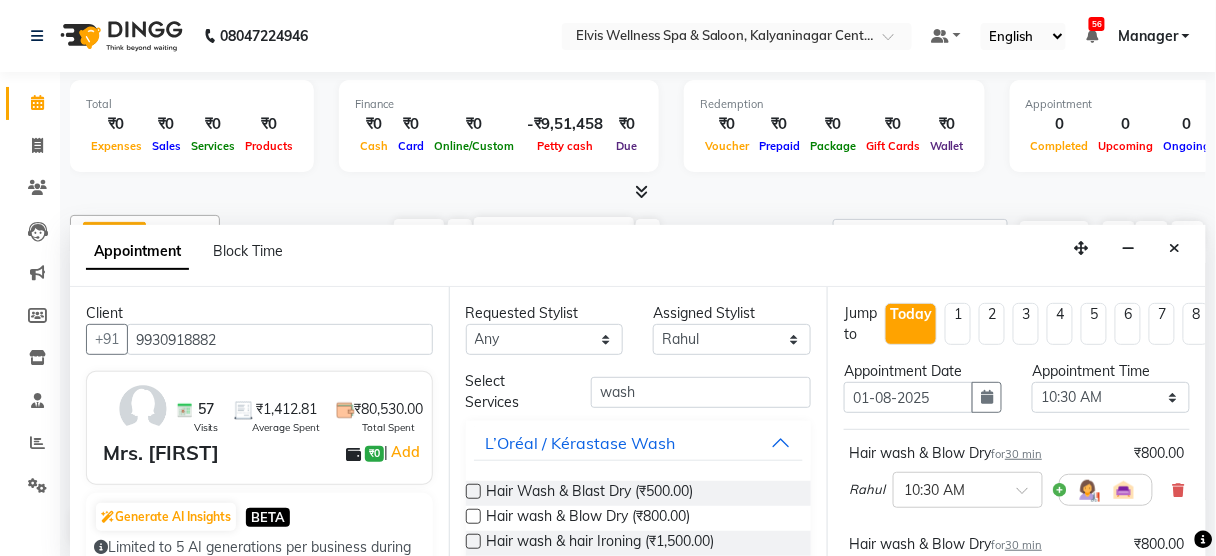 scroll, scrollTop: 394, scrollLeft: 0, axis: vertical 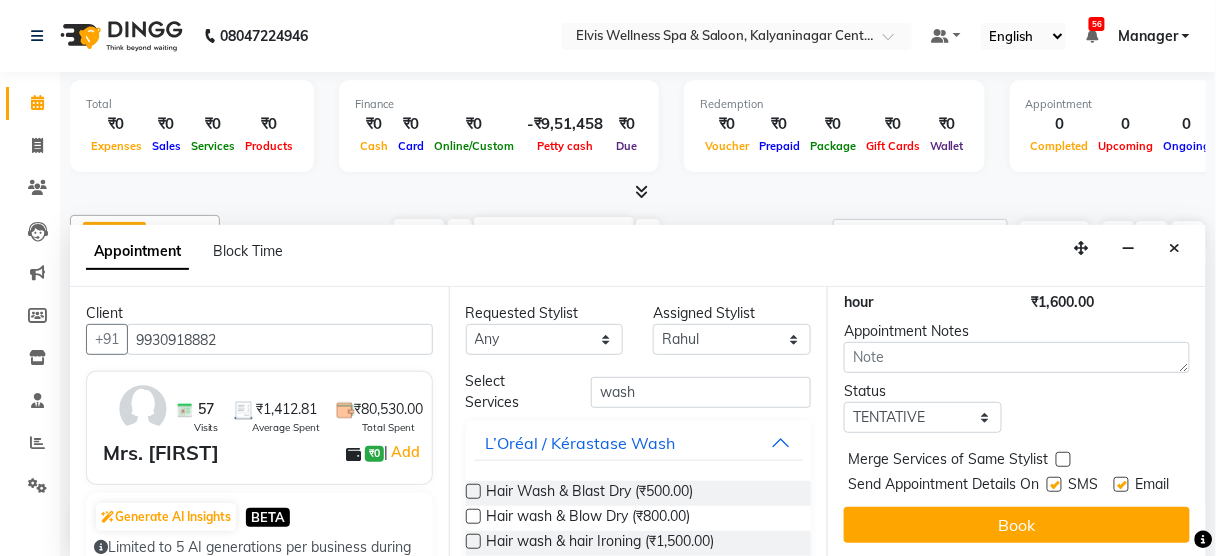 click at bounding box center [1054, 484] 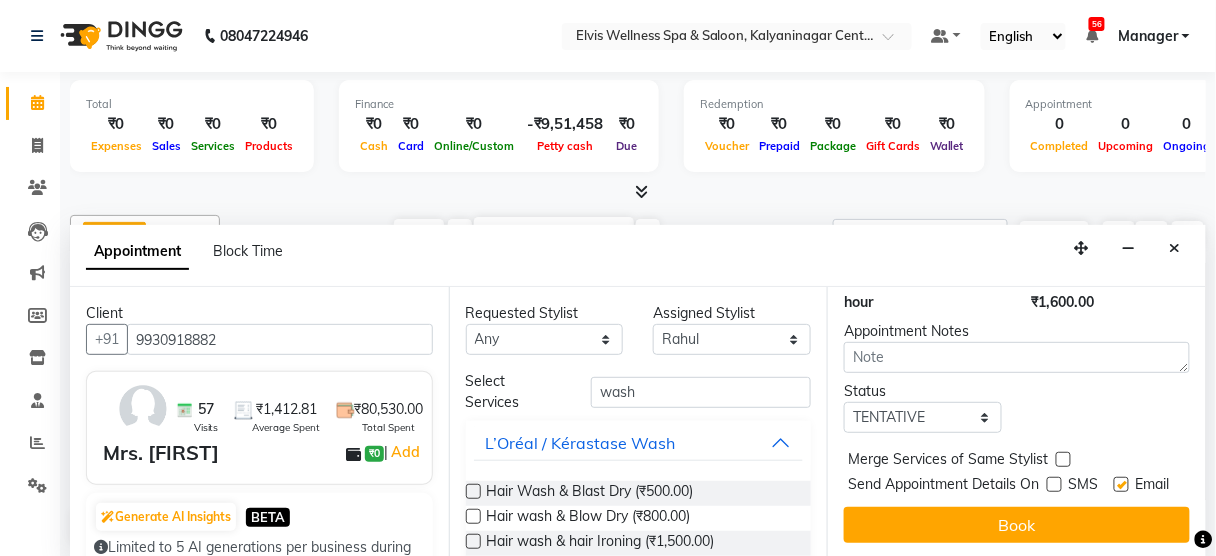click at bounding box center (1054, 484) 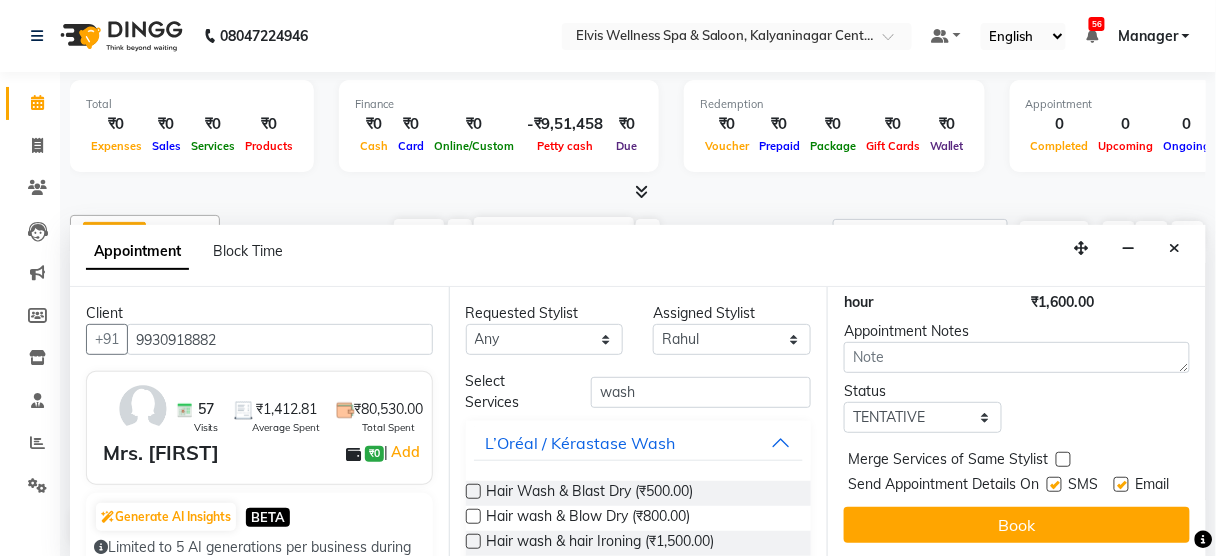 click at bounding box center (1054, 484) 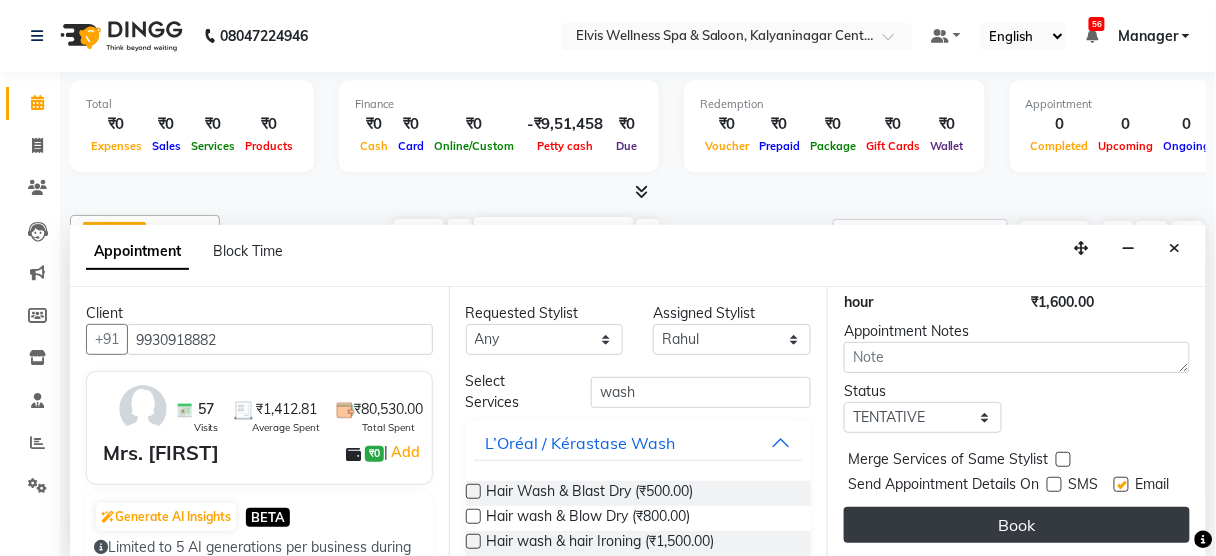 click on "Book" at bounding box center (1017, 525) 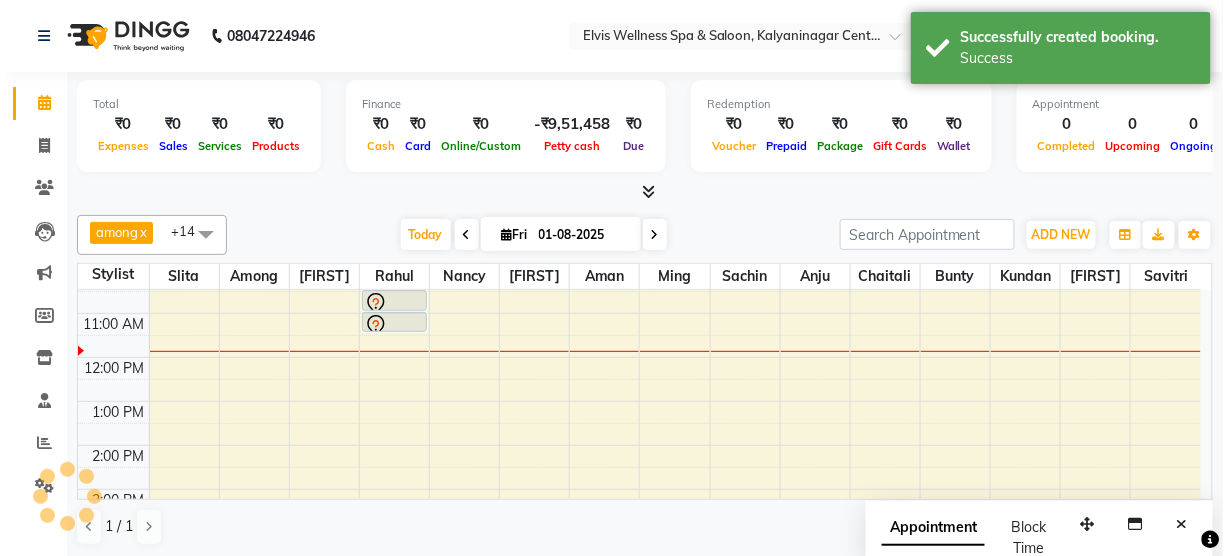 scroll, scrollTop: 0, scrollLeft: 0, axis: both 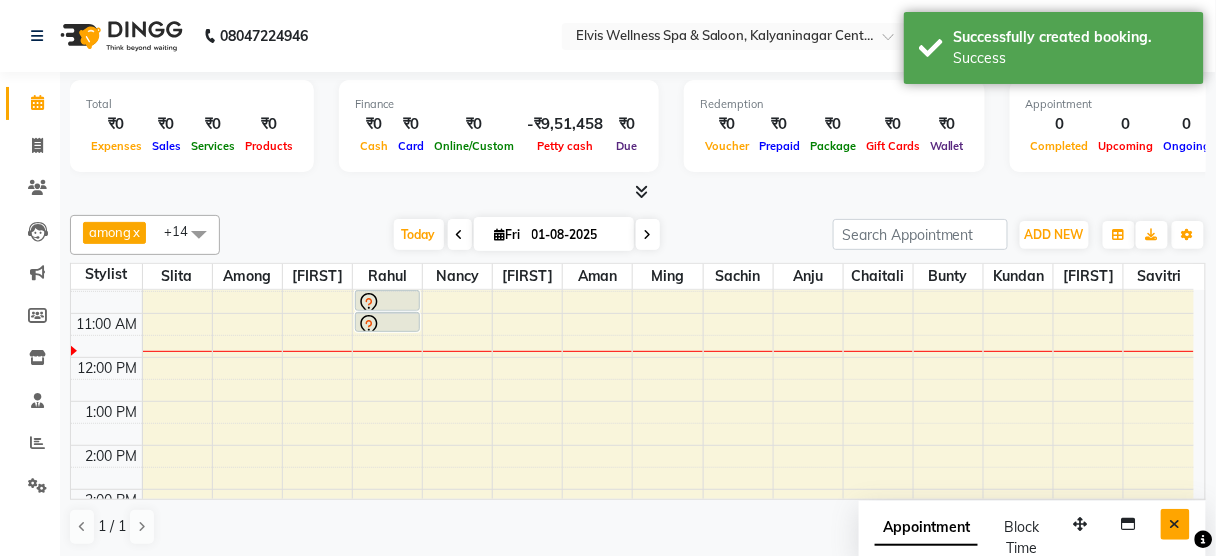click at bounding box center (1175, 524) 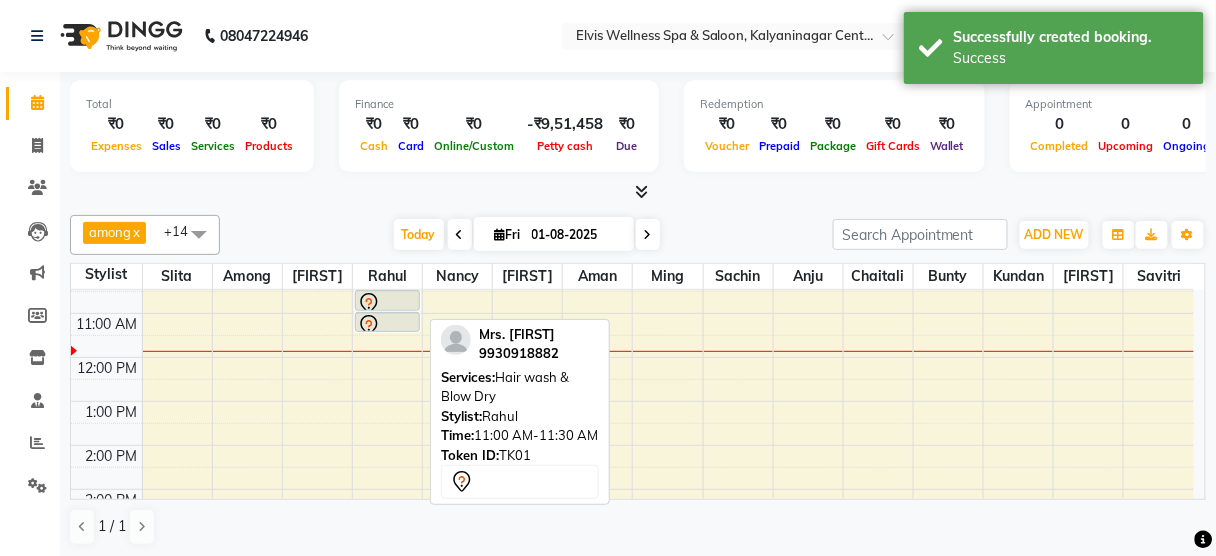click 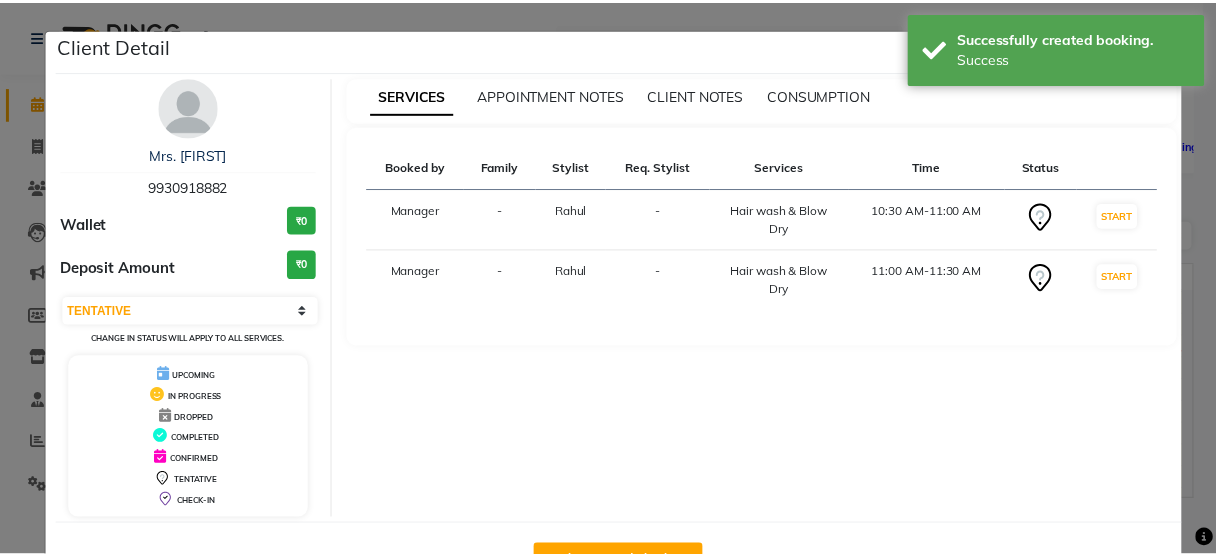 scroll, scrollTop: 65, scrollLeft: 0, axis: vertical 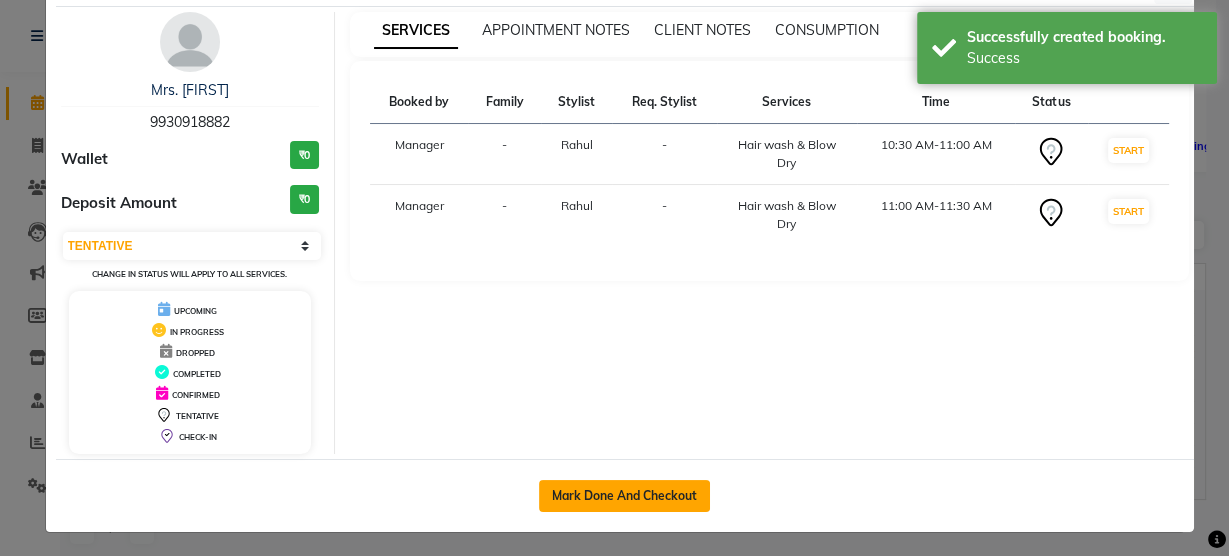 click on "Mark Done And Checkout" 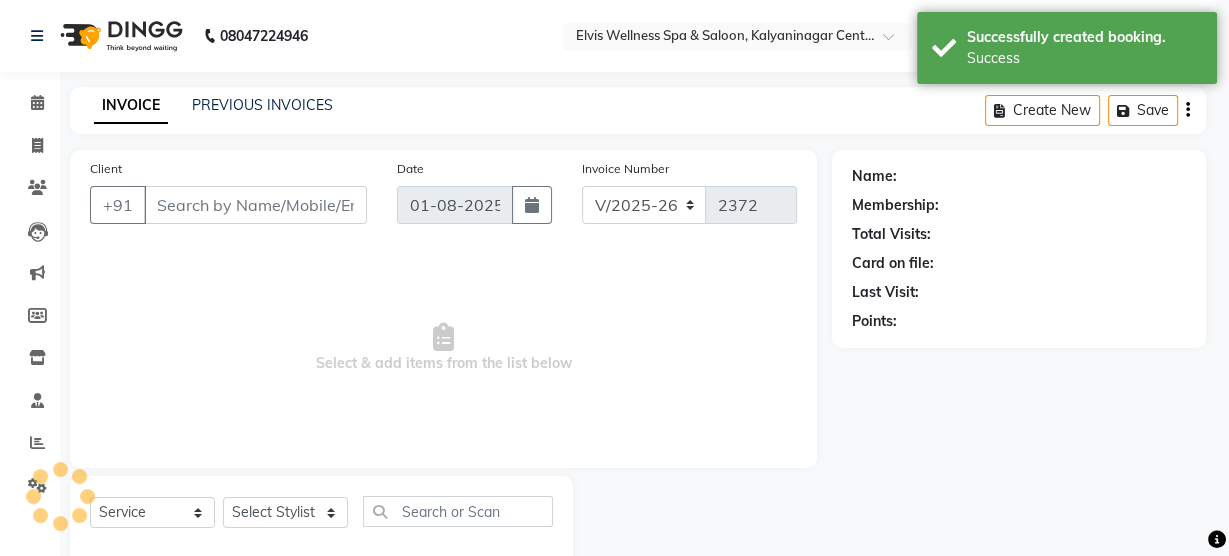 select on "3" 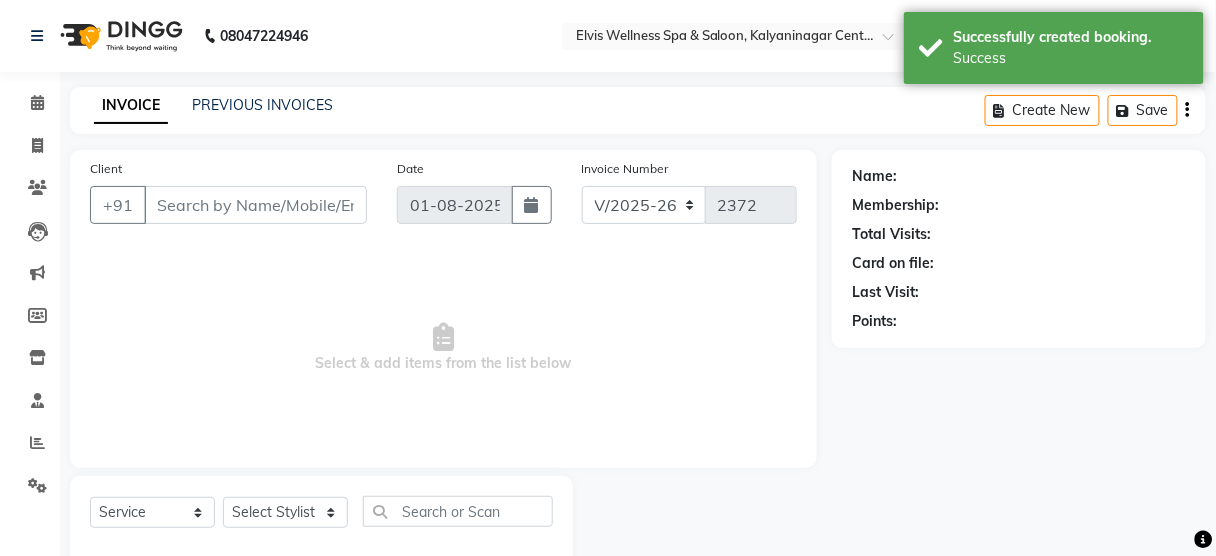 type on "9930918882" 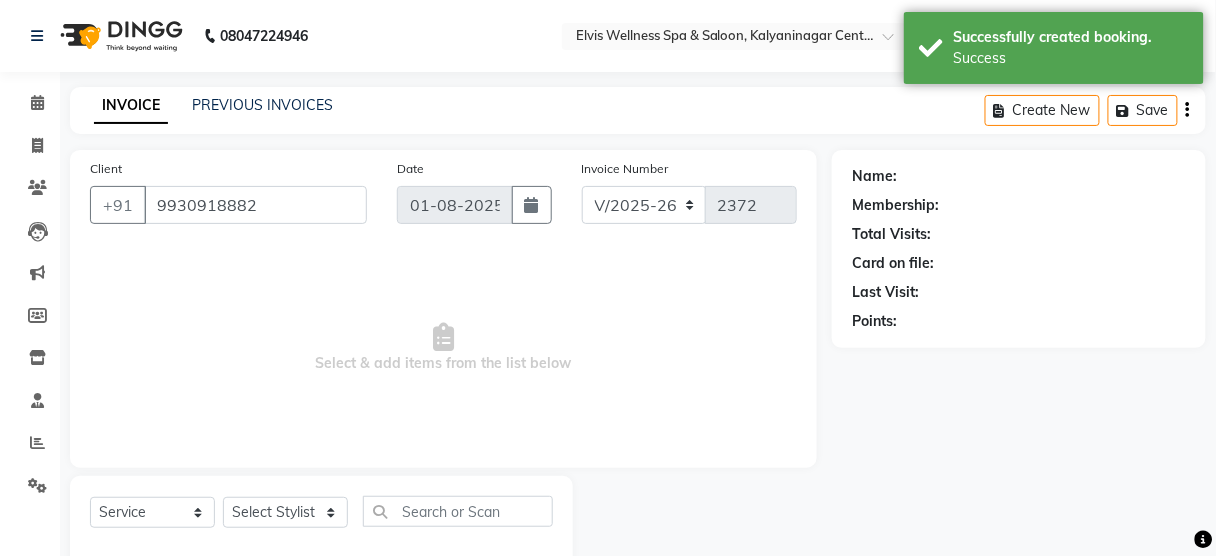 select on "40552" 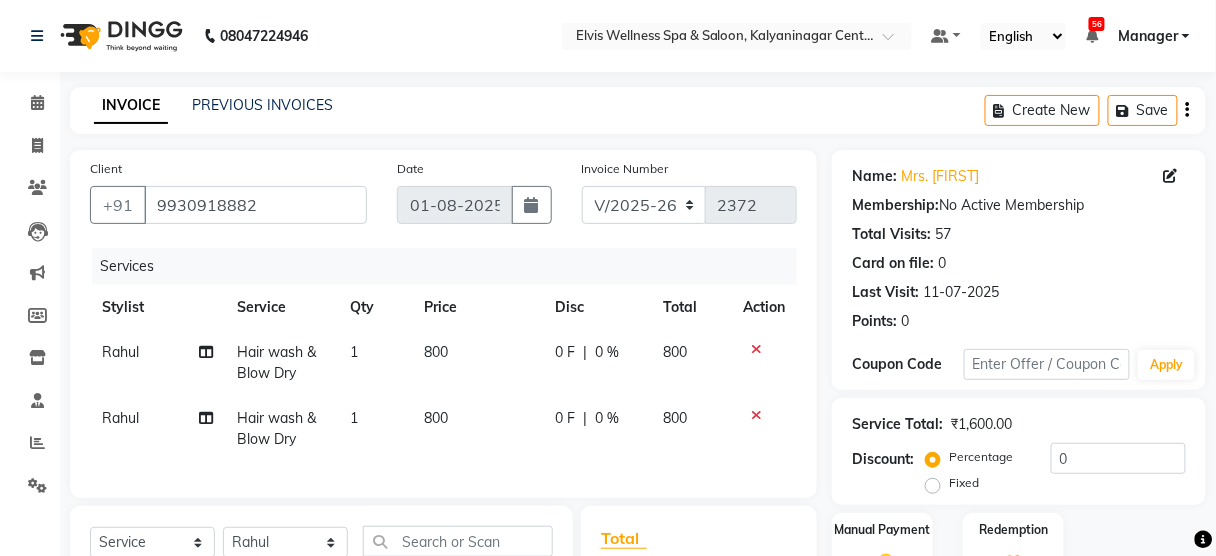 click on "800" 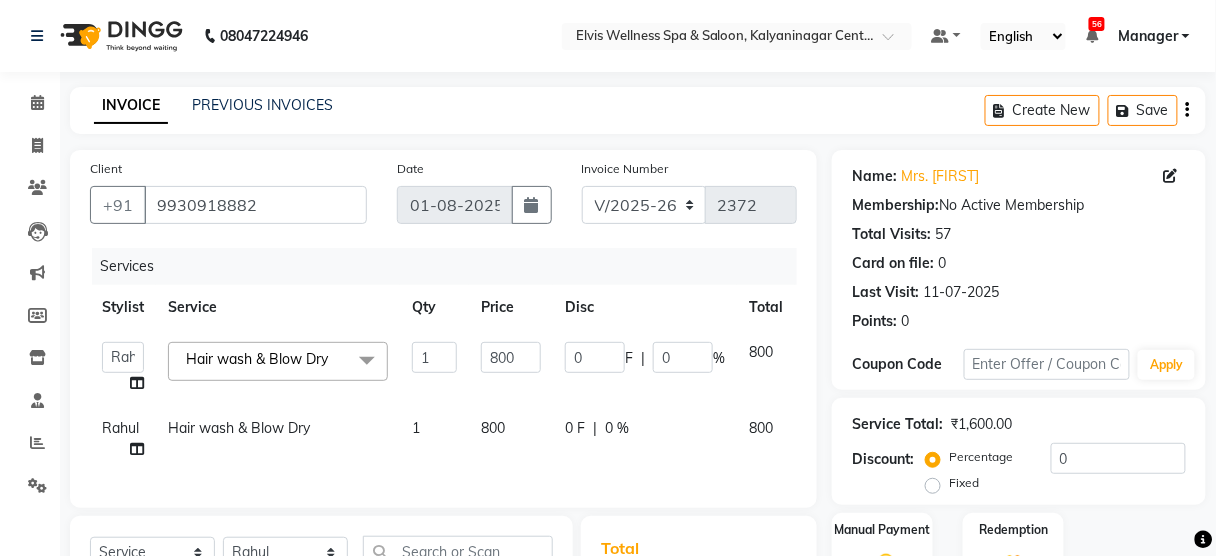 click on "1" 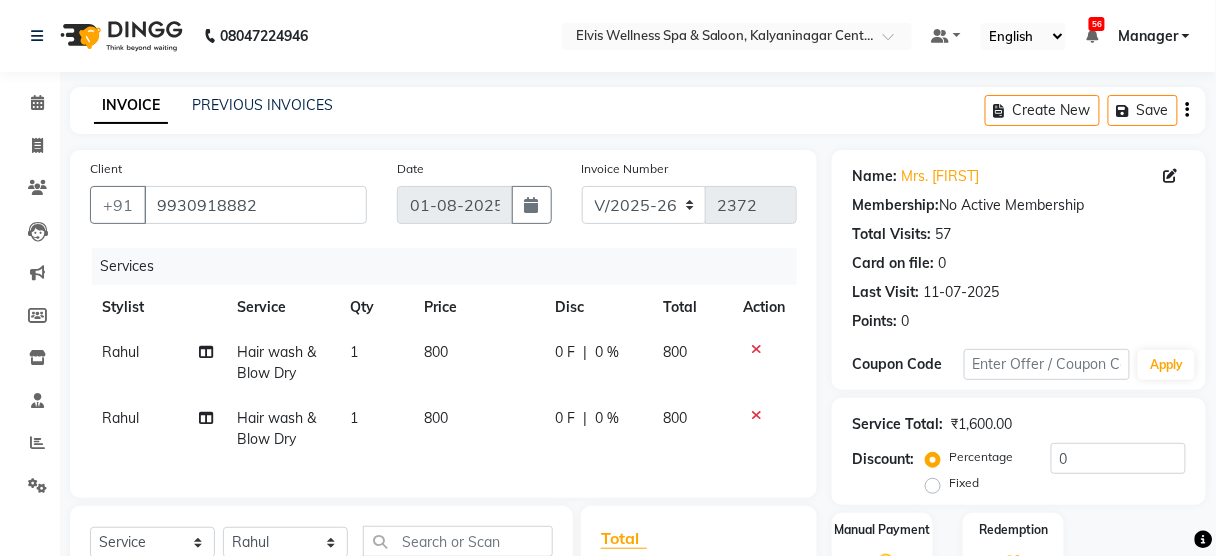 click on "800" 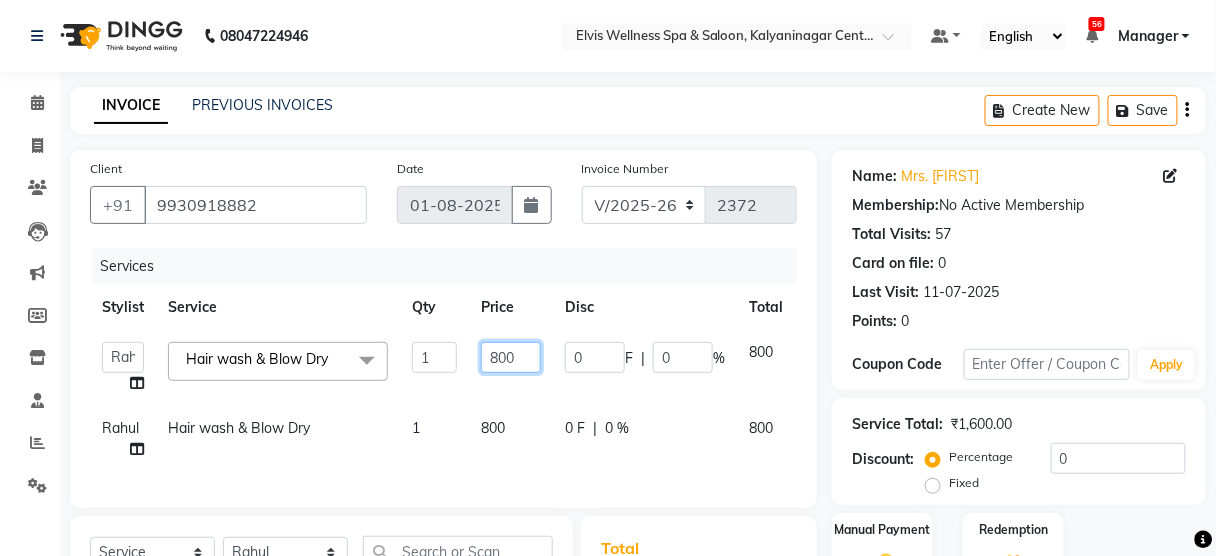 click on "800" 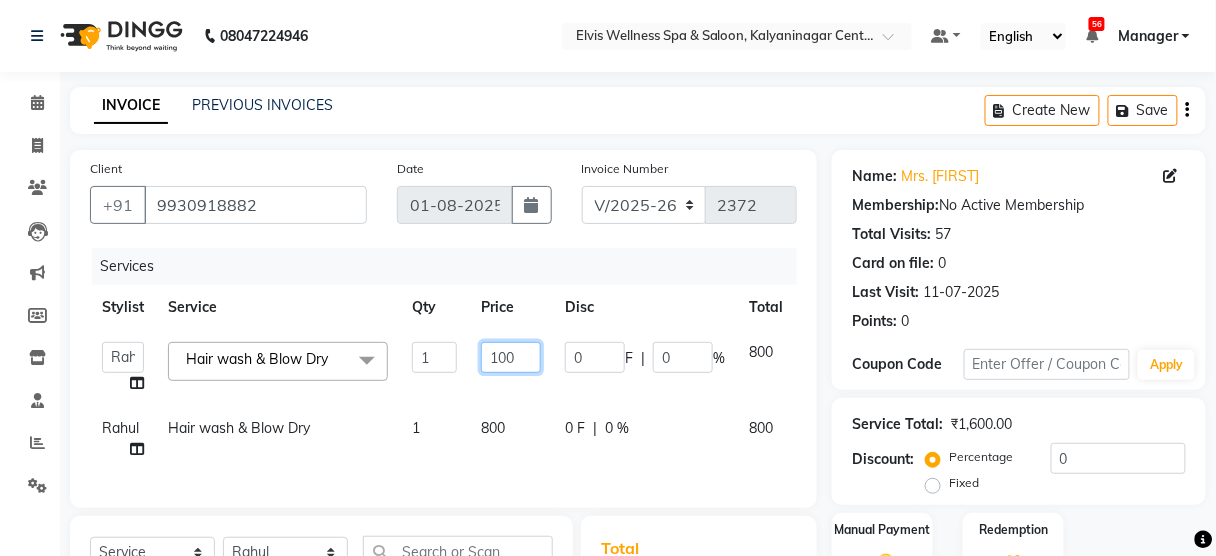 type on "1000" 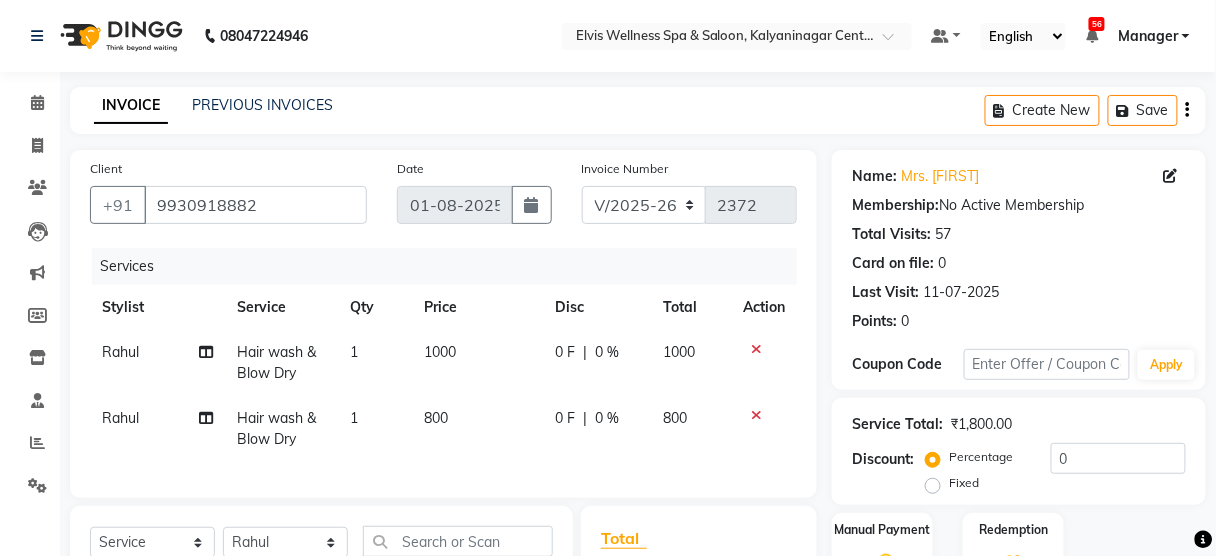 click on "800" 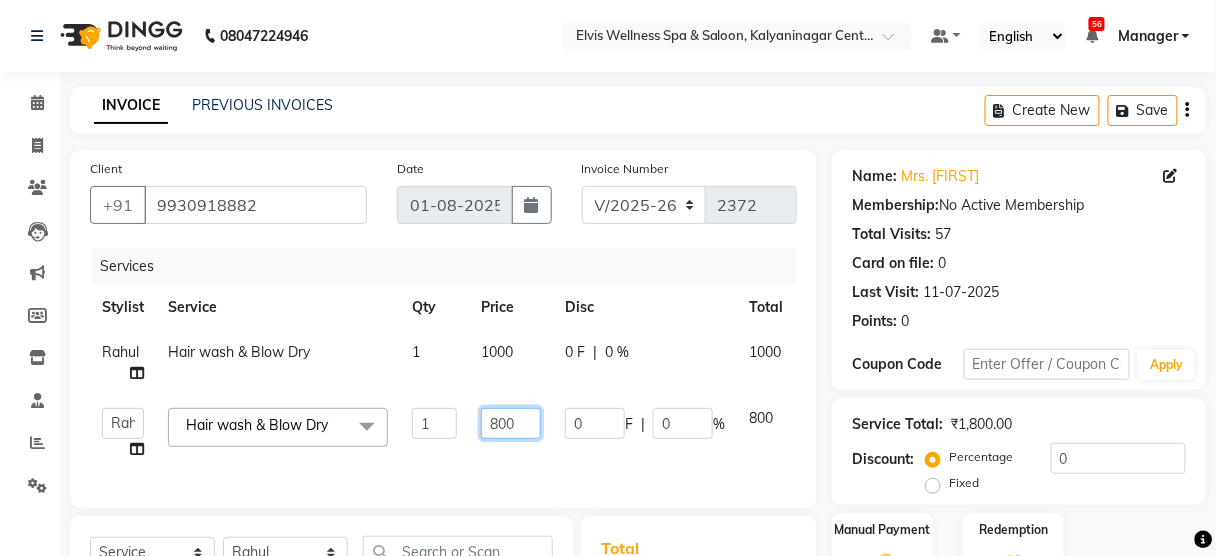 click on "800" 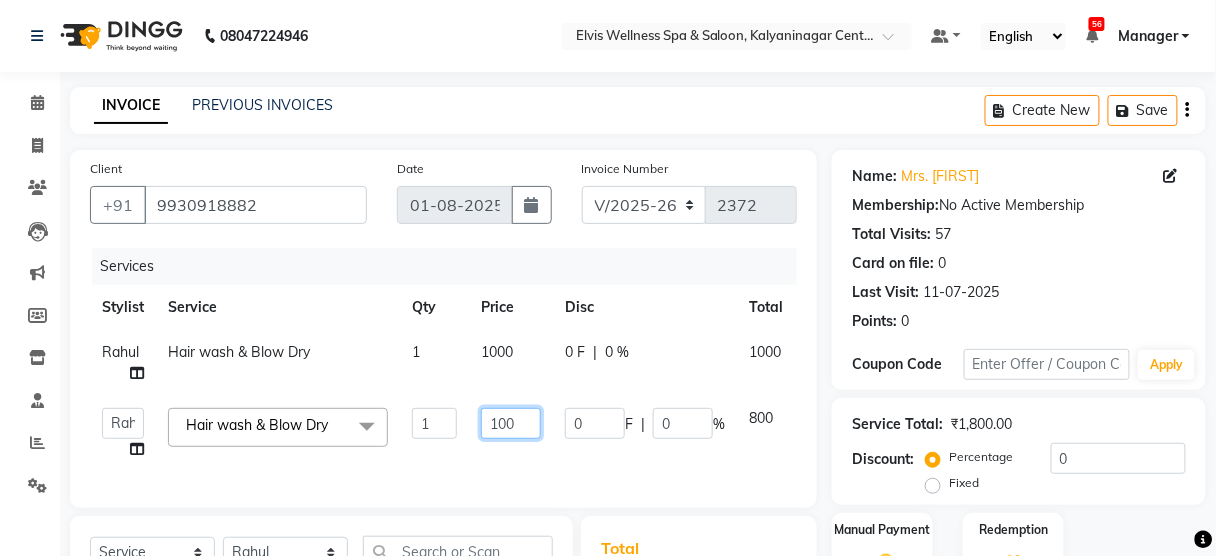 type on "1000" 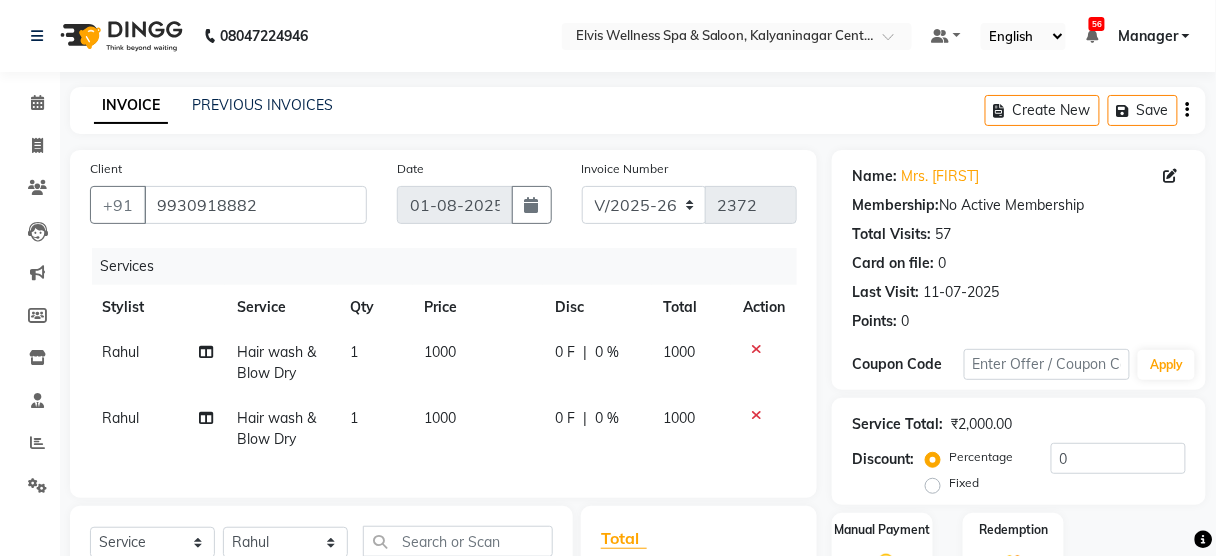 click on "1000" 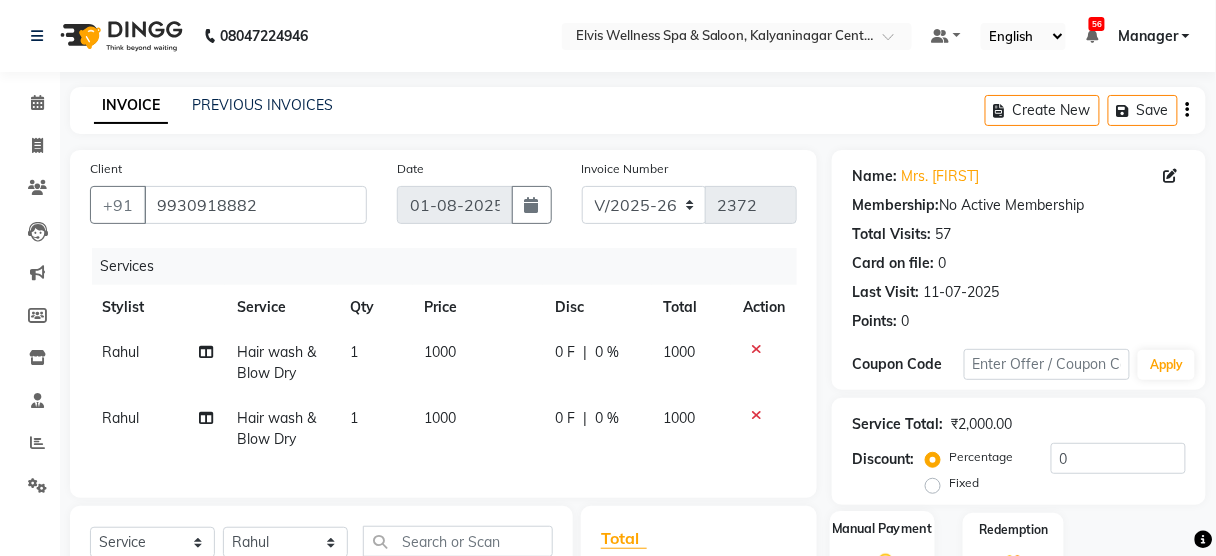 select on "40552" 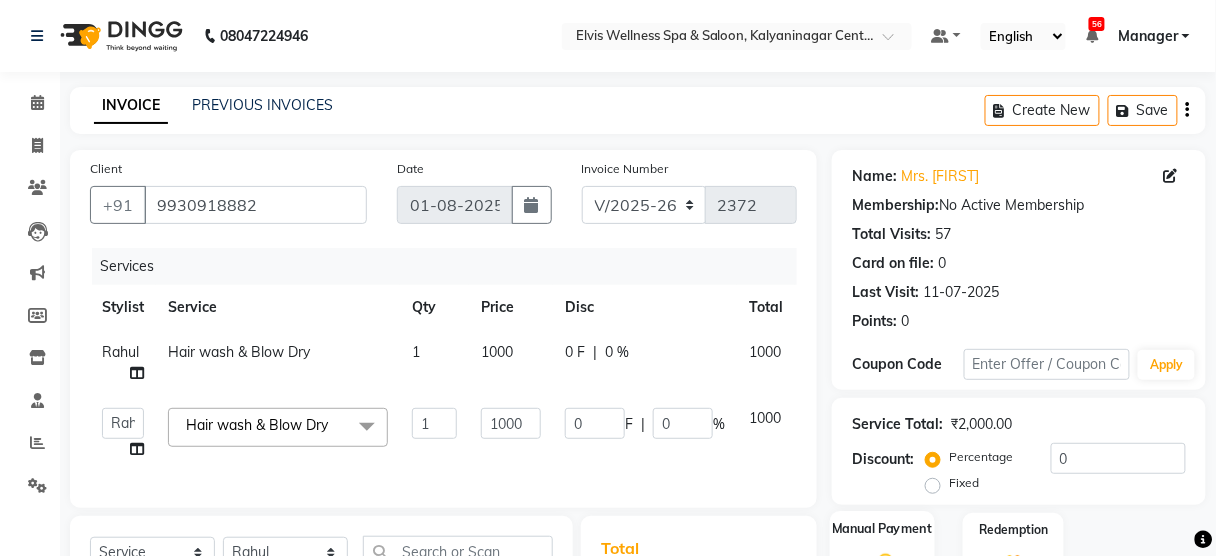 scroll, scrollTop: 296, scrollLeft: 0, axis: vertical 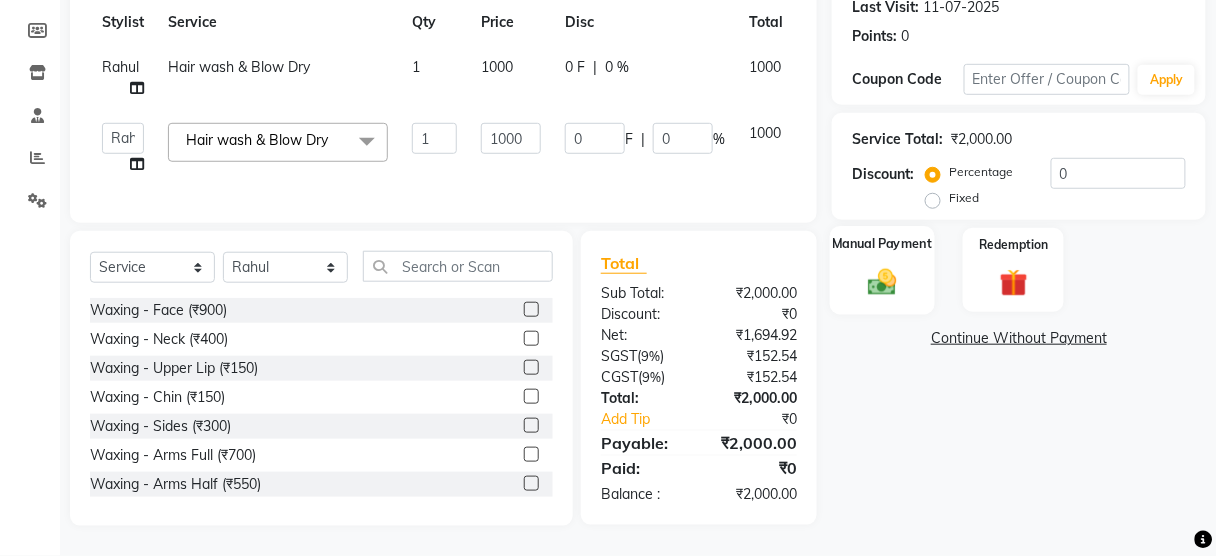 click on "Manual Payment" 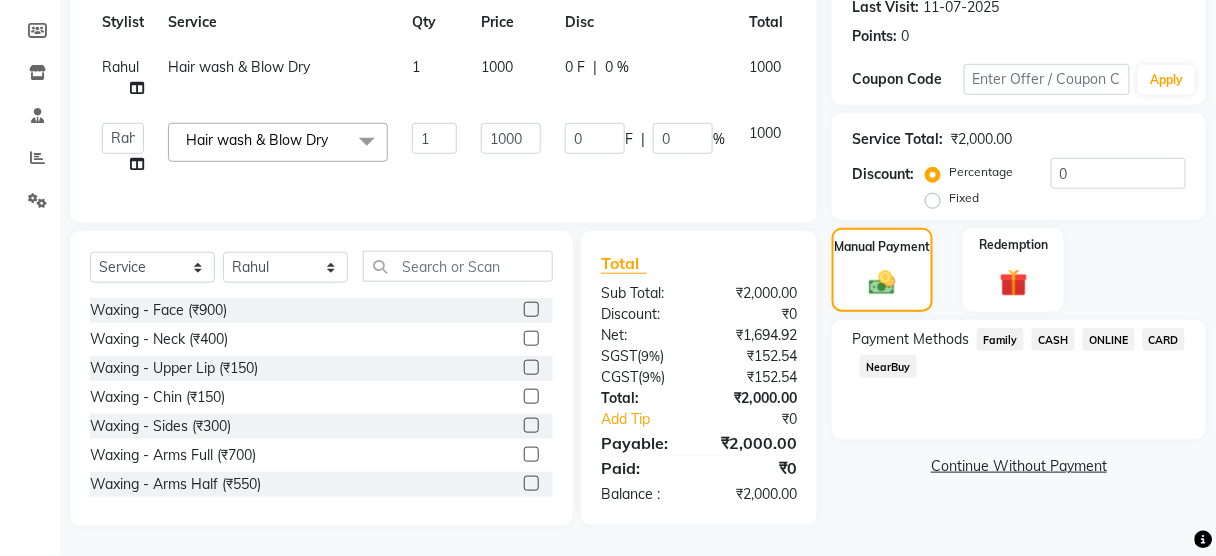 click on "CASH" 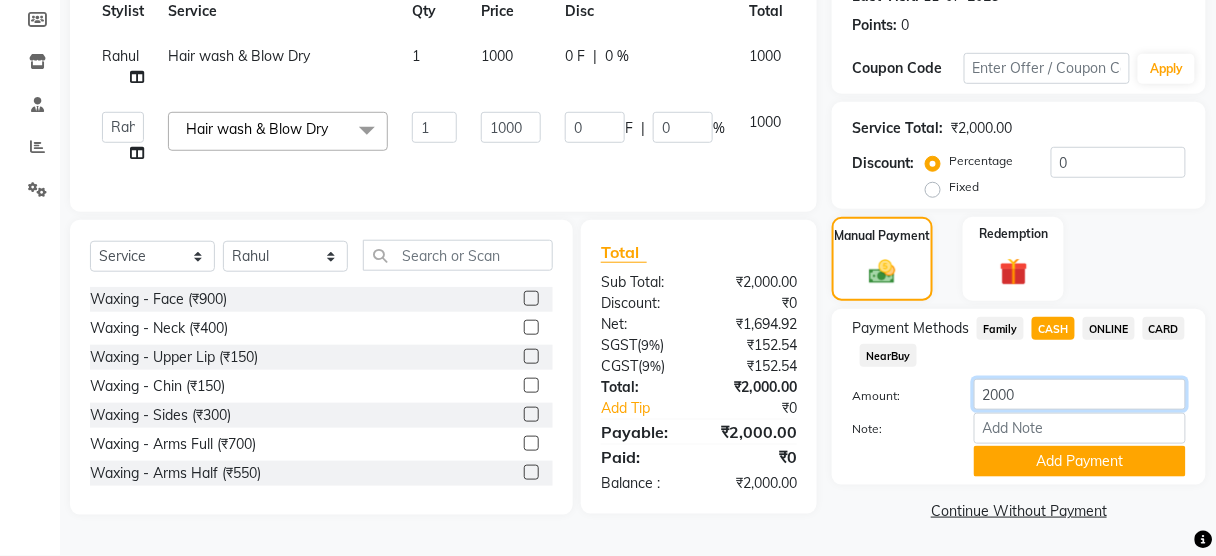 click on "2000" 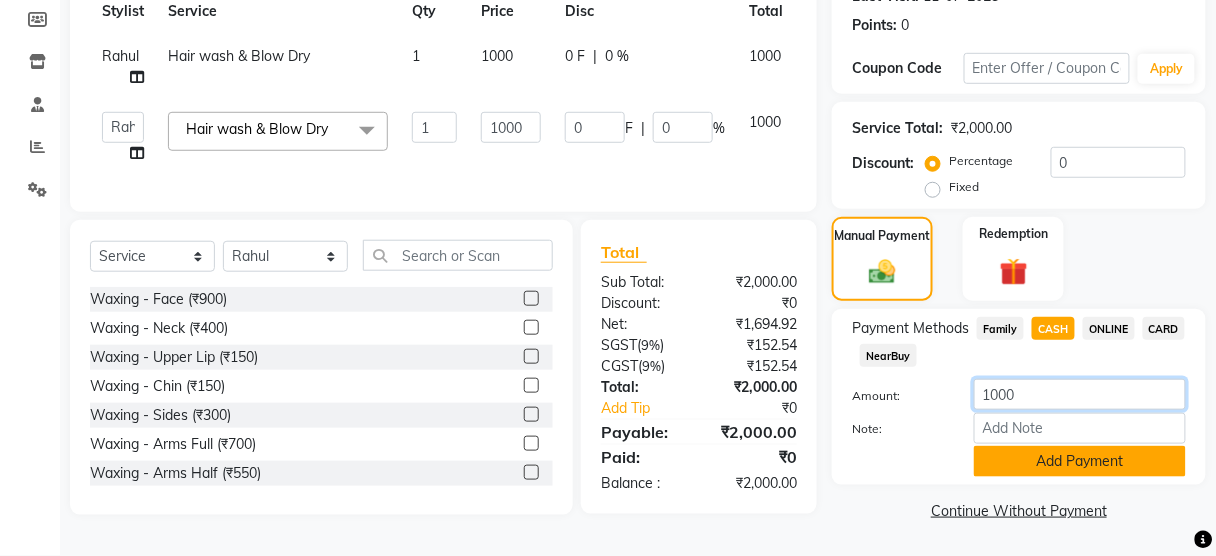 type on "1000" 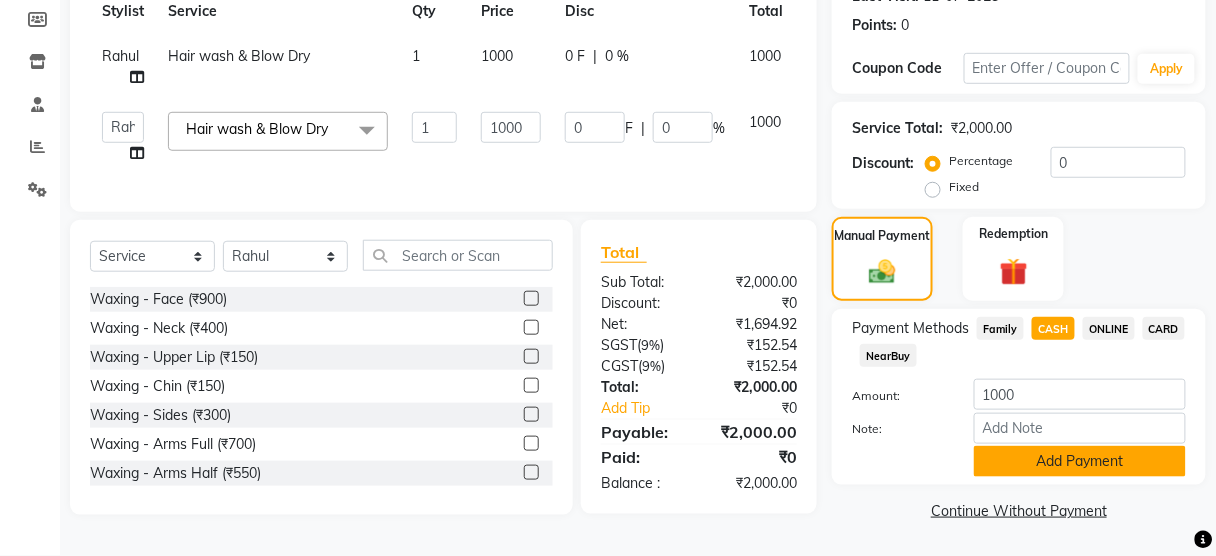 click on "Add Payment" 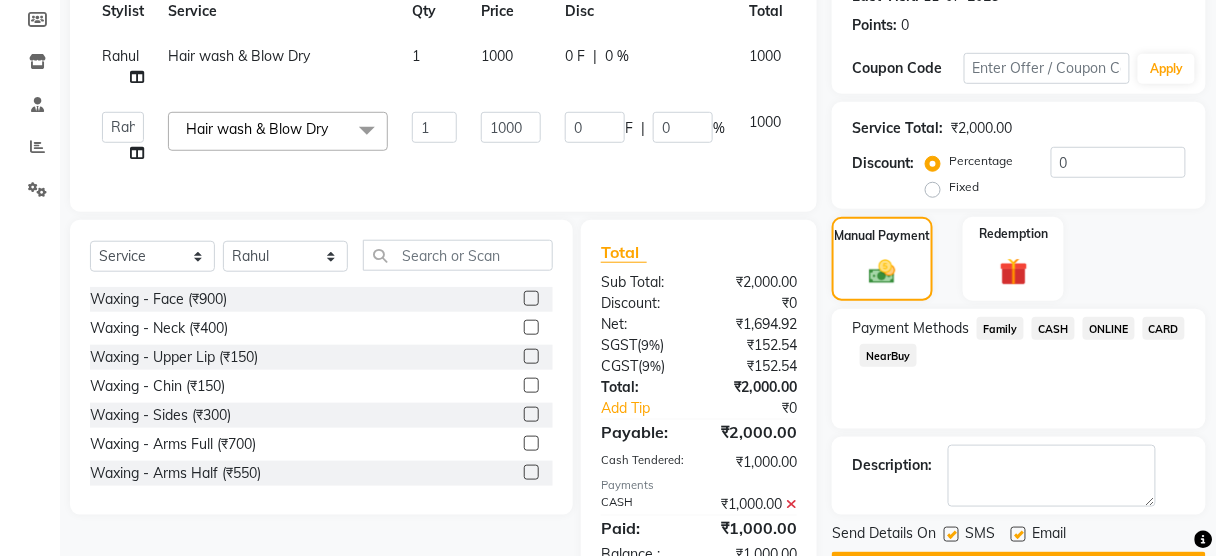 click on "CARD" 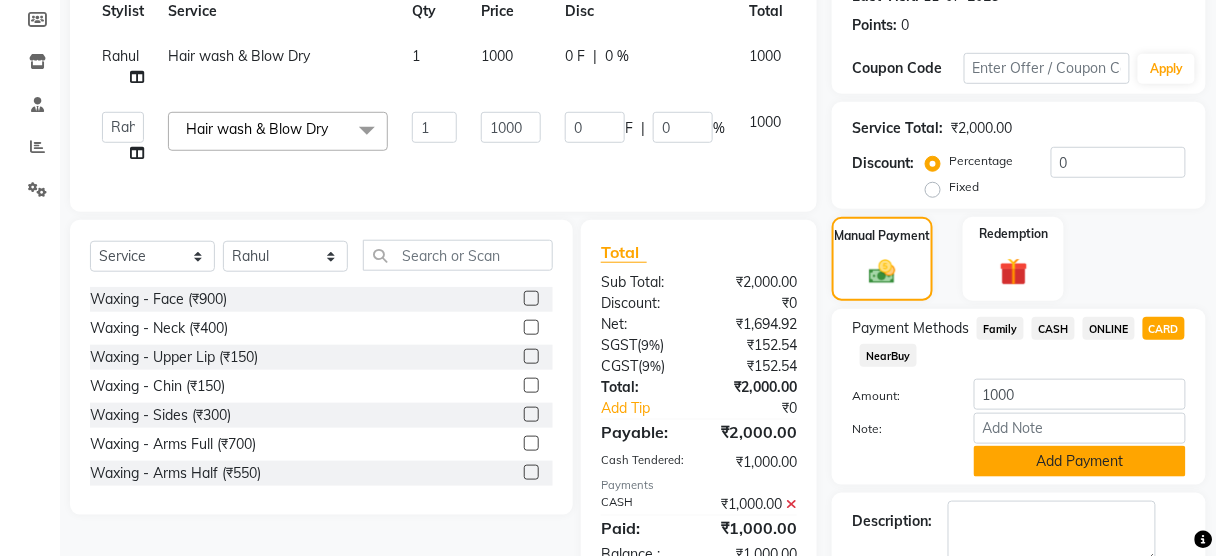 click on "Add Payment" 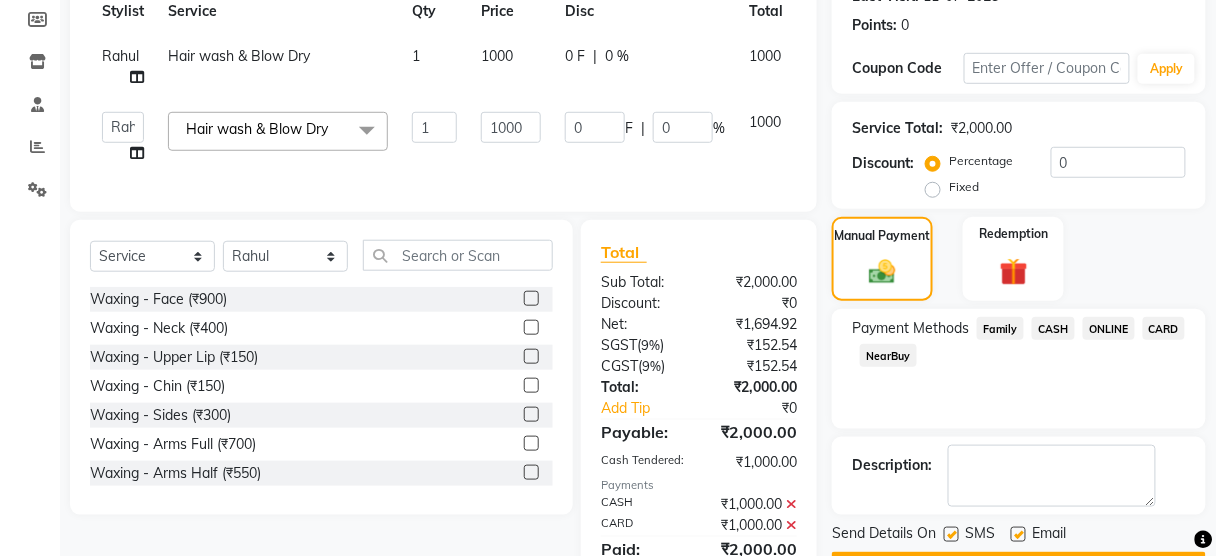 scroll, scrollTop: 428, scrollLeft: 0, axis: vertical 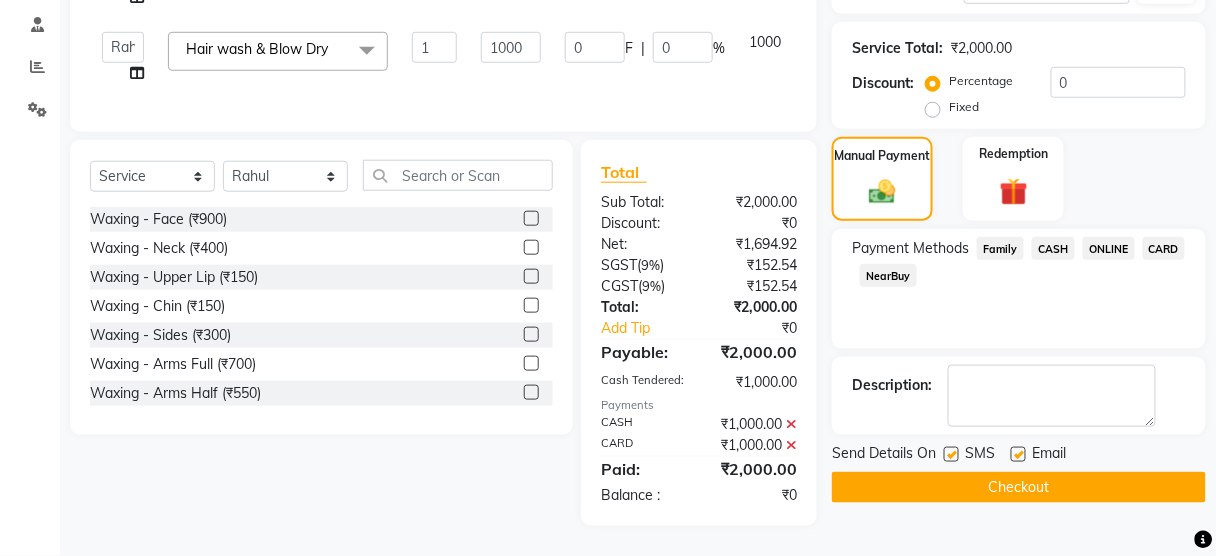 click 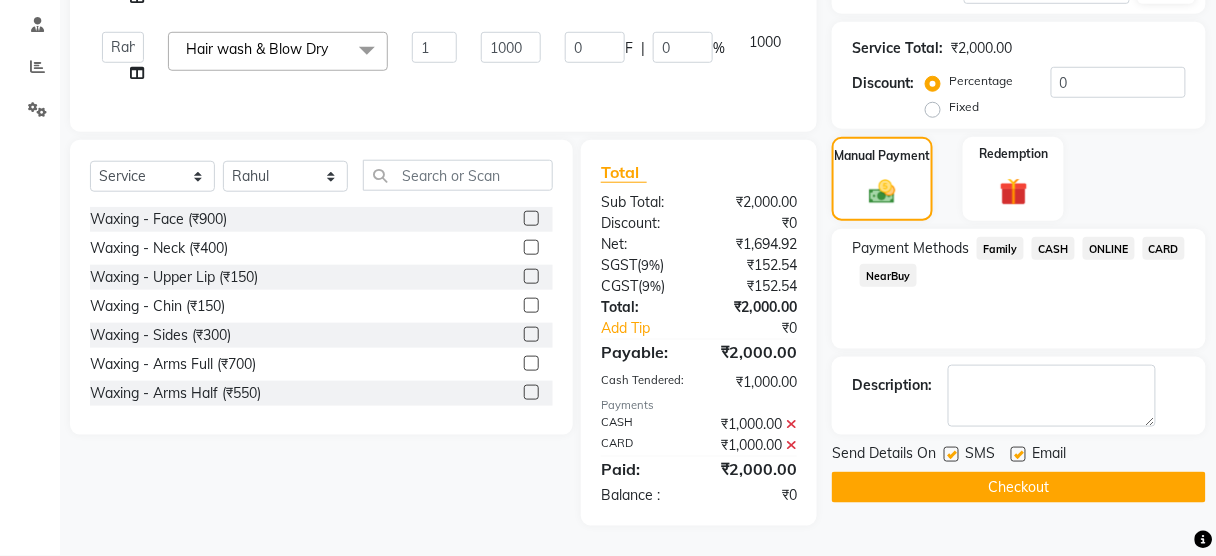 click at bounding box center (950, 455) 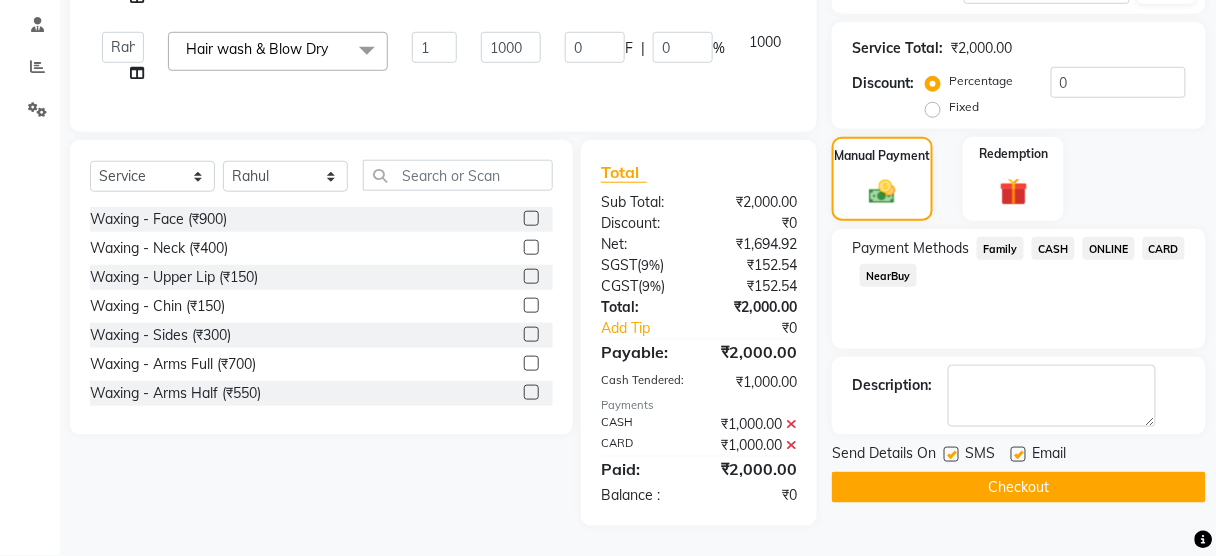 checkbox on "false" 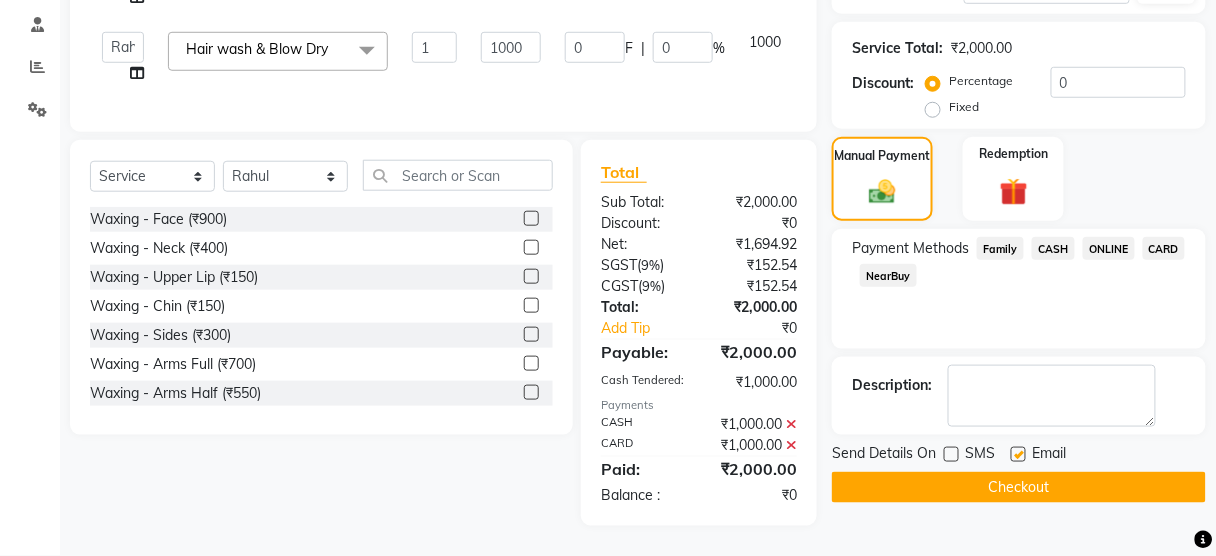 click on "Checkout" 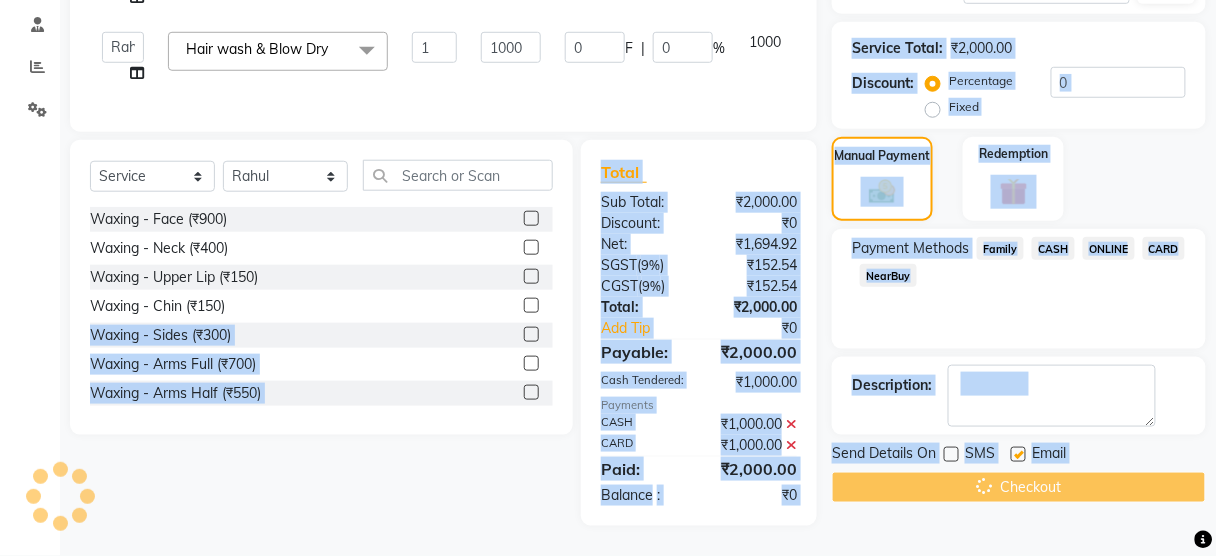 drag, startPoint x: 967, startPoint y: 424, endPoint x: 336, endPoint y: 232, distance: 659.5643 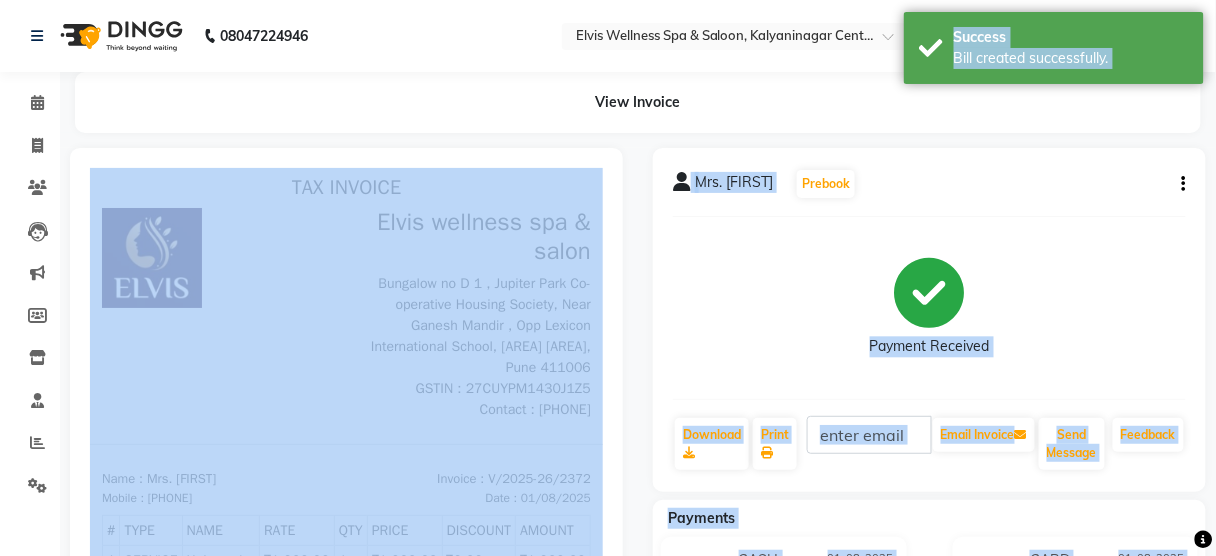 scroll, scrollTop: 0, scrollLeft: 0, axis: both 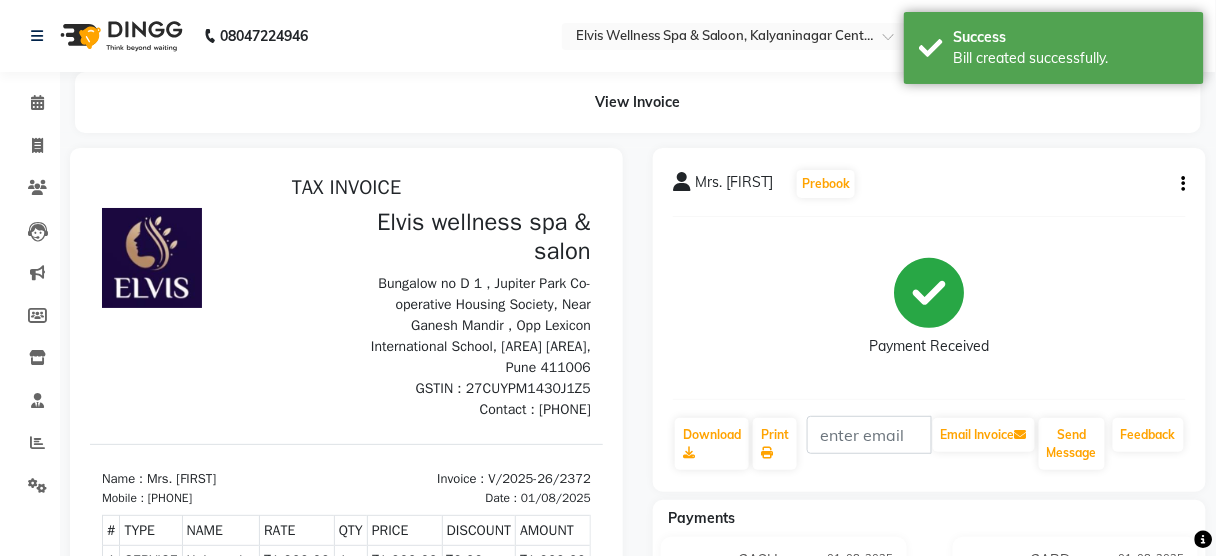 click on "View Invoice" 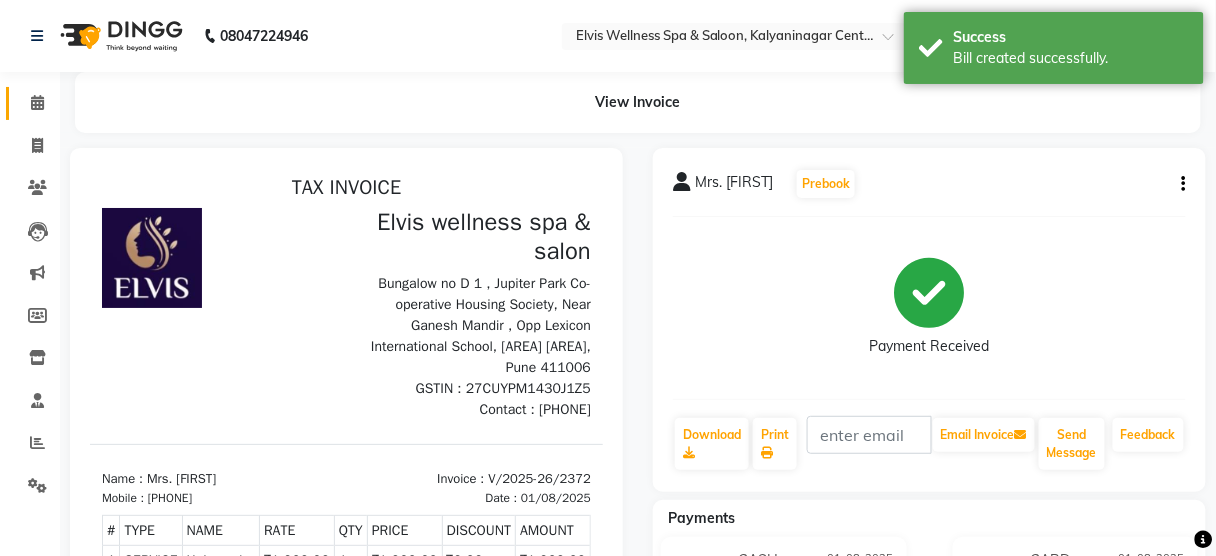 click 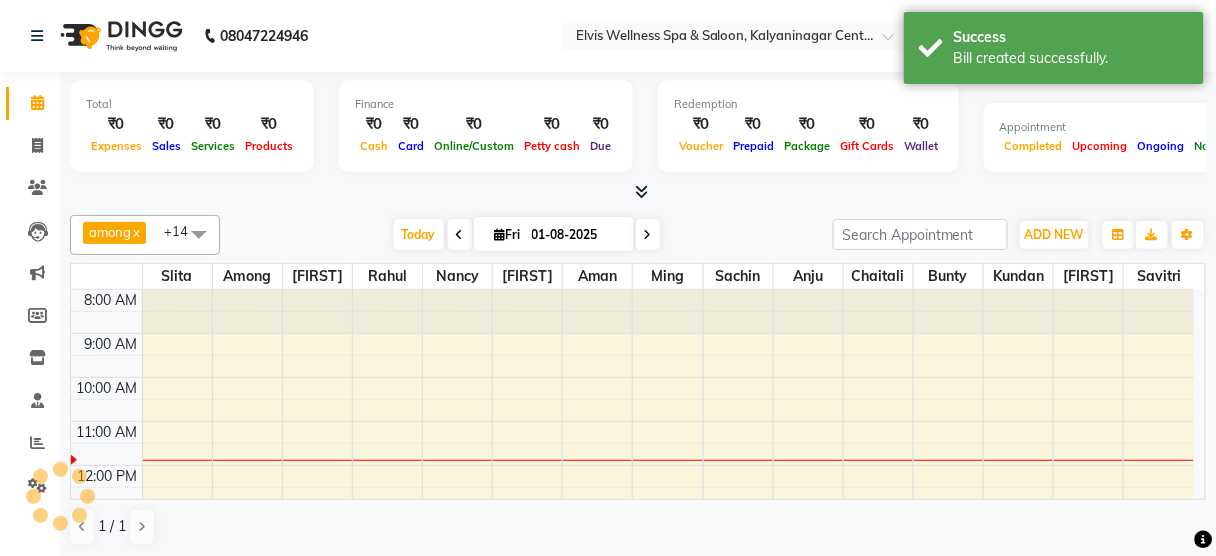 scroll, scrollTop: 0, scrollLeft: 0, axis: both 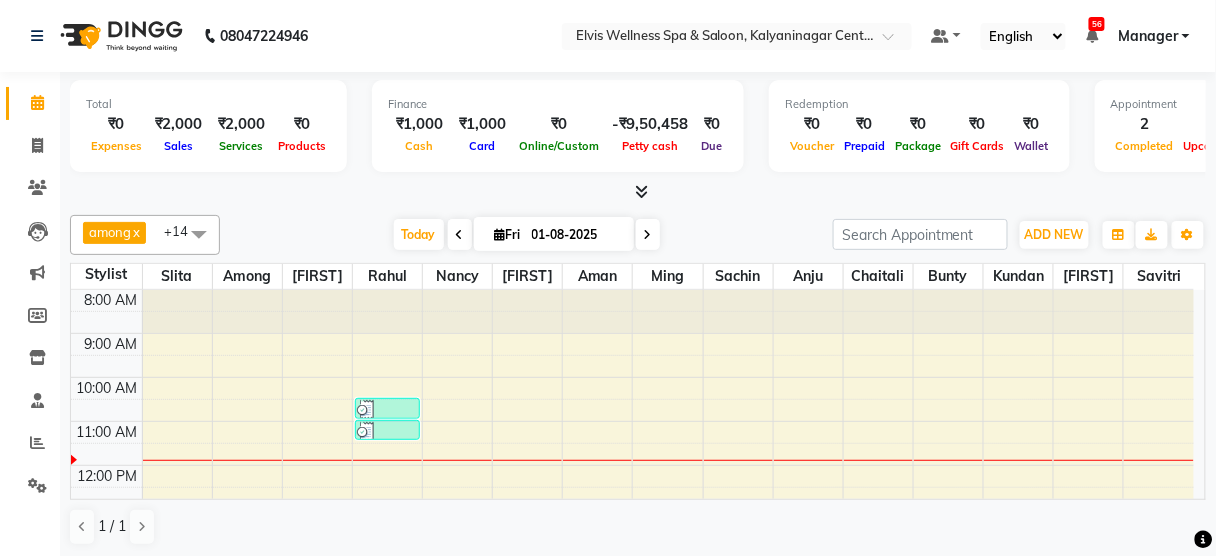 click at bounding box center [460, 235] 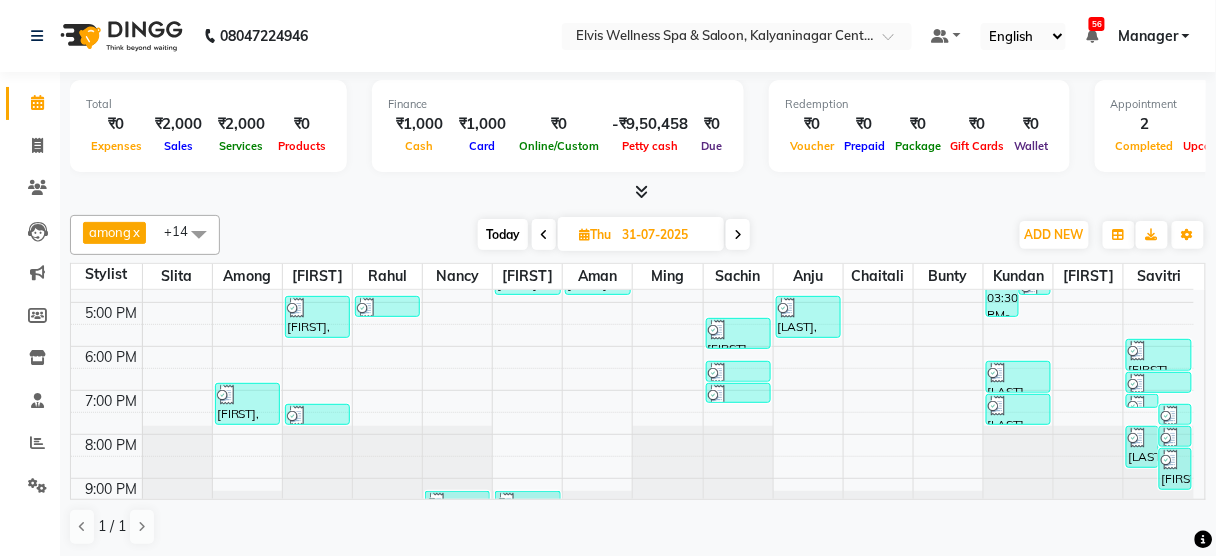 scroll, scrollTop: 395, scrollLeft: 0, axis: vertical 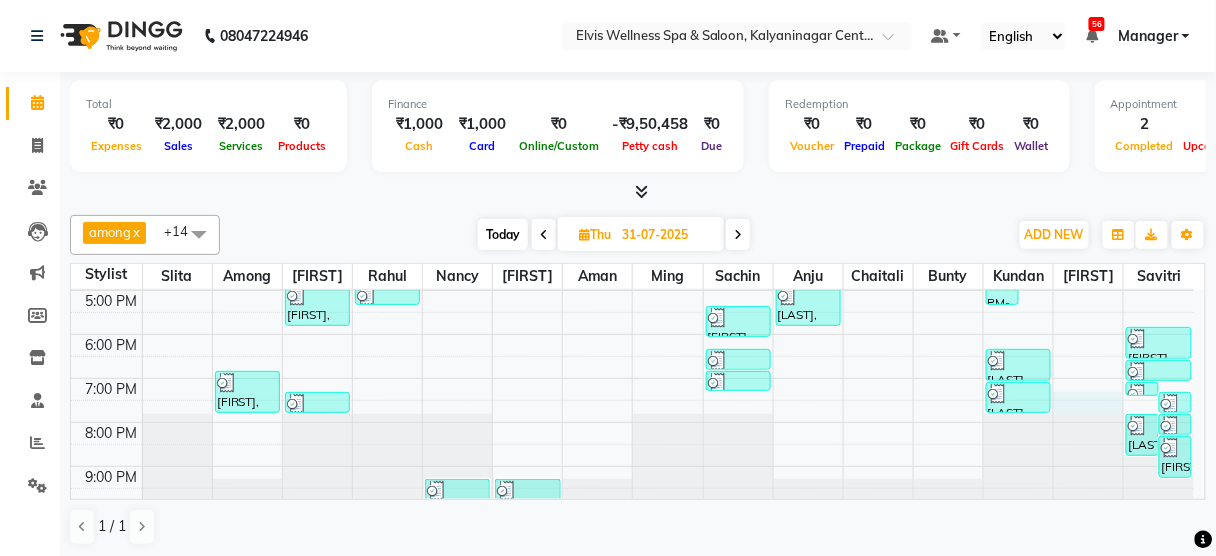 click on "8:00 AM 9:00 AM 10:00 AM 11:00 AM 12:00 PM 1:00 PM 2:00 PM 3:00 PM 4:00 PM 5:00 PM 6:00 PM 7:00 PM 8:00 PM 9:00 PM [FIRST], TK09, 03:30 PM-04:30 PM, Massage - Foot Massage (60 Min) [FIRST], TK21, 07:00 PM-08:00 PM, Massage - Foot Massage (60 Min) [FIRST], TK13, 05:00 PM-06:00 PM, Hands & Feet Men - Premium Pedicure [FIRST], TK11, 07:30 PM-08:00 PM, Head massage [FIRST], TK04, 02:00 PM-03:00 PM, Coloring With Stylist Consult - Root Touch-Up [BRAND] salon, [AREA], 05:00 PM-05:30 PM, Hair wash & Blow Dry [FIRST] [LAST], TK02, 12:00 PM-01:00 PM, Massage - Swedish Massage (60 Min) [FIRST] [LAST], TK10, 03:00 PM-04:30 PM, Massage - Deeptisue Massage (90 Min ) [FIRST], TK21, 09:30 PM-10:30 PM, Massage - Foot Massage (60 Min) [FIRST], TK12, 04:00 PM-05:00 PM, Massage - Swedish Massage (60 Min) [FIRST], TK21, 09:30 PM-10:30 PM, Massage - Foot Massage (60 Min) [FIRST] [LAST], TK05, 01:30 PM-02:30 PM, Massage - Deeptisue Massage (60 Min)" at bounding box center [632, 202] 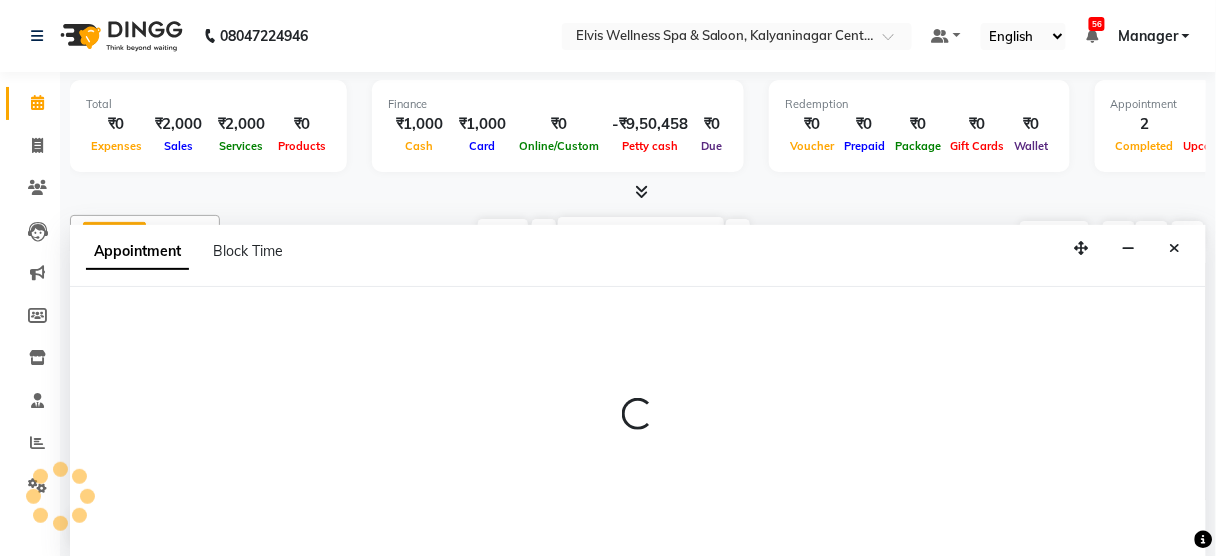 scroll, scrollTop: 0, scrollLeft: 0, axis: both 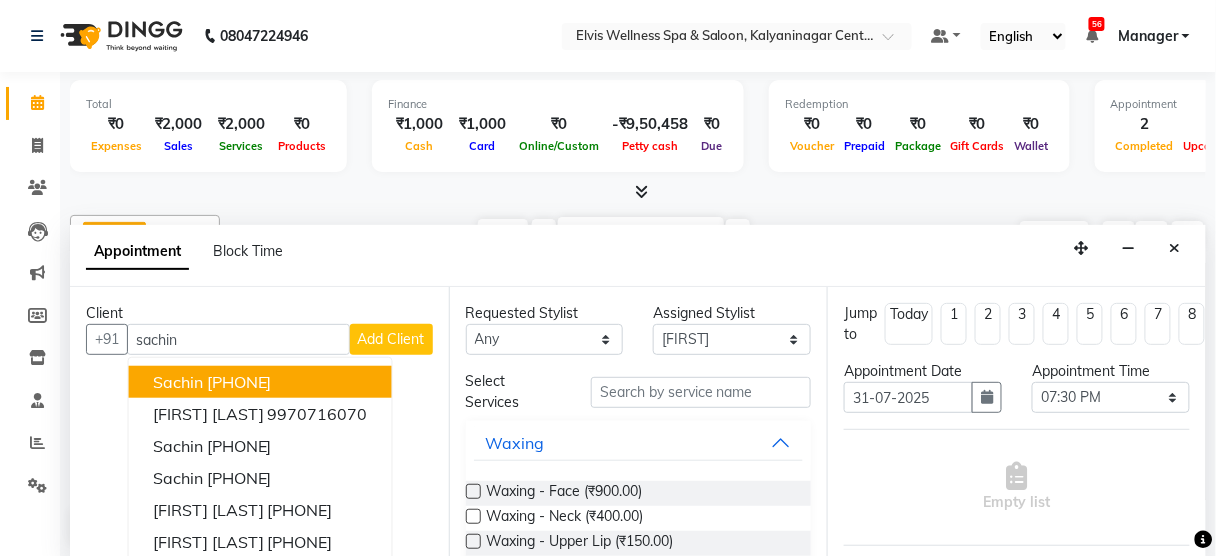 click on "[FIRST]  [PHONE]" at bounding box center (260, 382) 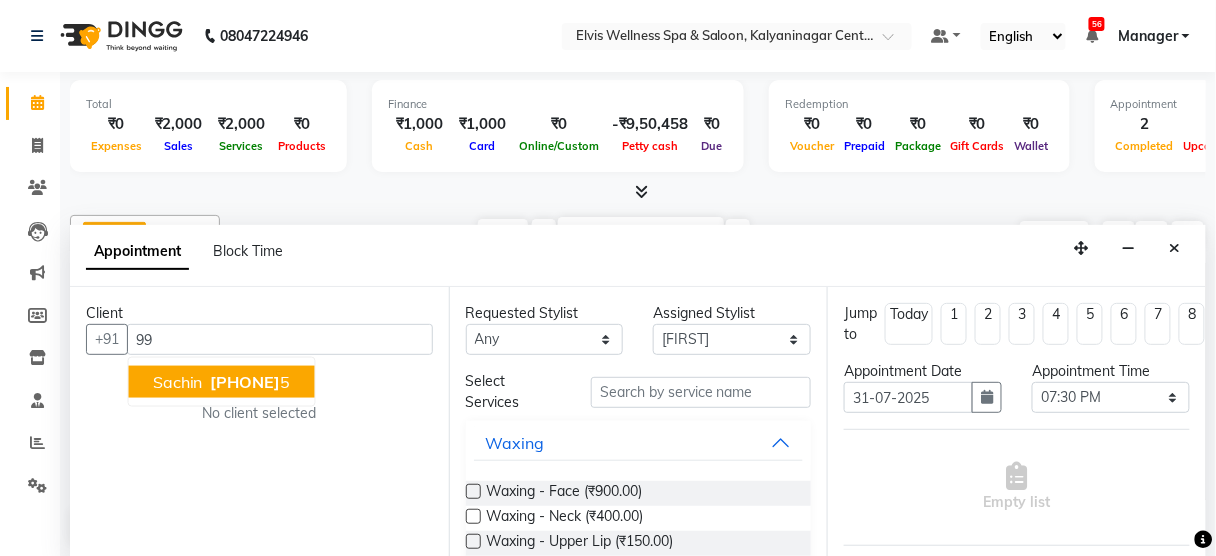 type on "9" 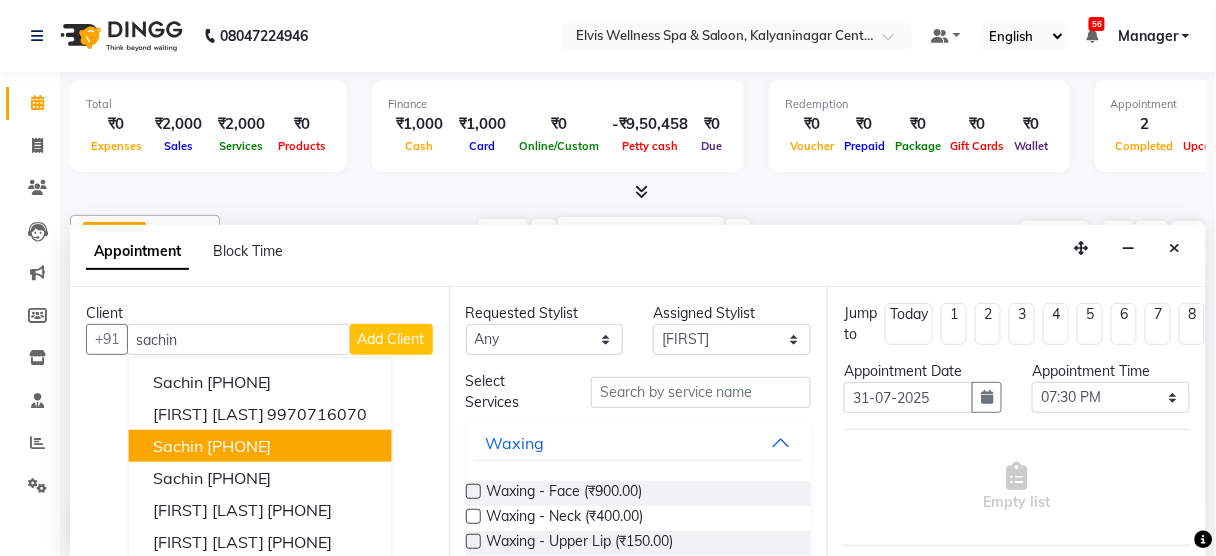 click on "[PHONE]" at bounding box center [239, 446] 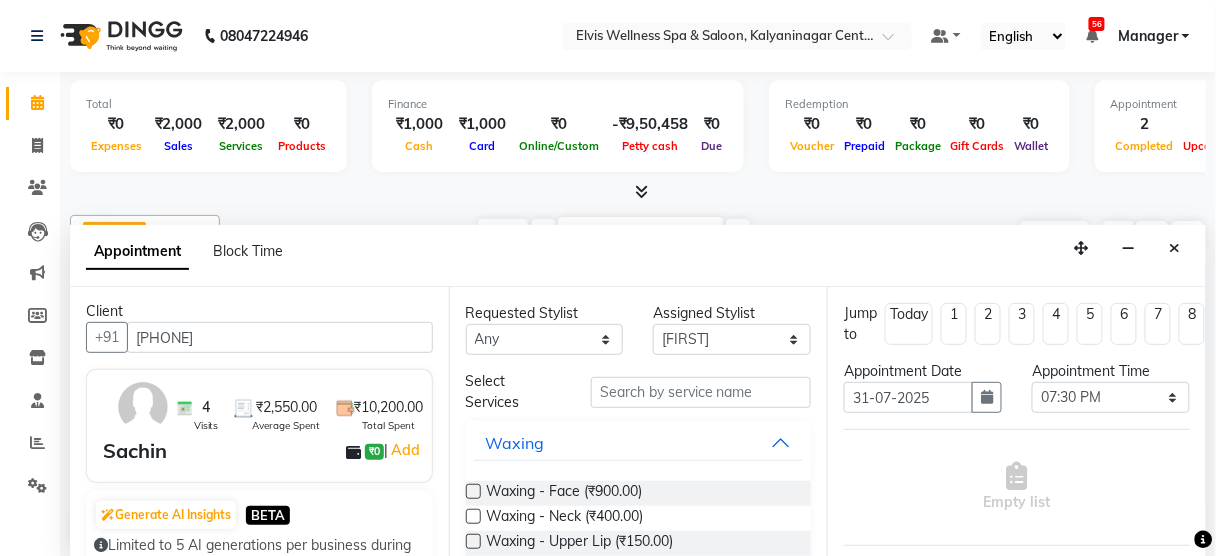 scroll, scrollTop: 0, scrollLeft: 0, axis: both 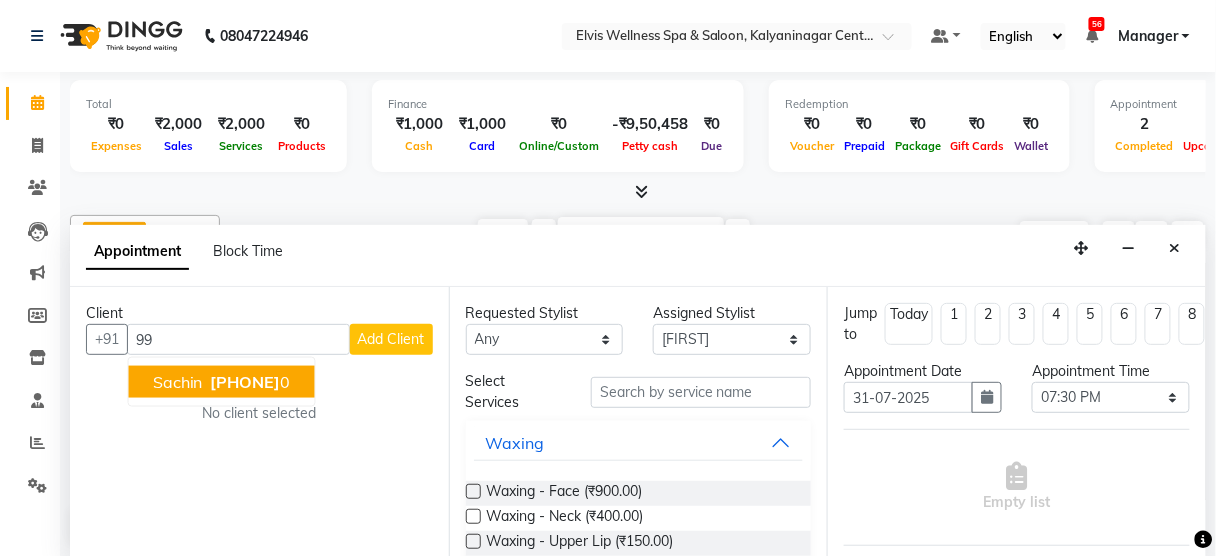 type on "9" 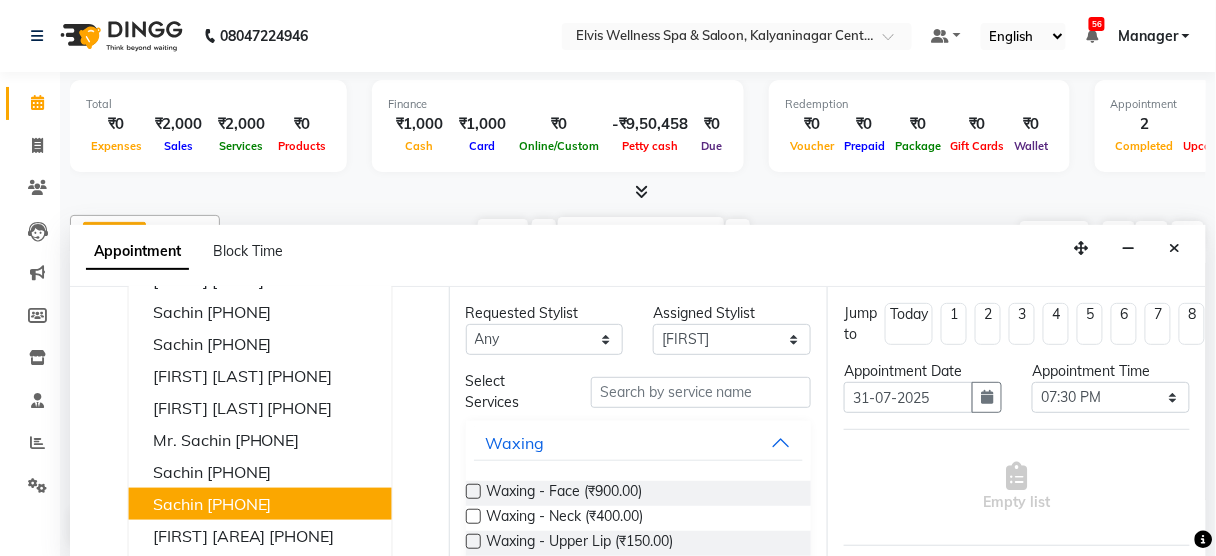 scroll, scrollTop: 135, scrollLeft: 0, axis: vertical 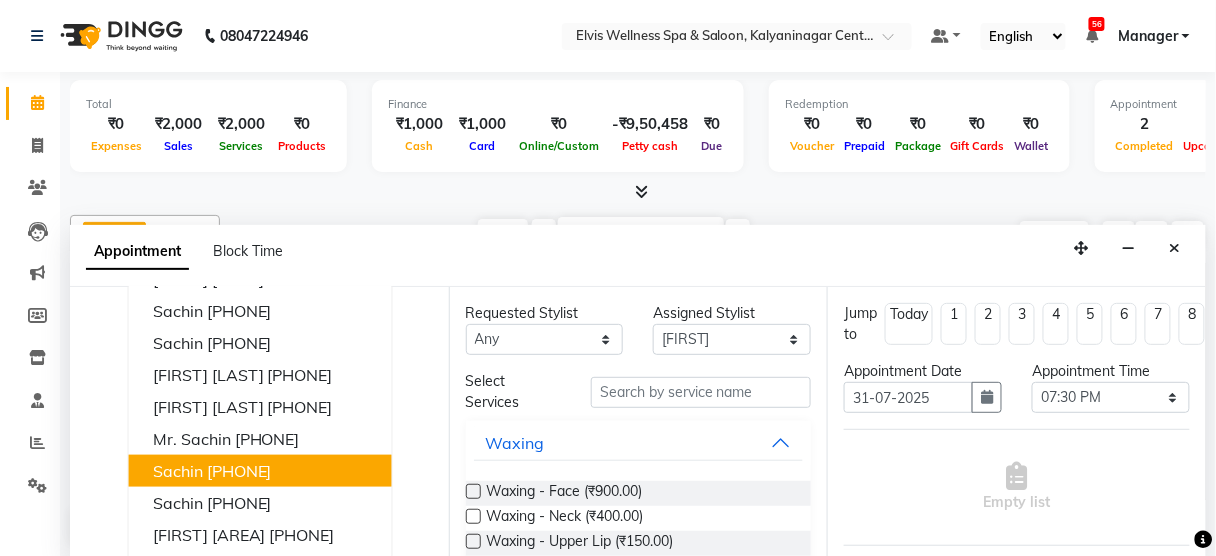 click on "[PHONE]" at bounding box center [239, 471] 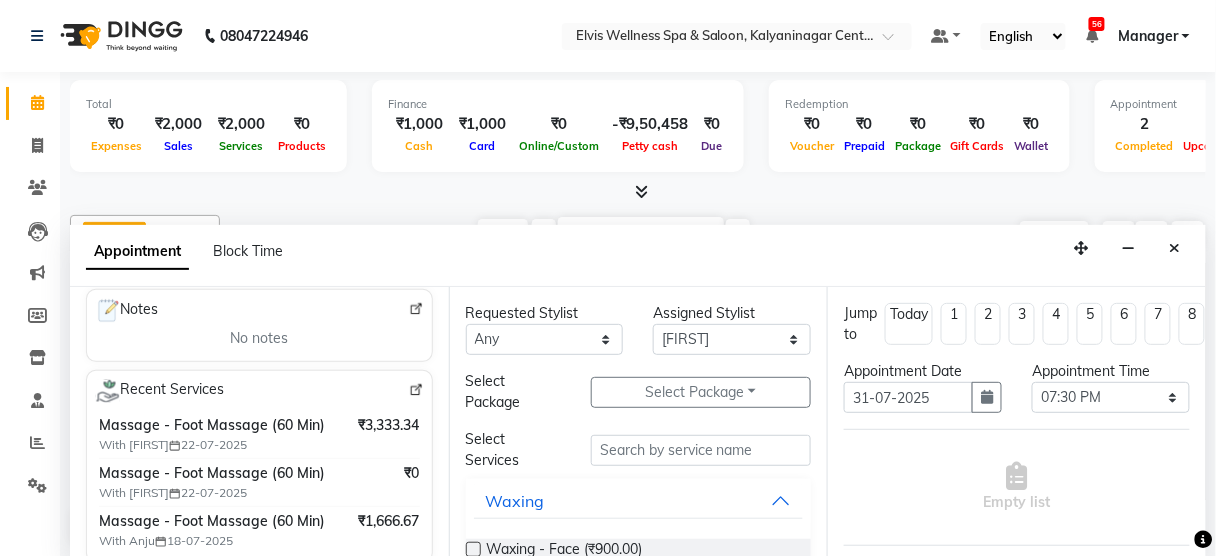 scroll, scrollTop: 380, scrollLeft: 0, axis: vertical 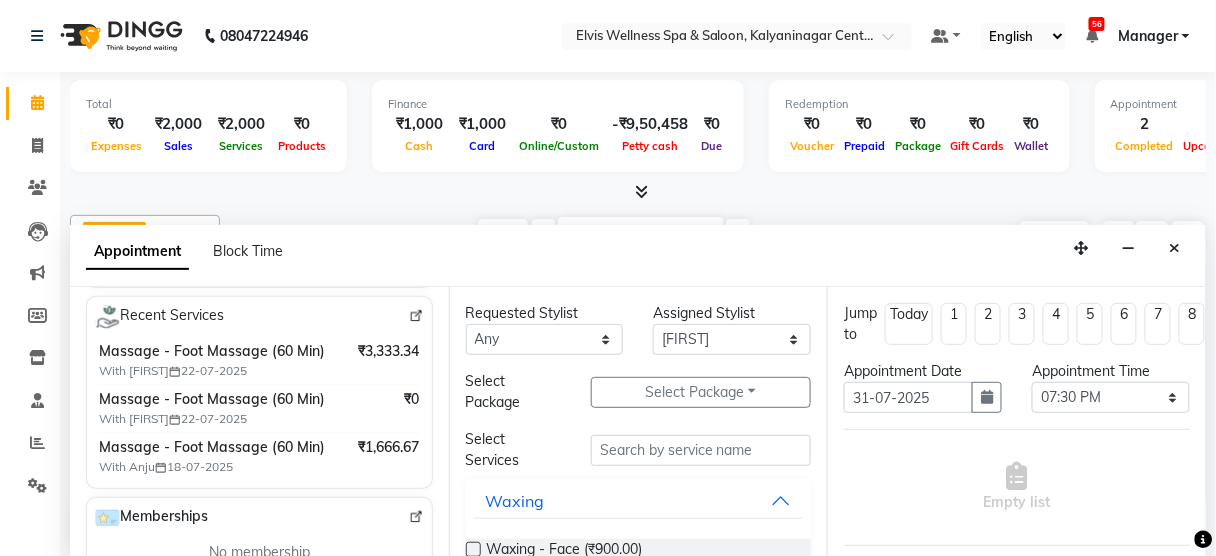 type on "[PHONE]" 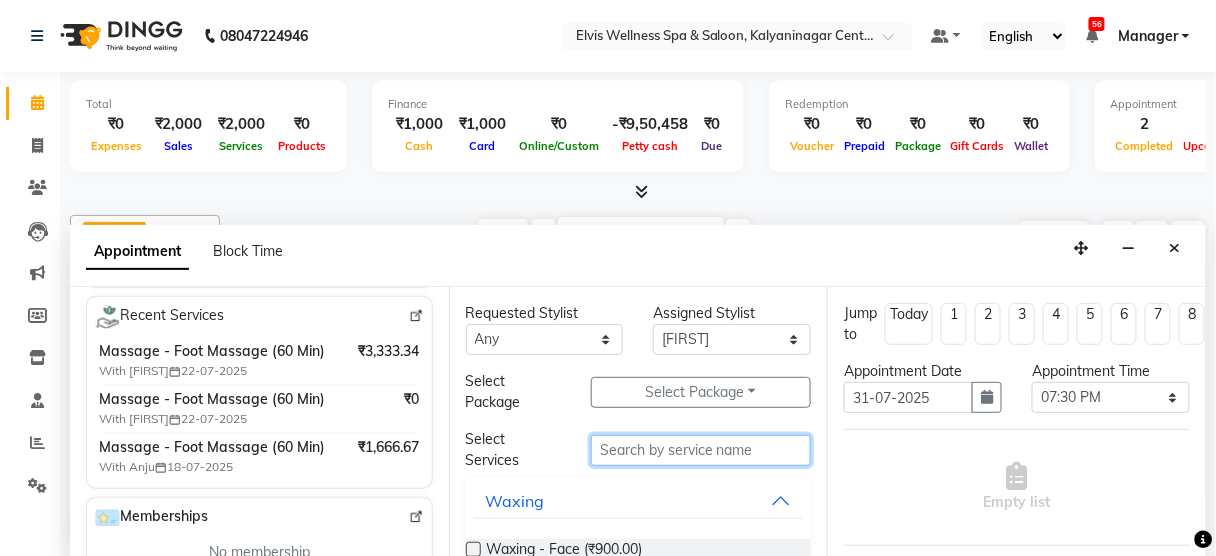 click at bounding box center (701, 450) 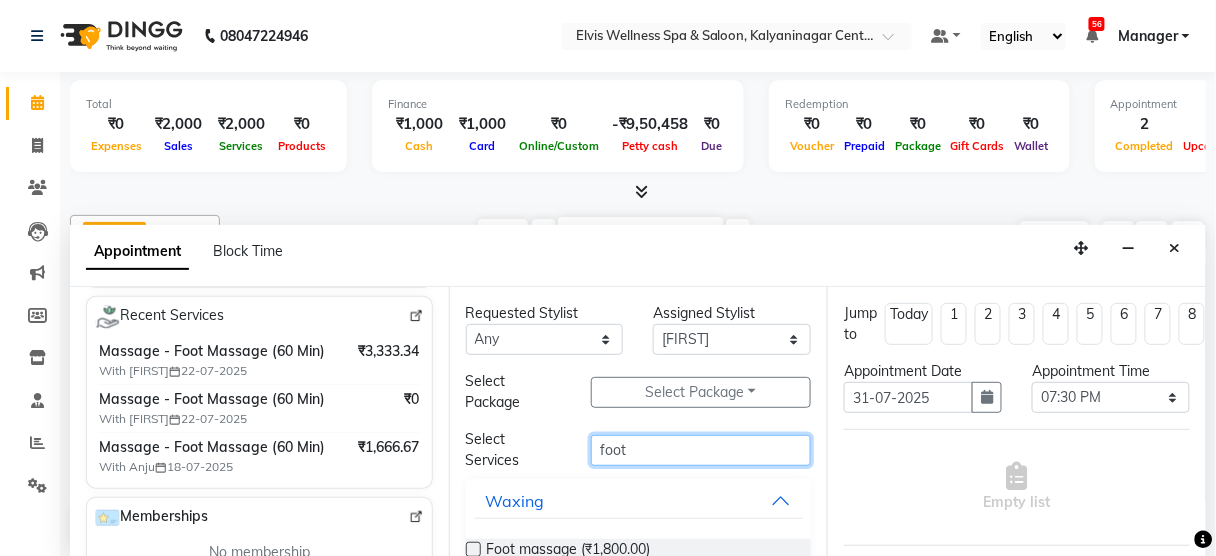 scroll, scrollTop: 168, scrollLeft: 0, axis: vertical 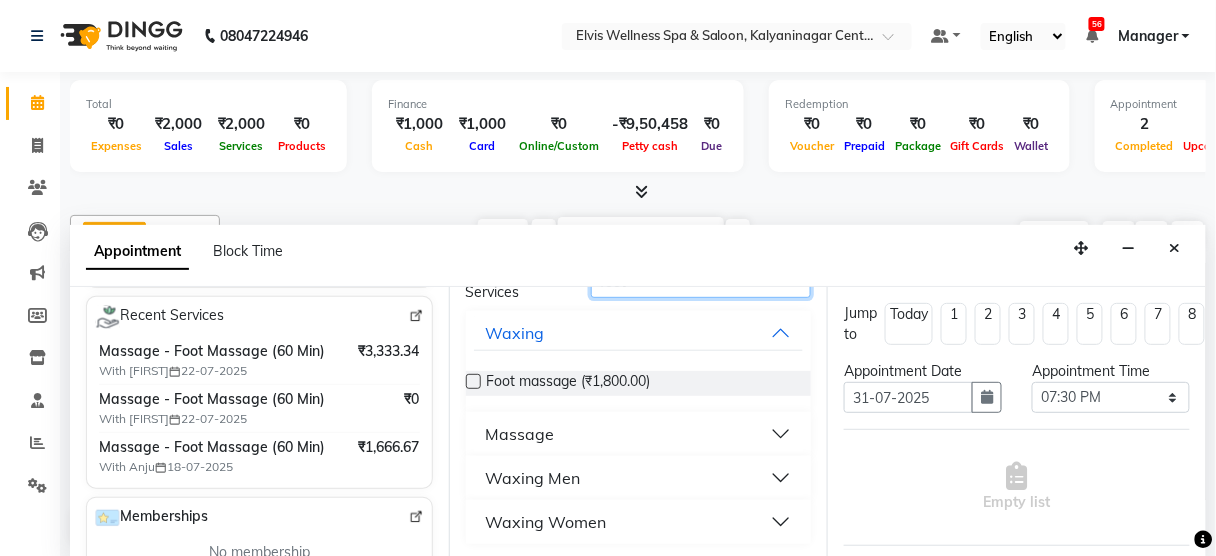 type on "foot" 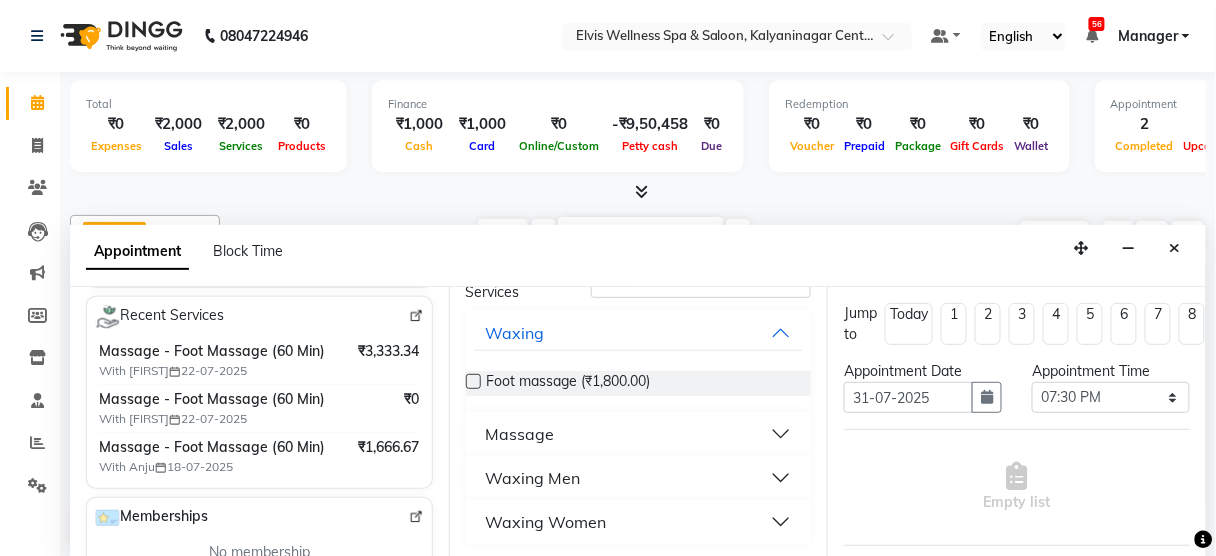 click on "Massage" at bounding box center (639, 434) 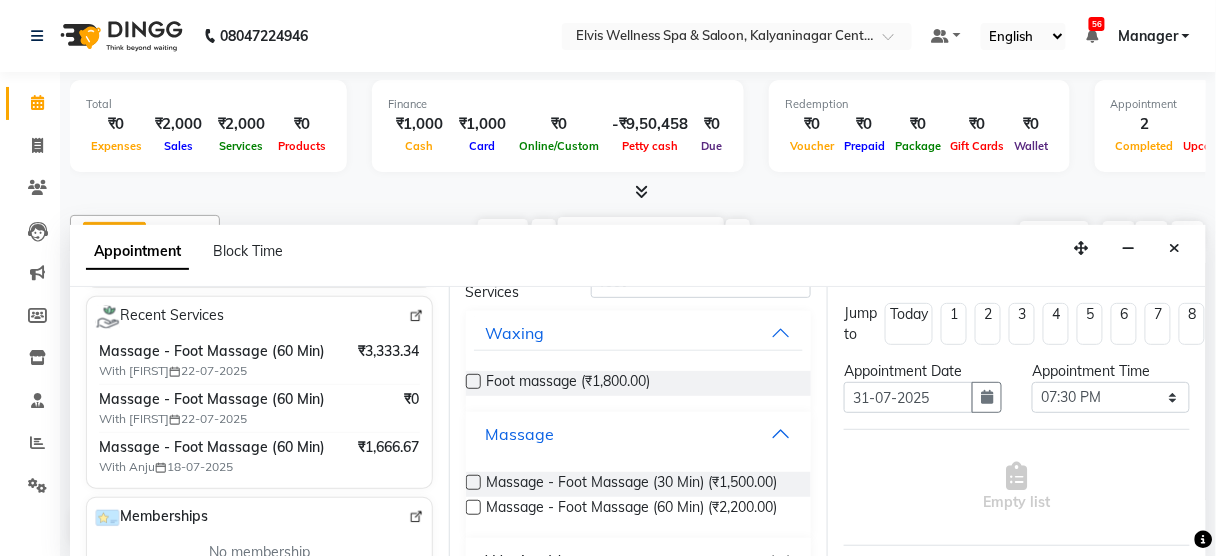 scroll, scrollTop: 250, scrollLeft: 0, axis: vertical 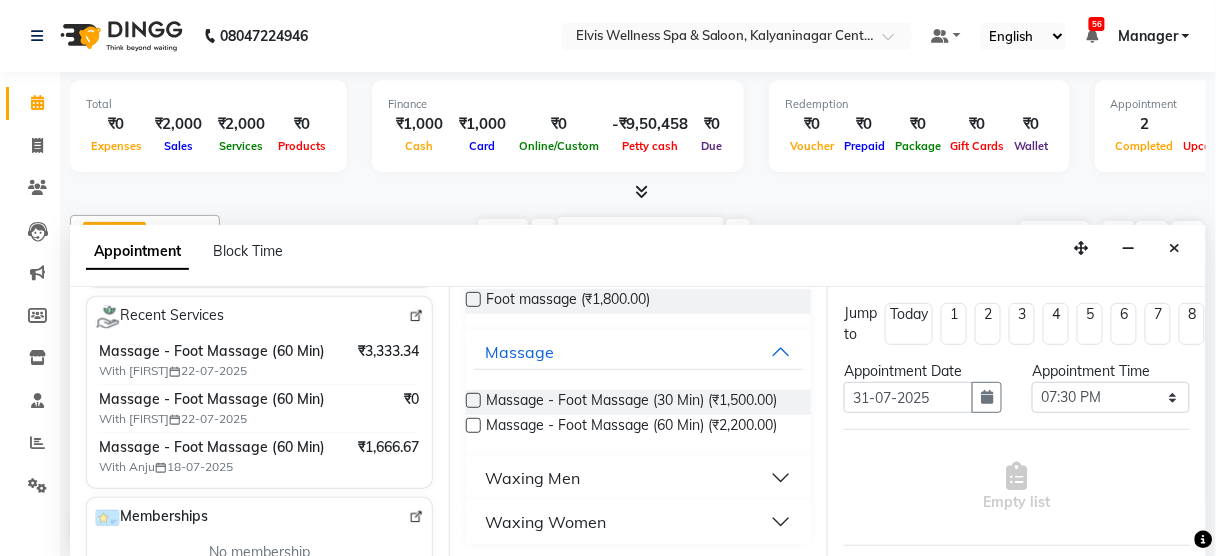 click at bounding box center [473, 425] 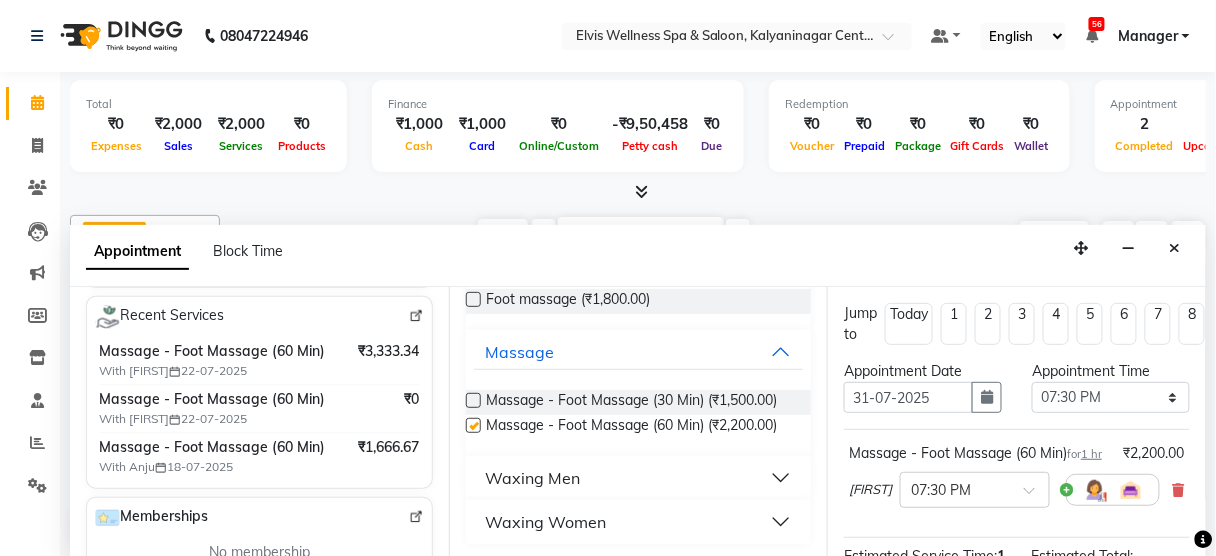 checkbox on "false" 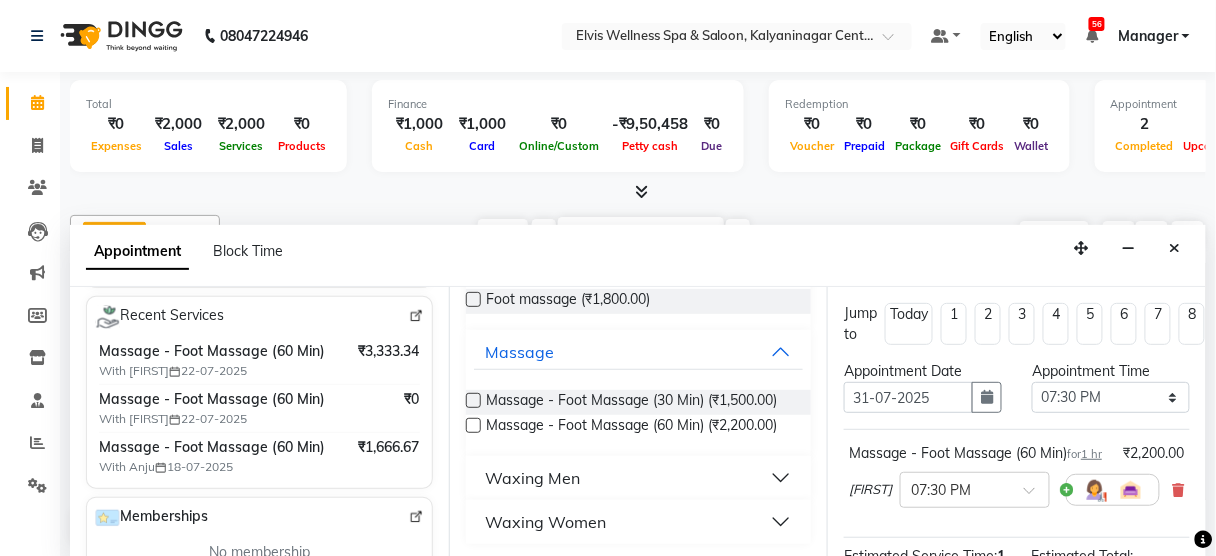 scroll, scrollTop: 324, scrollLeft: 0, axis: vertical 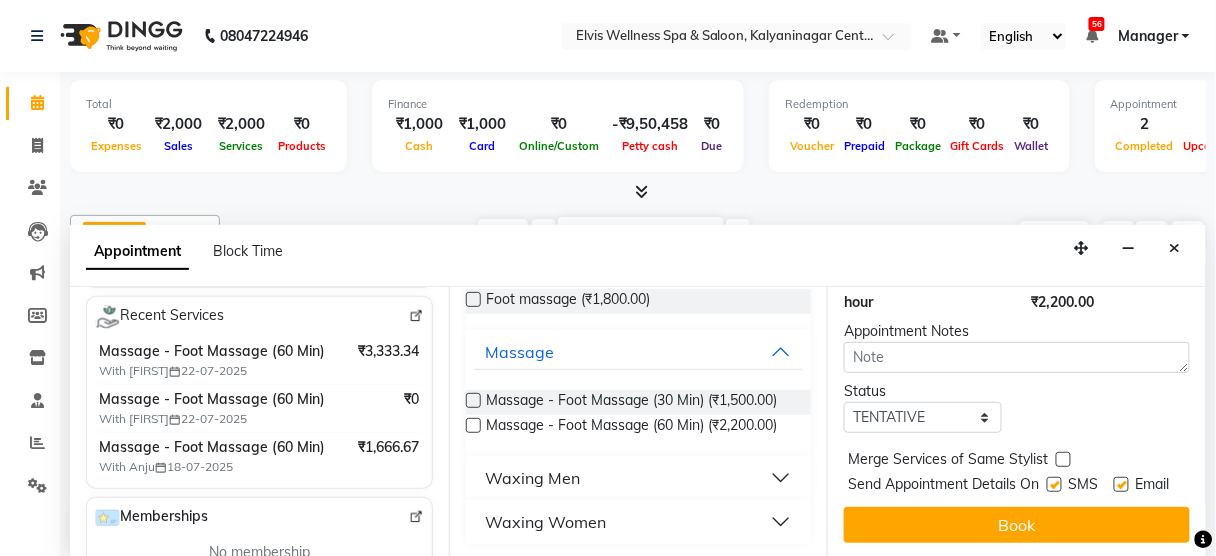 click at bounding box center [1054, 484] 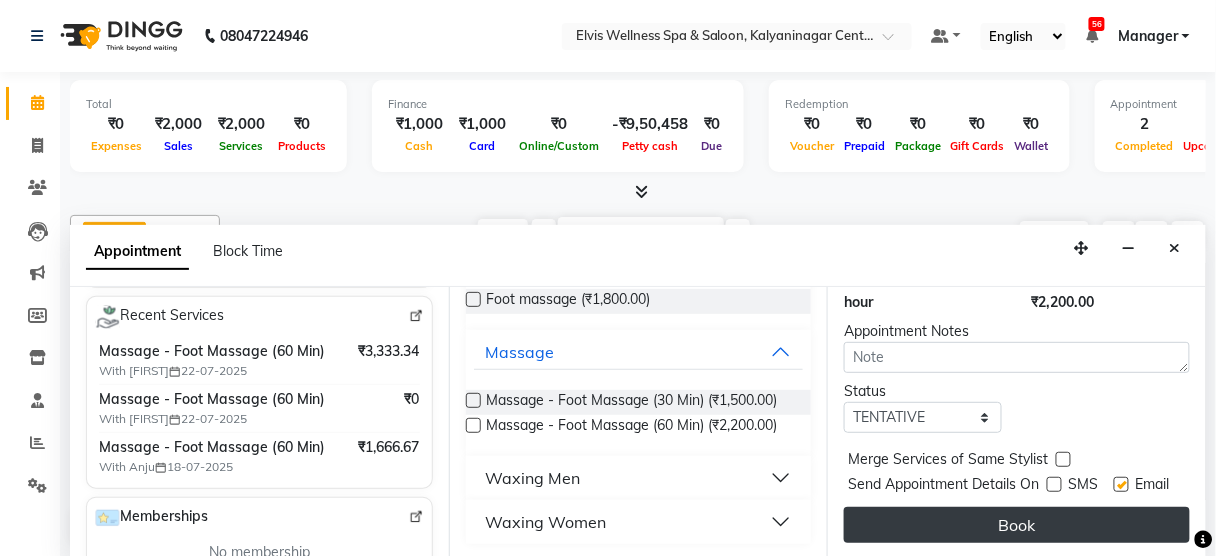 click on "Book" at bounding box center (1017, 525) 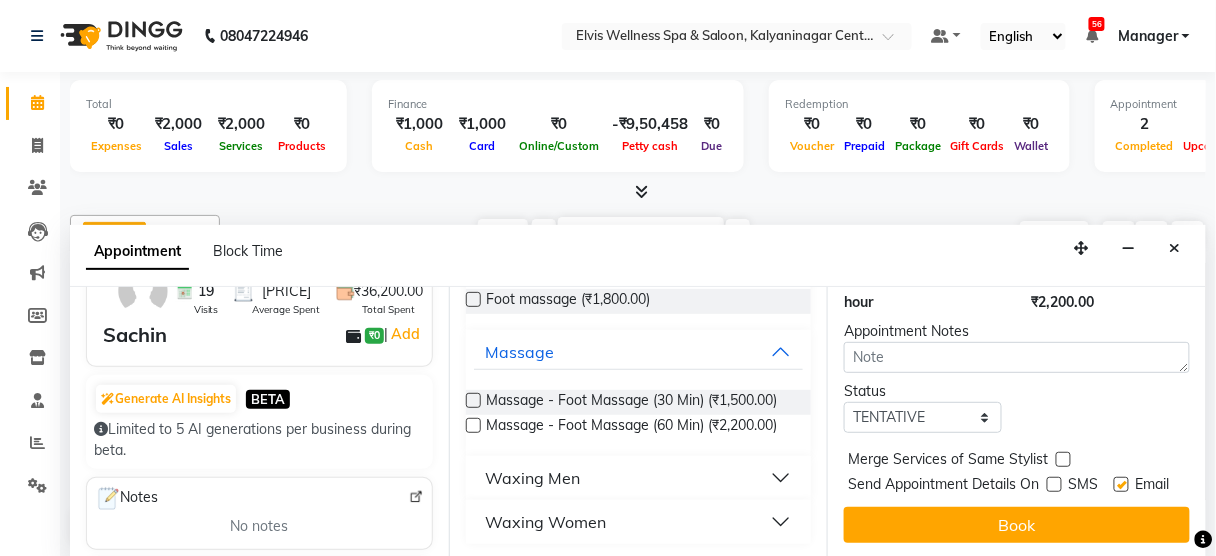 scroll, scrollTop: 0, scrollLeft: 0, axis: both 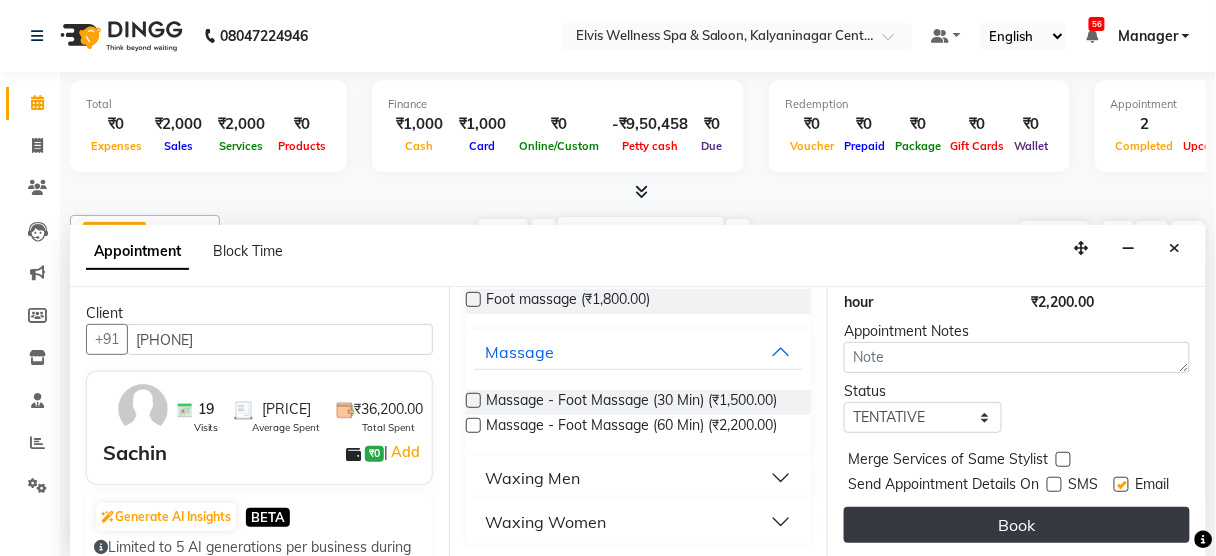 click on "Book" at bounding box center (1017, 525) 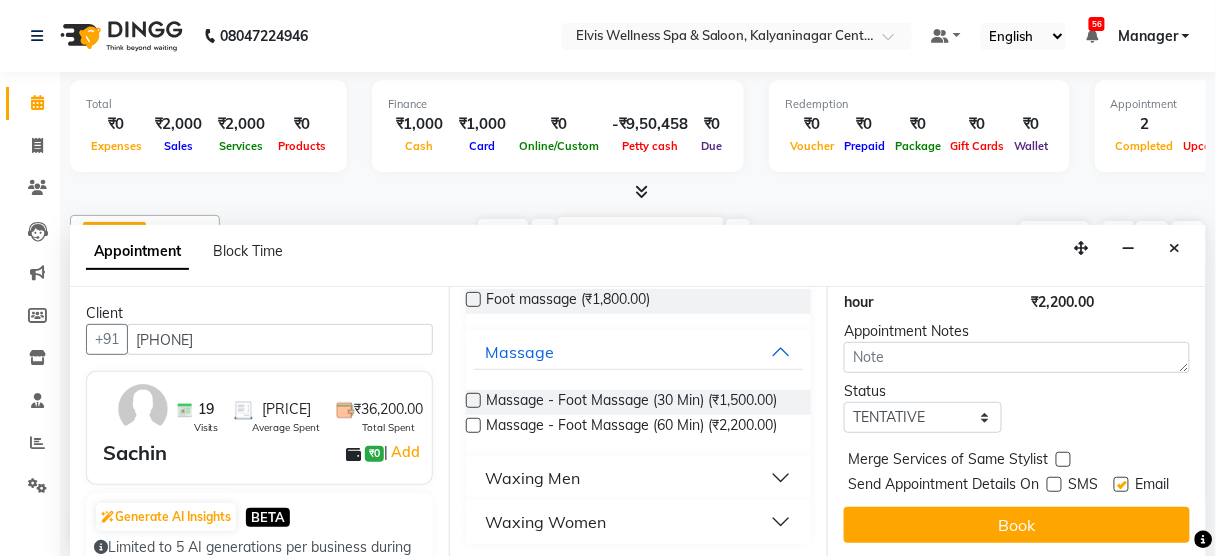 scroll, scrollTop: 324, scrollLeft: 0, axis: vertical 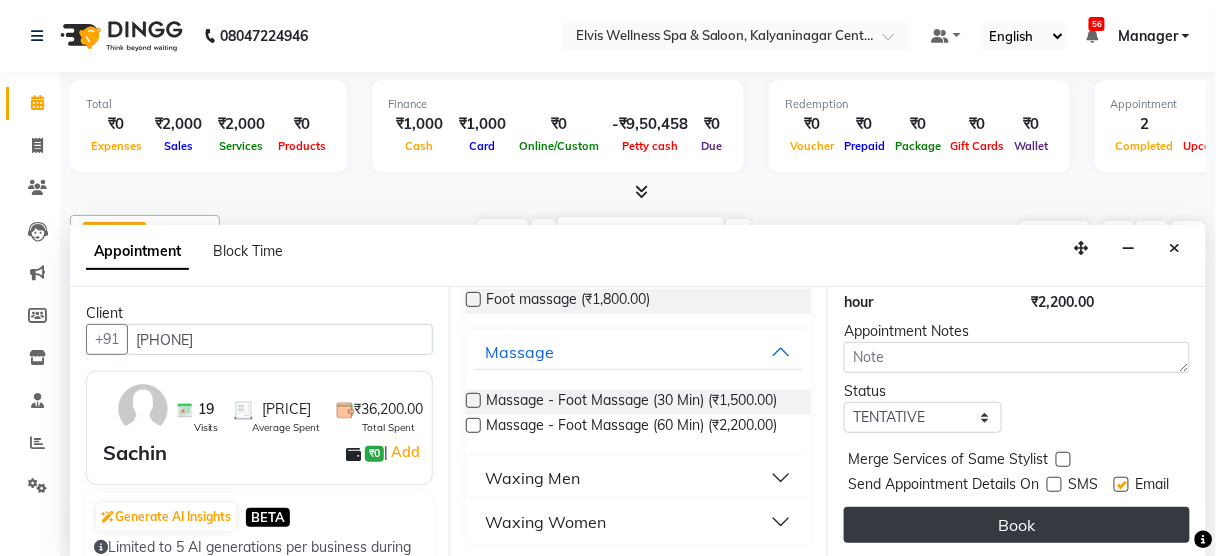 click on "Book" at bounding box center (1017, 525) 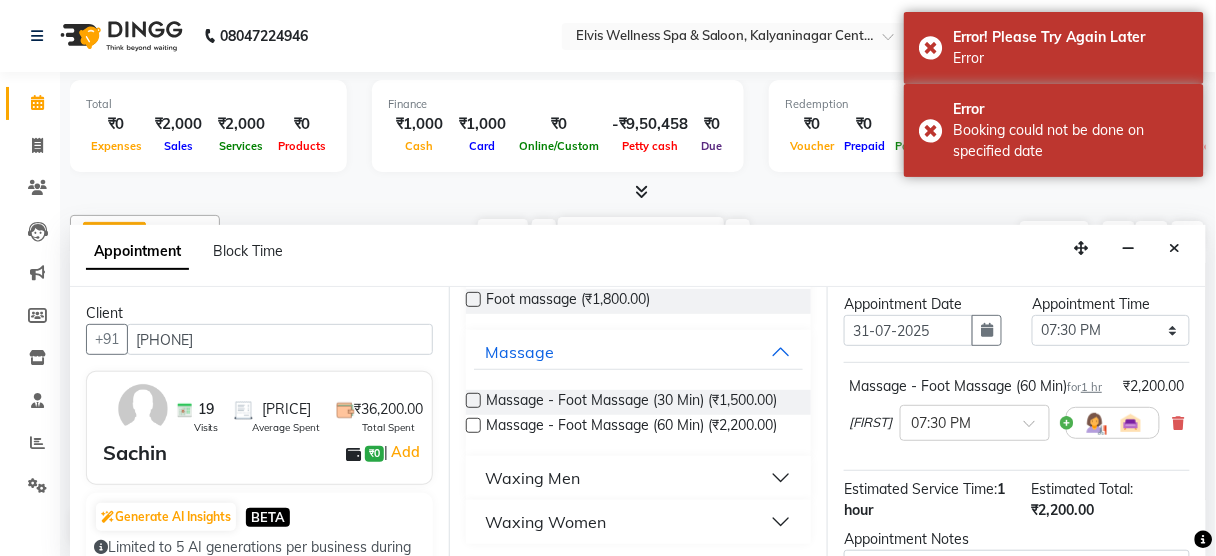 scroll, scrollTop: 0, scrollLeft: 0, axis: both 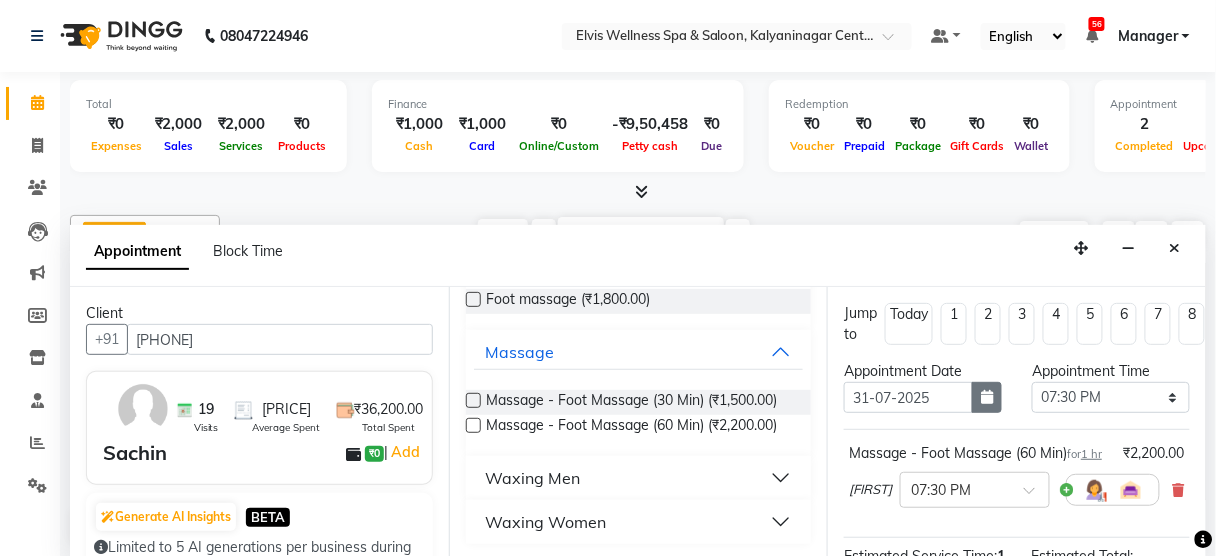 click at bounding box center [987, 397] 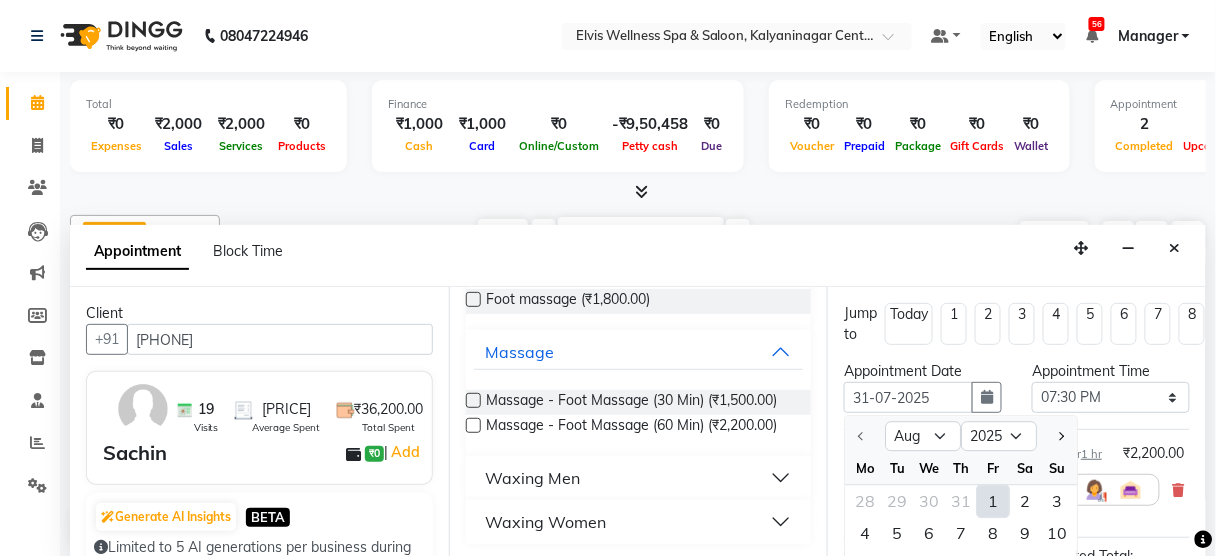 click on "1" at bounding box center (993, 501) 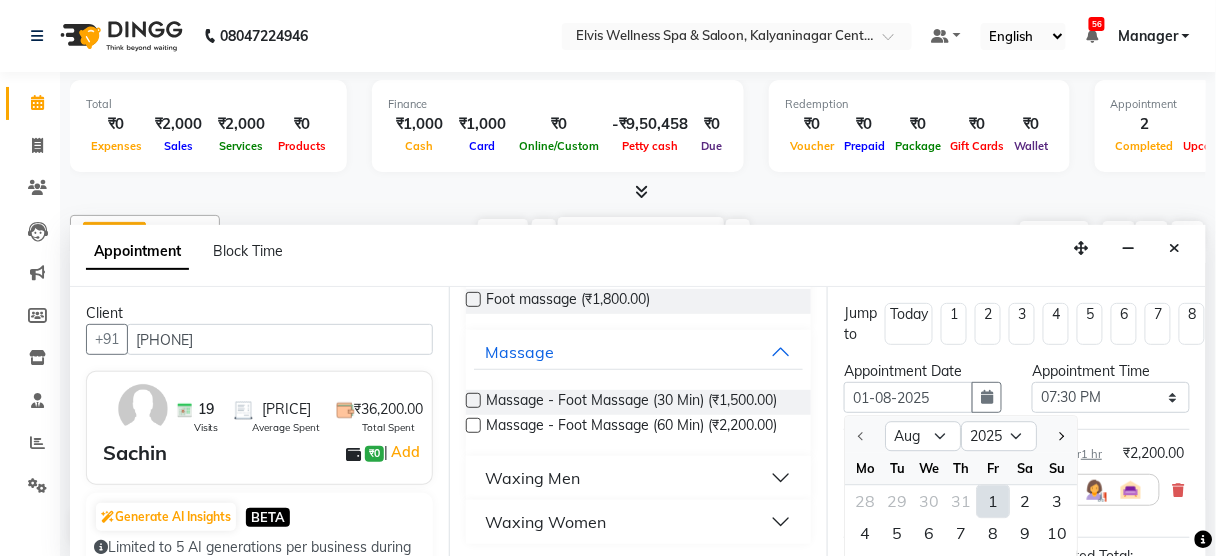 select on "1170" 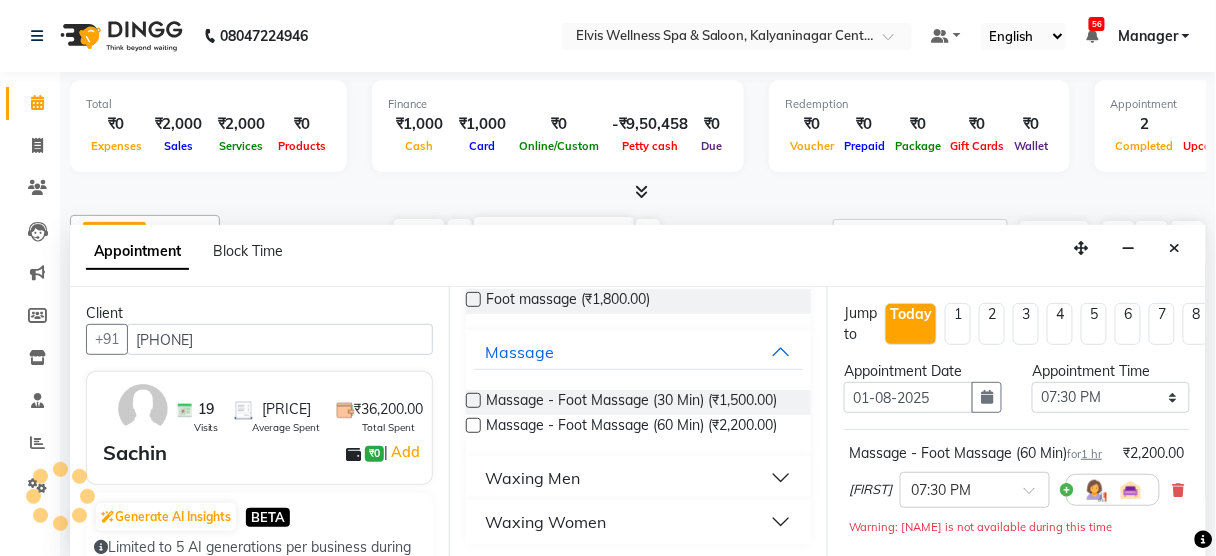 scroll, scrollTop: 131, scrollLeft: 0, axis: vertical 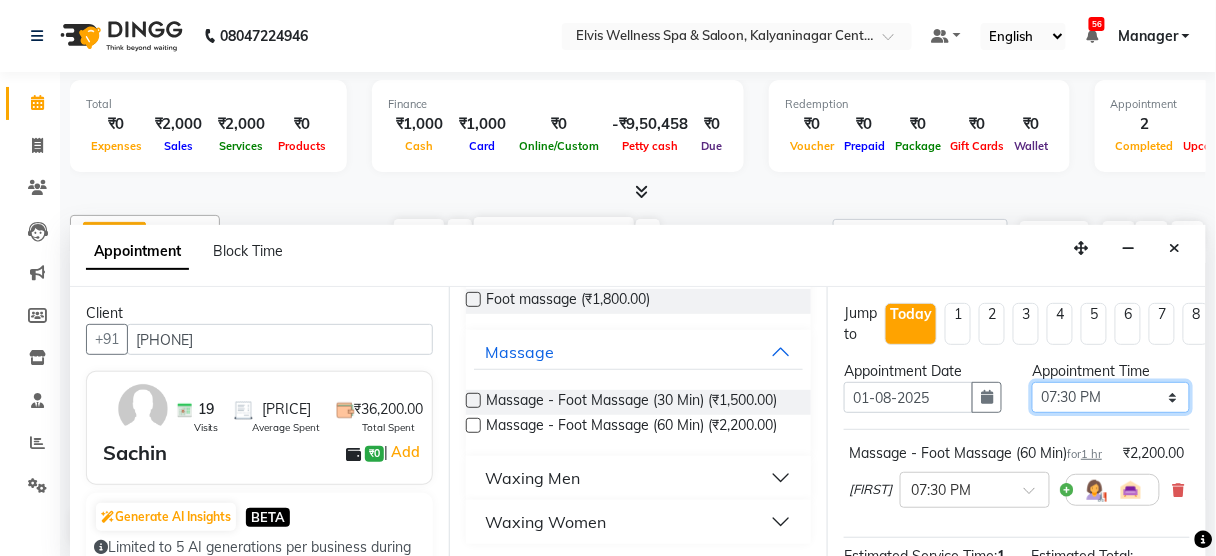 click on "Select 09:00 AM 09:15 AM 09:30 AM 09:45 AM 10:00 AM 10:15 AM 10:30 AM 10:45 AM 11:00 AM 11:15 AM 11:30 AM 11:45 AM 12:00 PM 12:15 PM 12:30 PM 12:45 PM 01:00 PM 01:15 PM 01:30 PM 01:45 PM 02:00 PM 02:15 PM 02:30 PM 02:45 PM 03:00 PM 03:15 PM 03:30 PM 03:45 PM 04:00 PM 04:15 PM 04:30 PM 04:45 PM 05:00 PM 05:15 PM 05:30 PM 05:45 PM 06:00 PM 06:15 PM 06:30 PM 06:45 PM 07:00 PM 07:15 PM 07:30 PM 07:45 PM 08:00 PM 08:15 PM 08:30 PM 08:45 PM 09:00 PM 09:15 PM 09:30 PM" at bounding box center [1111, 397] 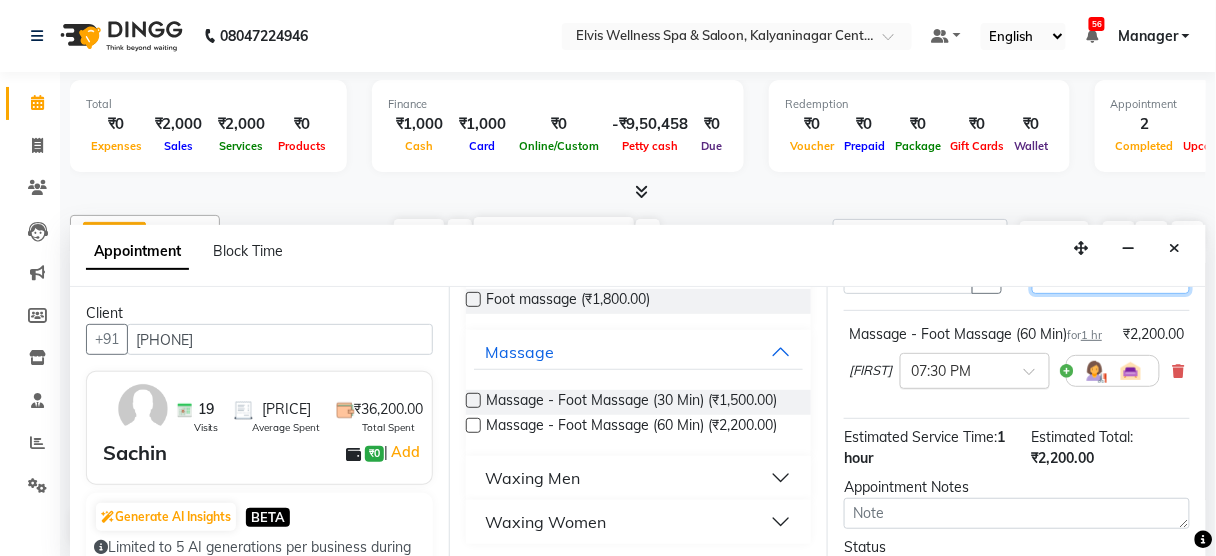 scroll, scrollTop: 118, scrollLeft: 0, axis: vertical 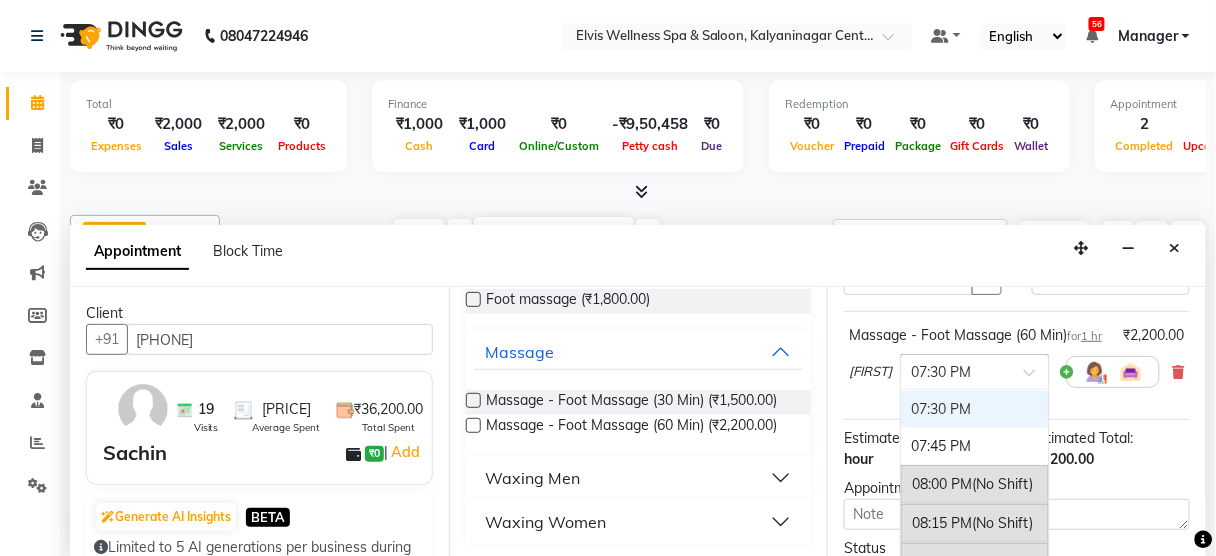 click at bounding box center [975, 370] 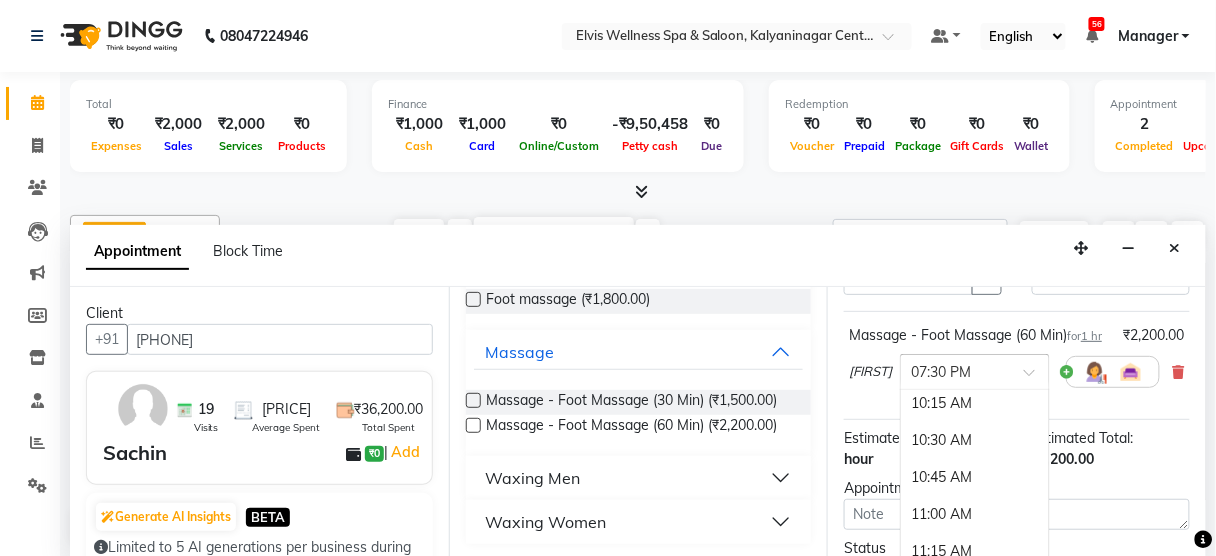 scroll, scrollTop: 188, scrollLeft: 0, axis: vertical 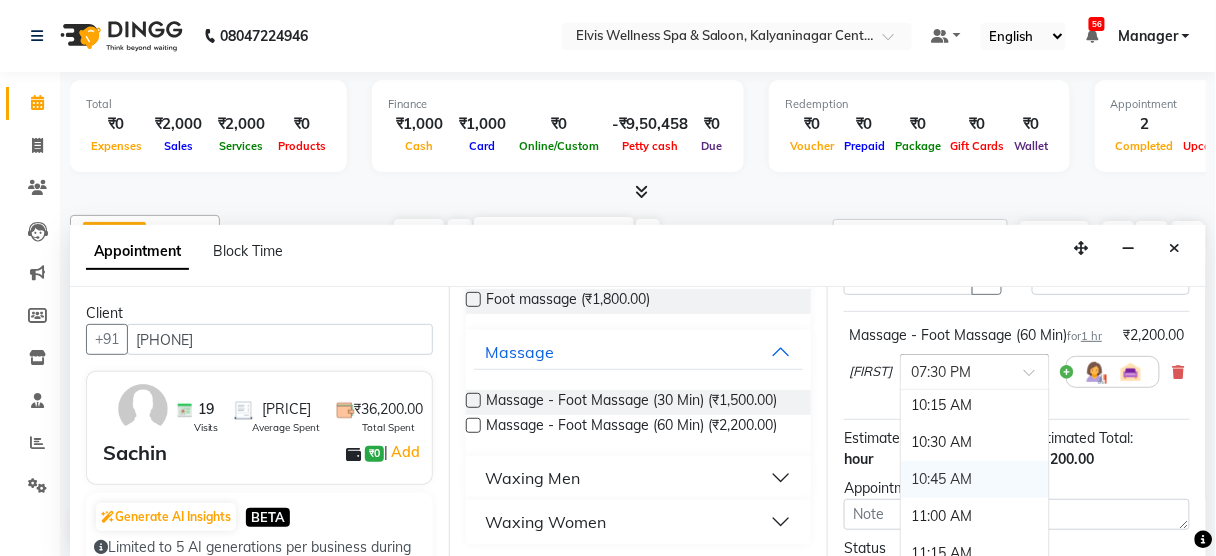 click on "10:45 AM" at bounding box center (975, 479) 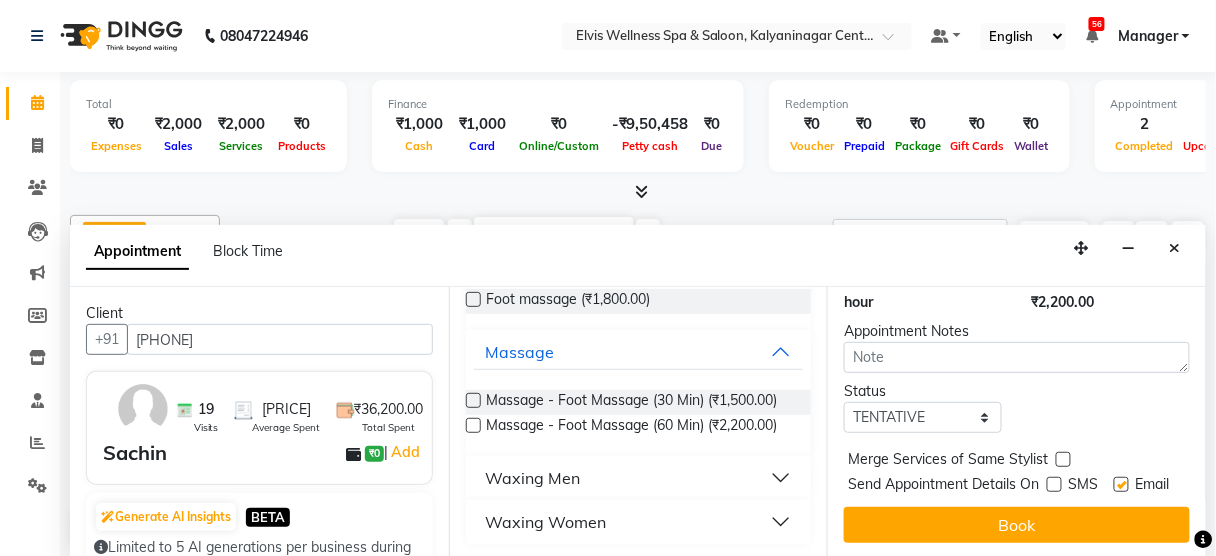 scroll, scrollTop: 323, scrollLeft: 0, axis: vertical 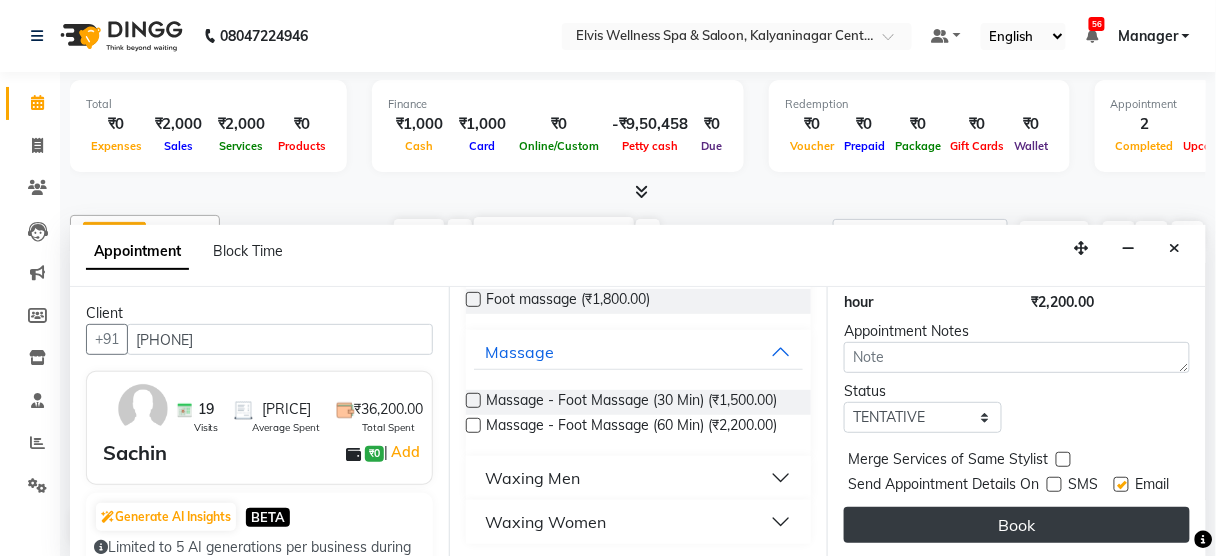 click on "Book" at bounding box center (1017, 525) 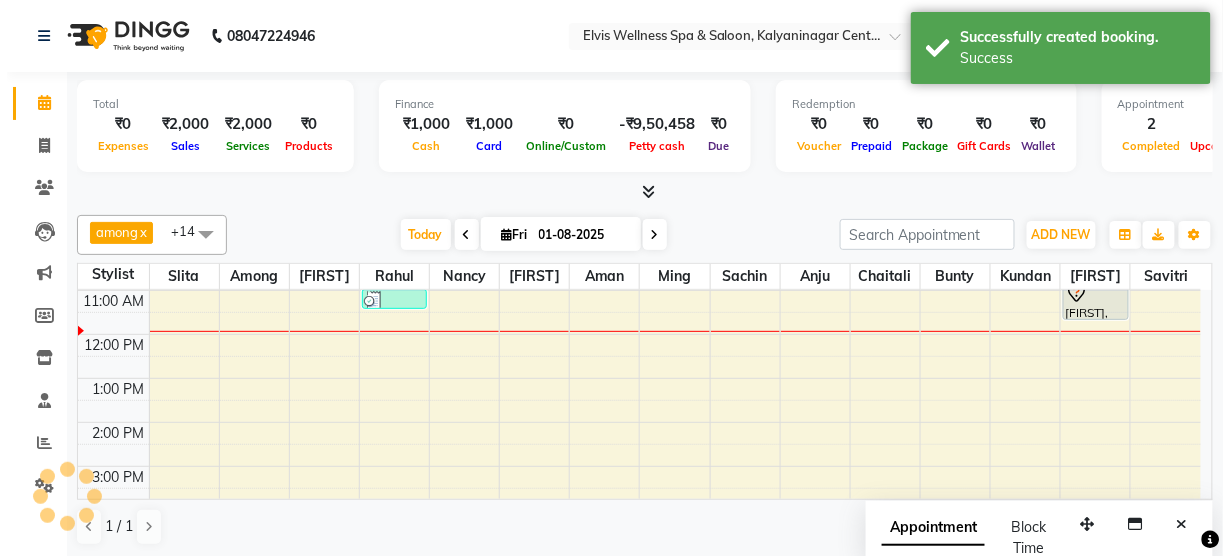 scroll, scrollTop: 0, scrollLeft: 0, axis: both 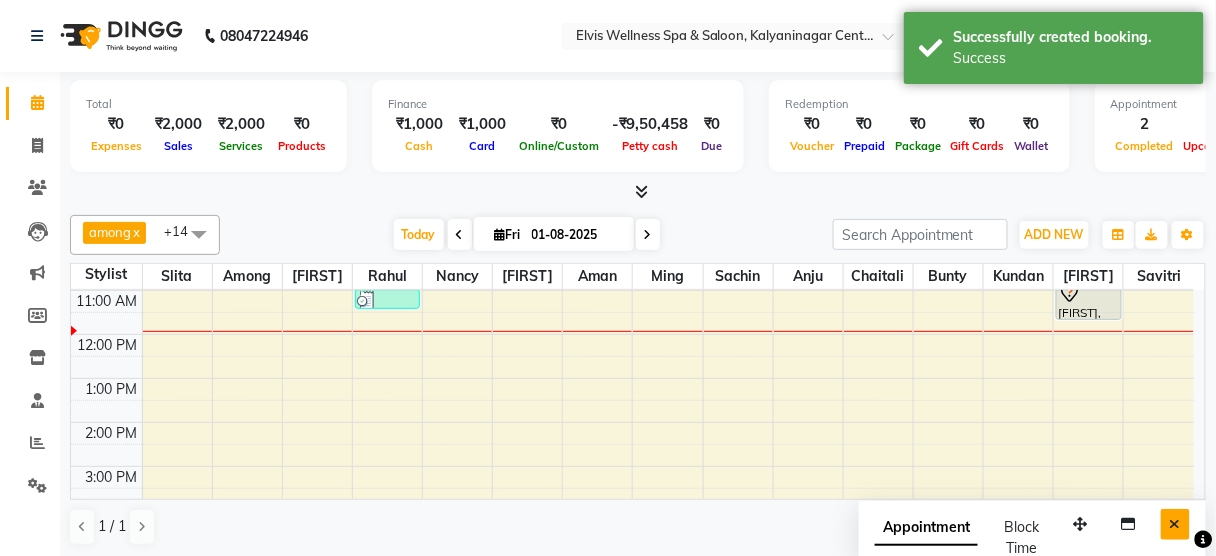 click at bounding box center [1175, 524] 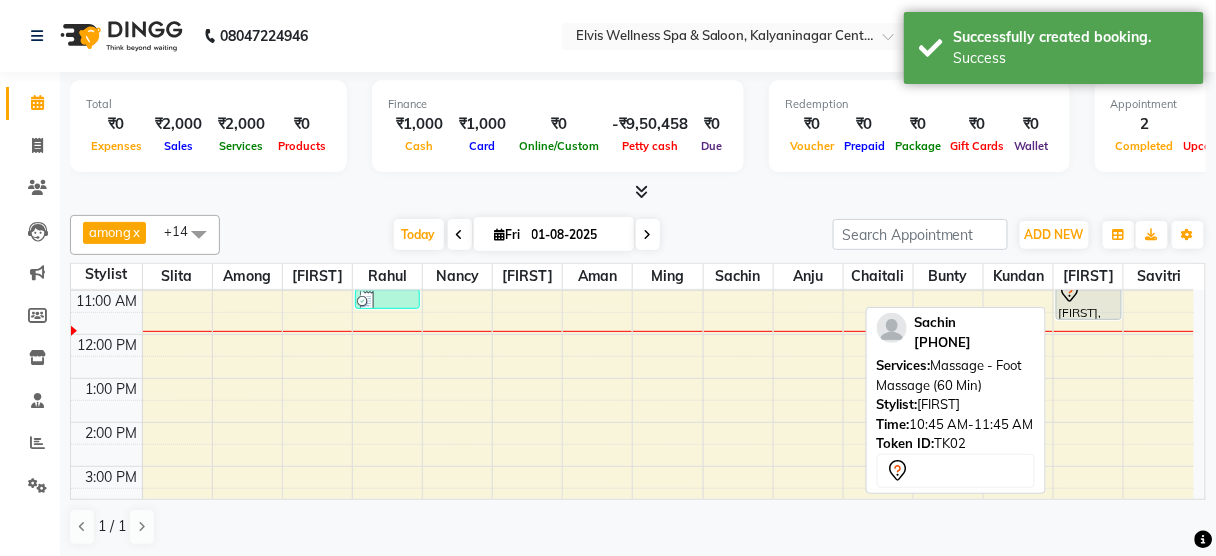 click at bounding box center (1088, 292) 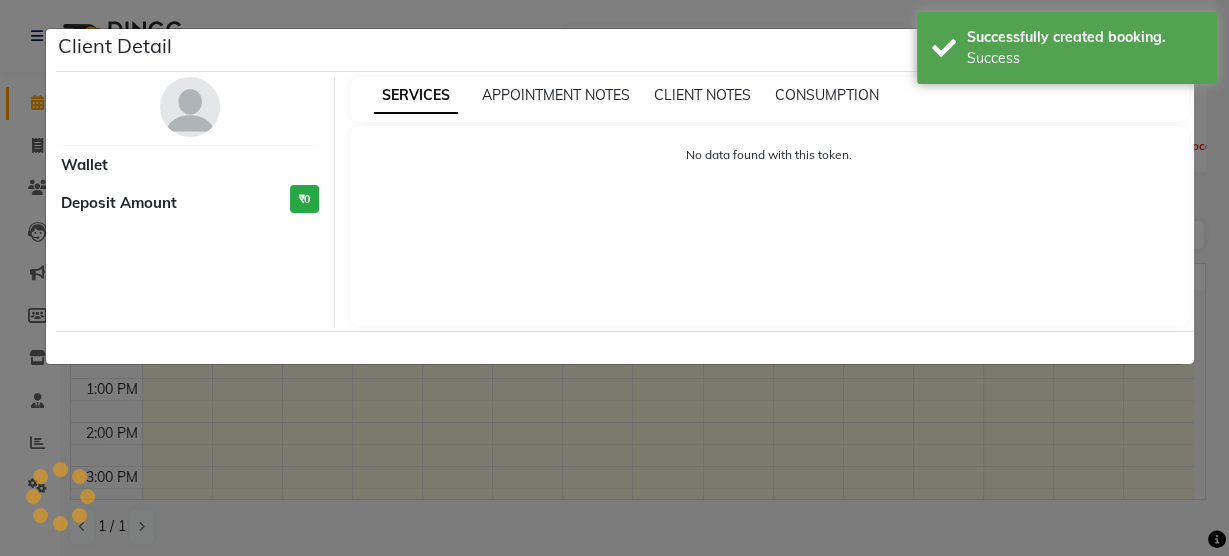 select on "7" 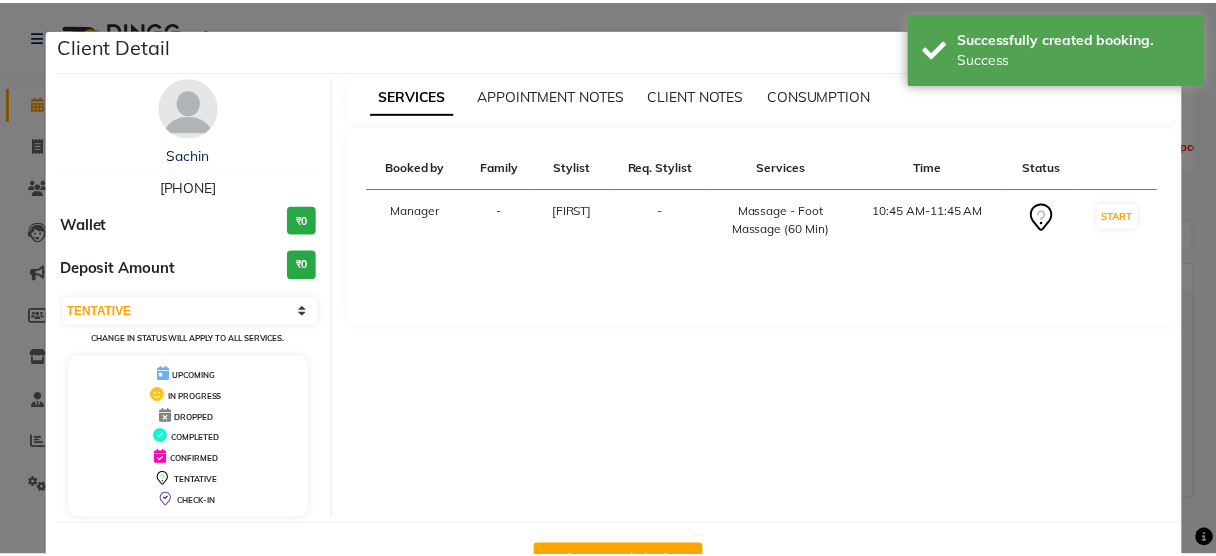 scroll, scrollTop: 65, scrollLeft: 0, axis: vertical 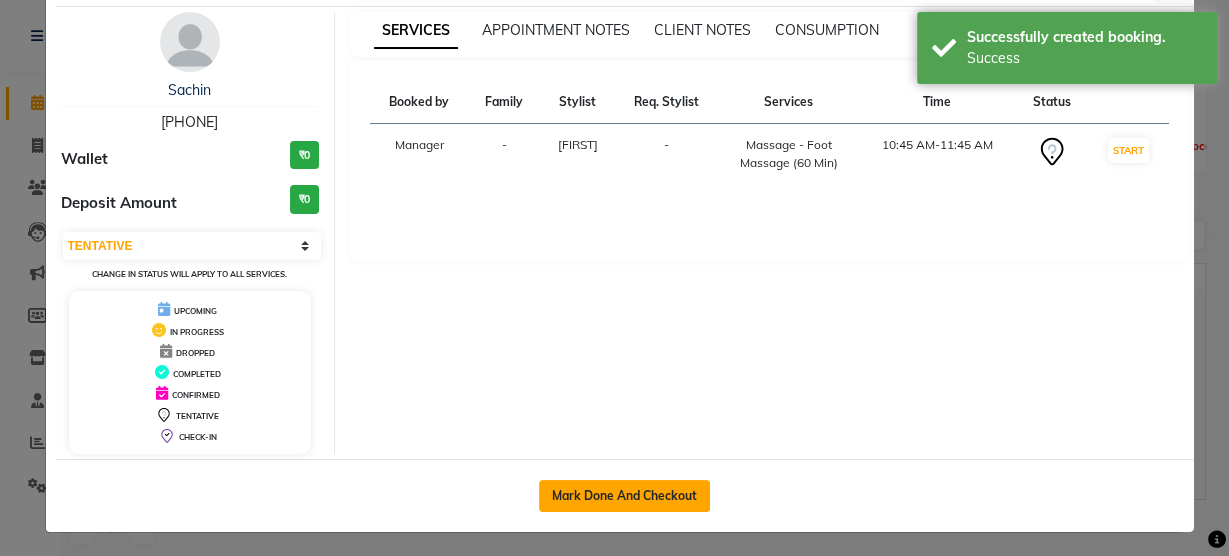 click on "Mark Done And Checkout" 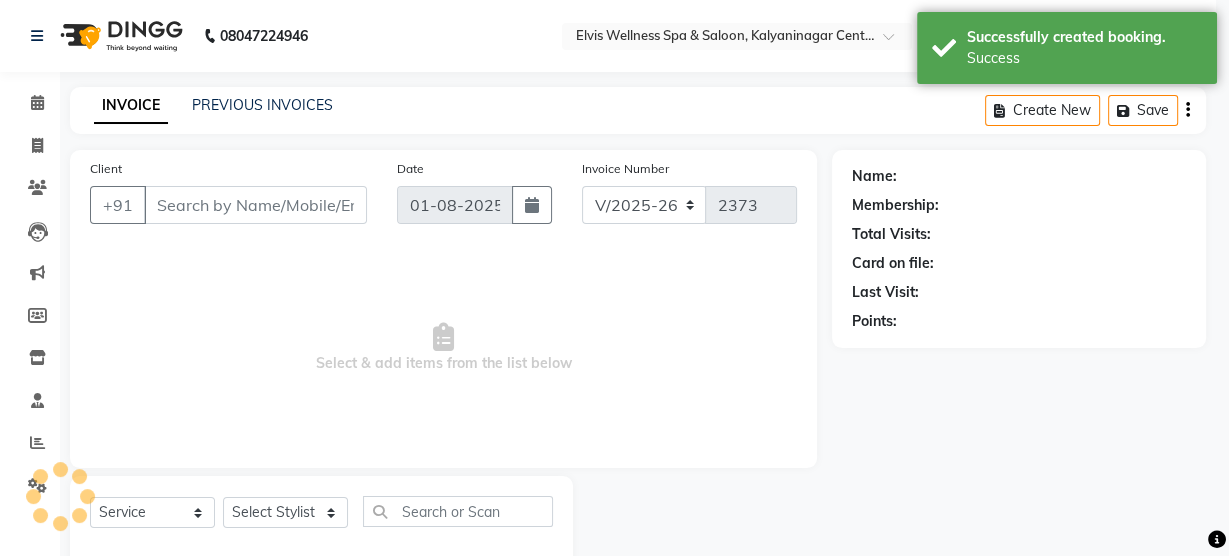 select on "3" 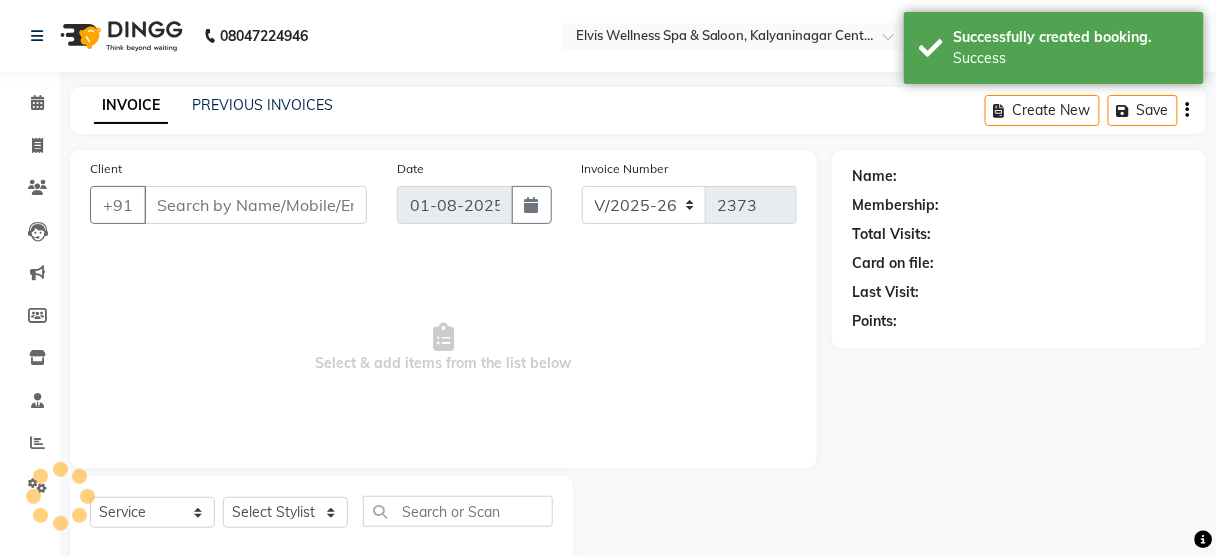 type on "[PHONE]" 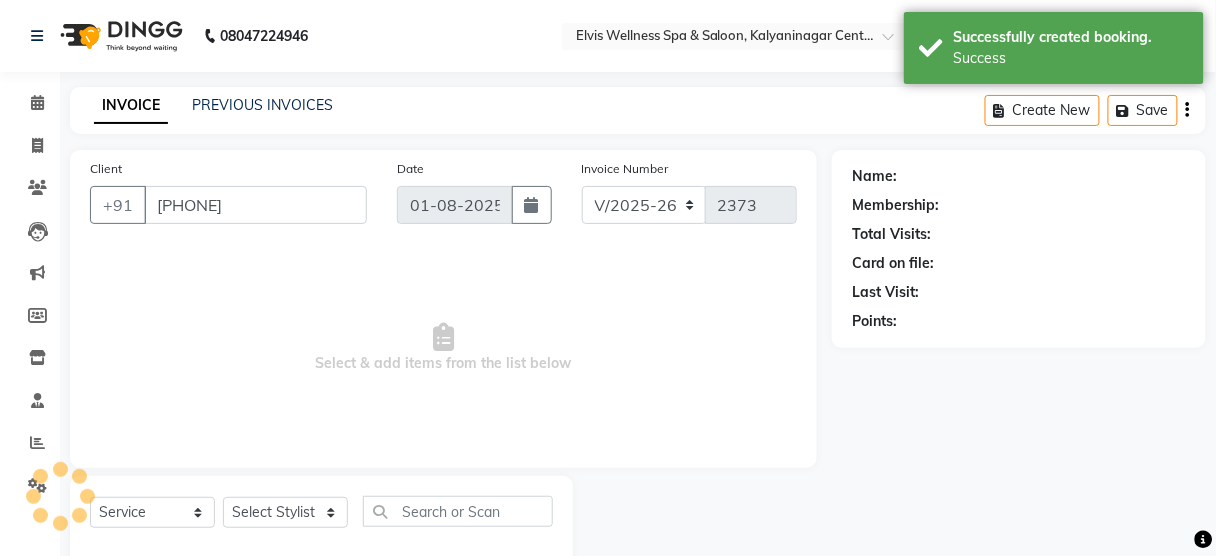 select on "67713" 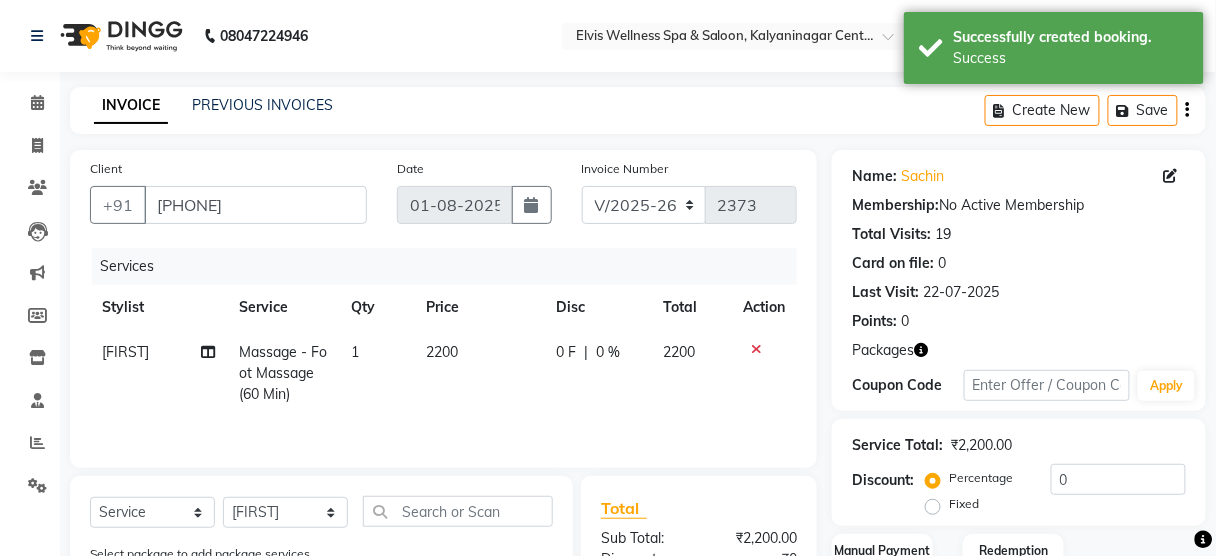 scroll, scrollTop: 311, scrollLeft: 0, axis: vertical 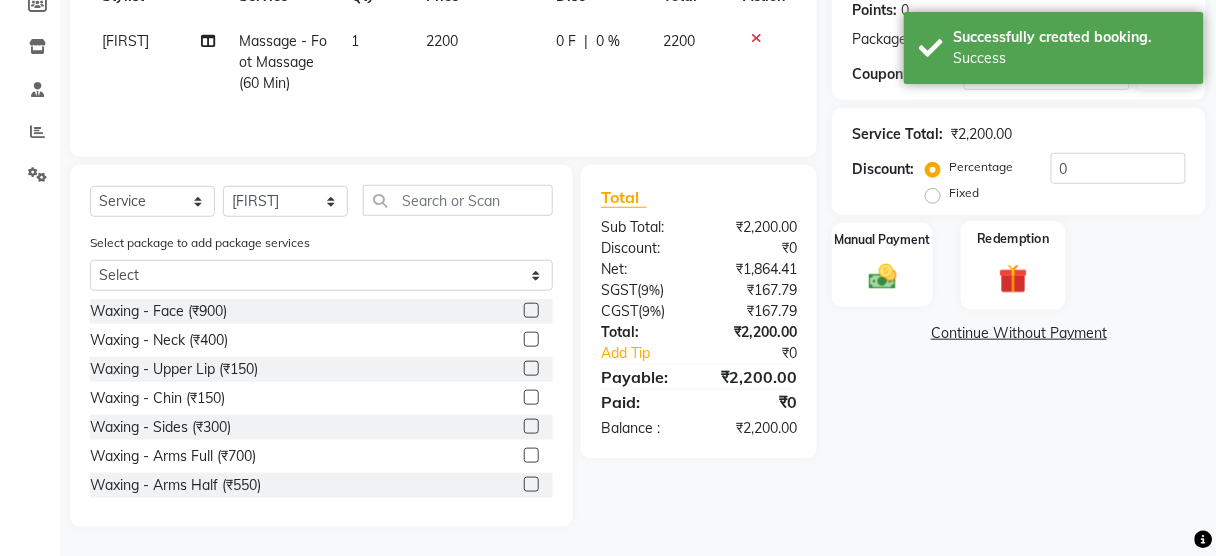 click on "Redemption" 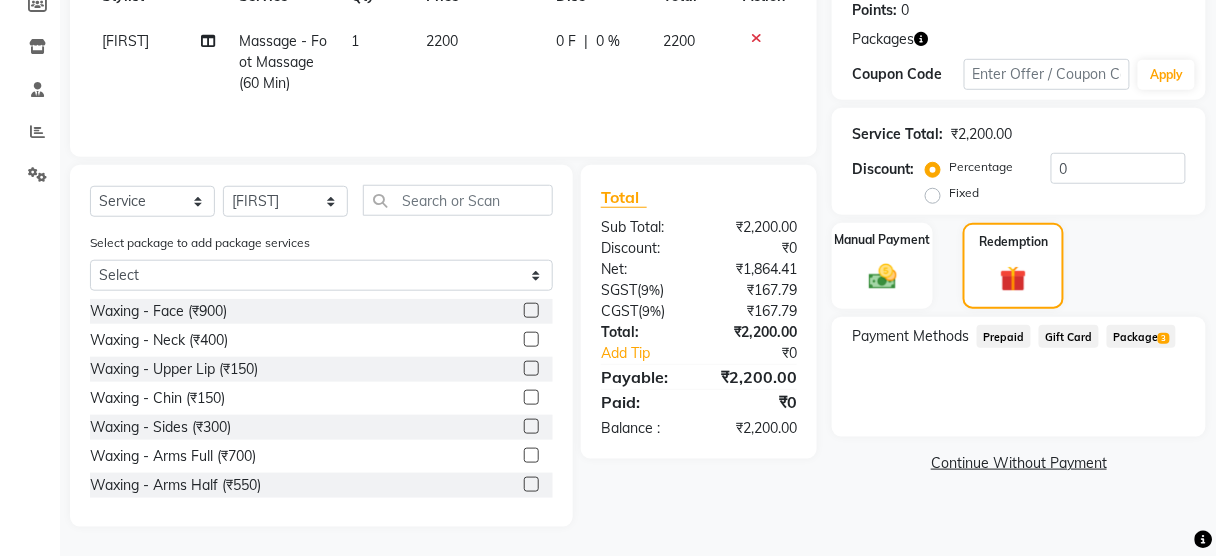 click on "Package  3" 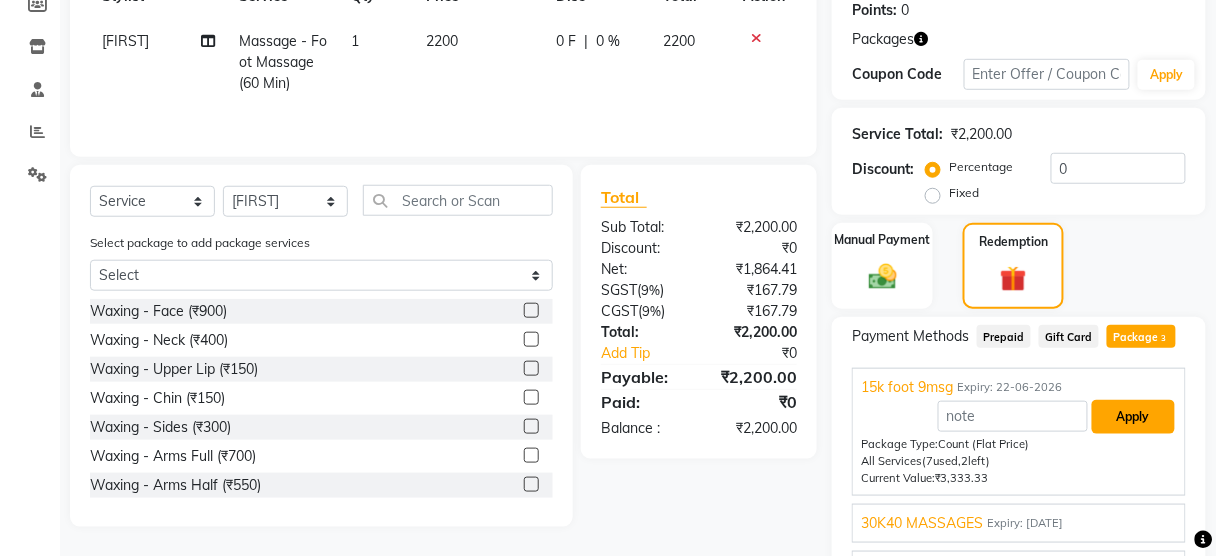 click on "Apply" at bounding box center [1133, 417] 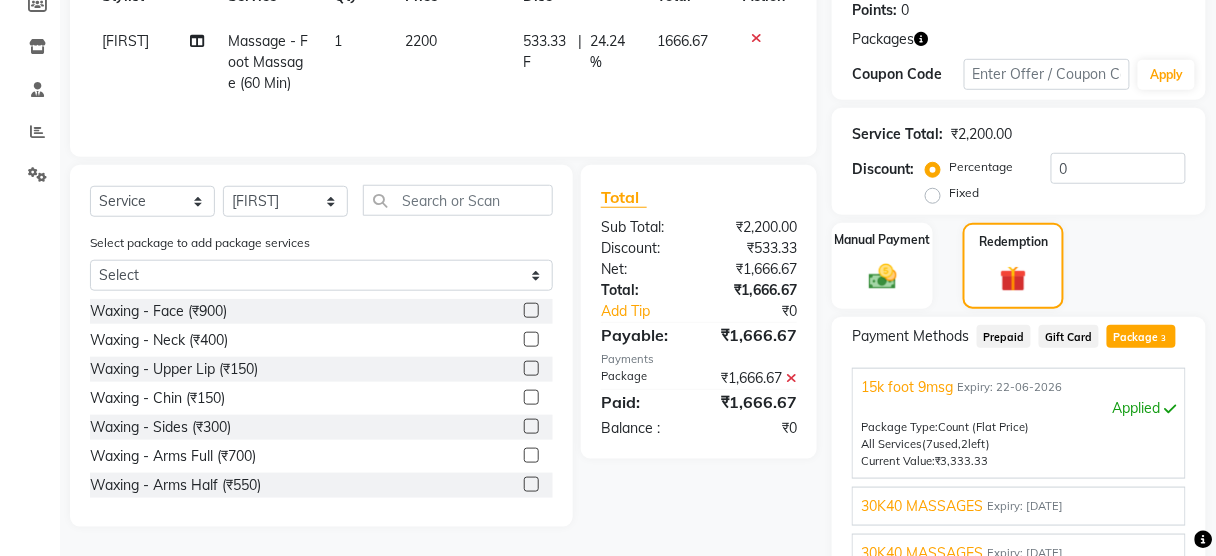 scroll, scrollTop: 515, scrollLeft: 0, axis: vertical 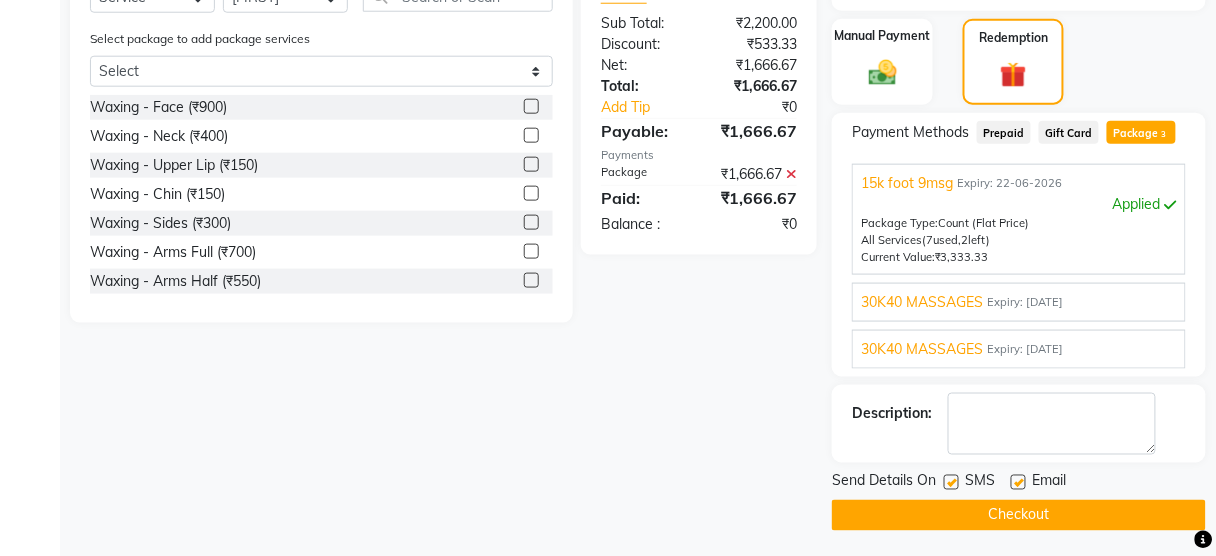 click 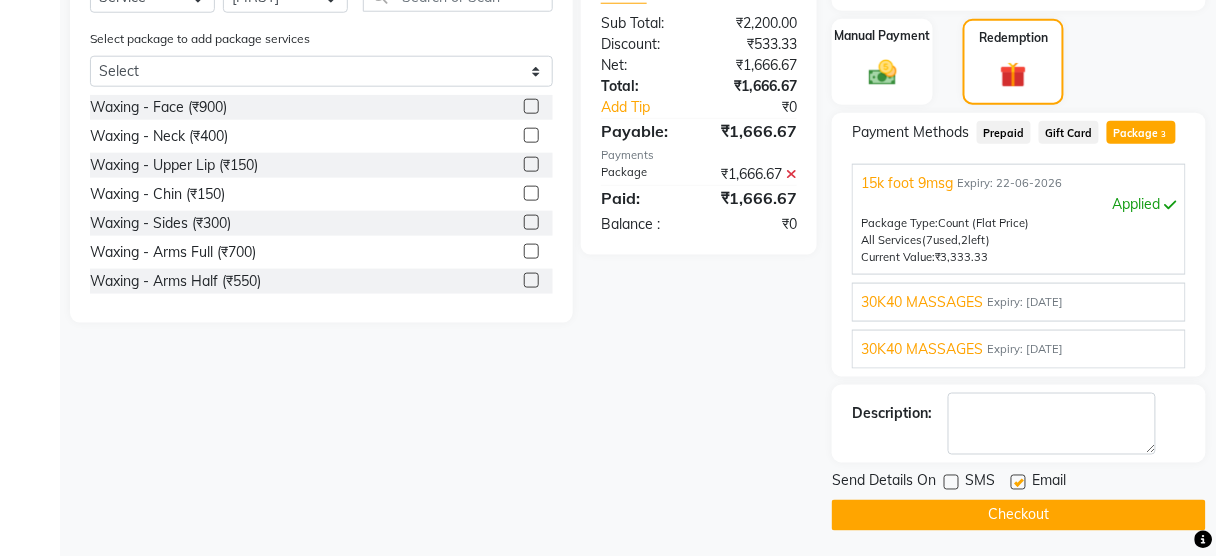 click on "Checkout" 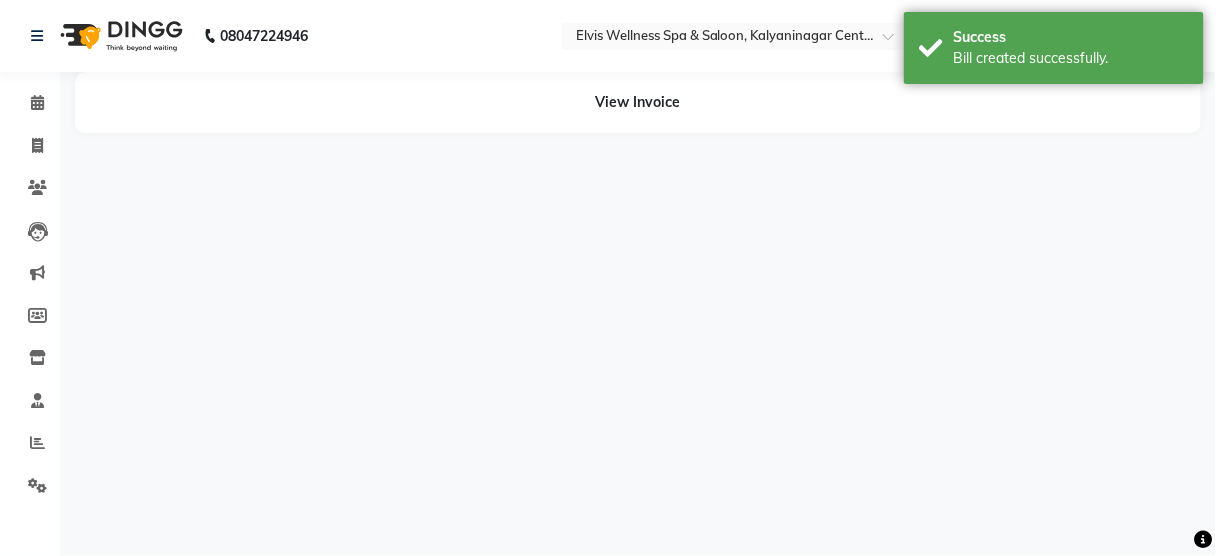 scroll, scrollTop: 0, scrollLeft: 0, axis: both 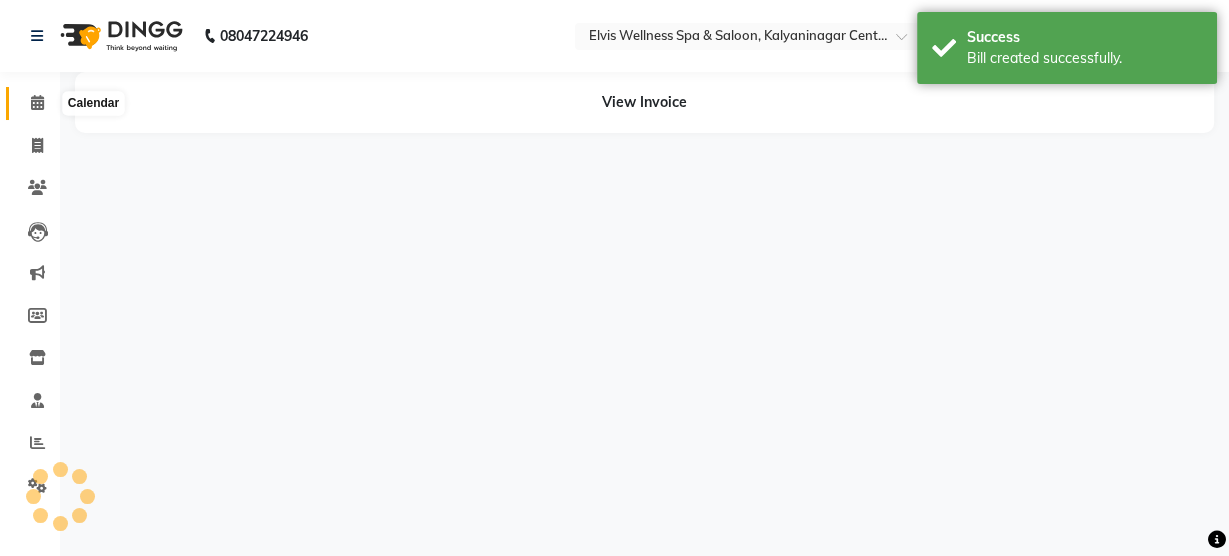 click 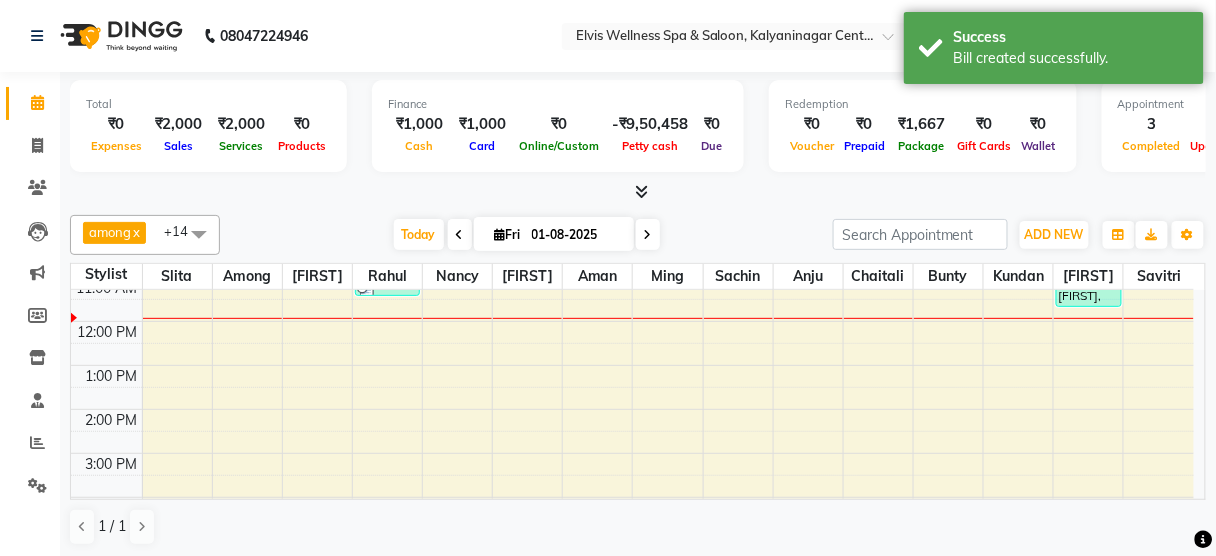 scroll, scrollTop: 395, scrollLeft: 0, axis: vertical 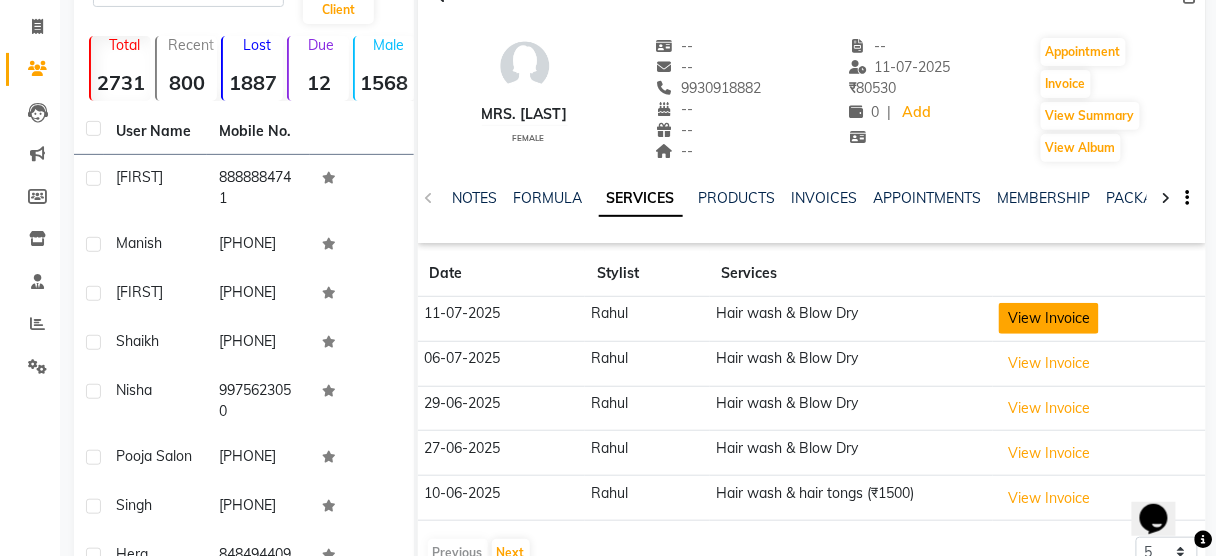 click on "View Invoice" 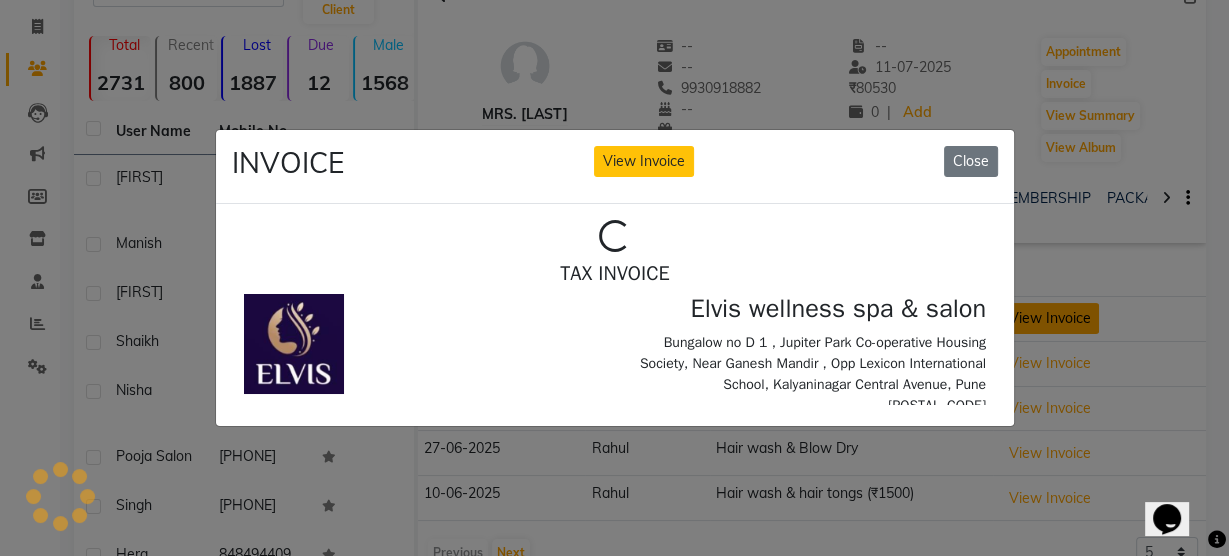 scroll, scrollTop: 0, scrollLeft: 0, axis: both 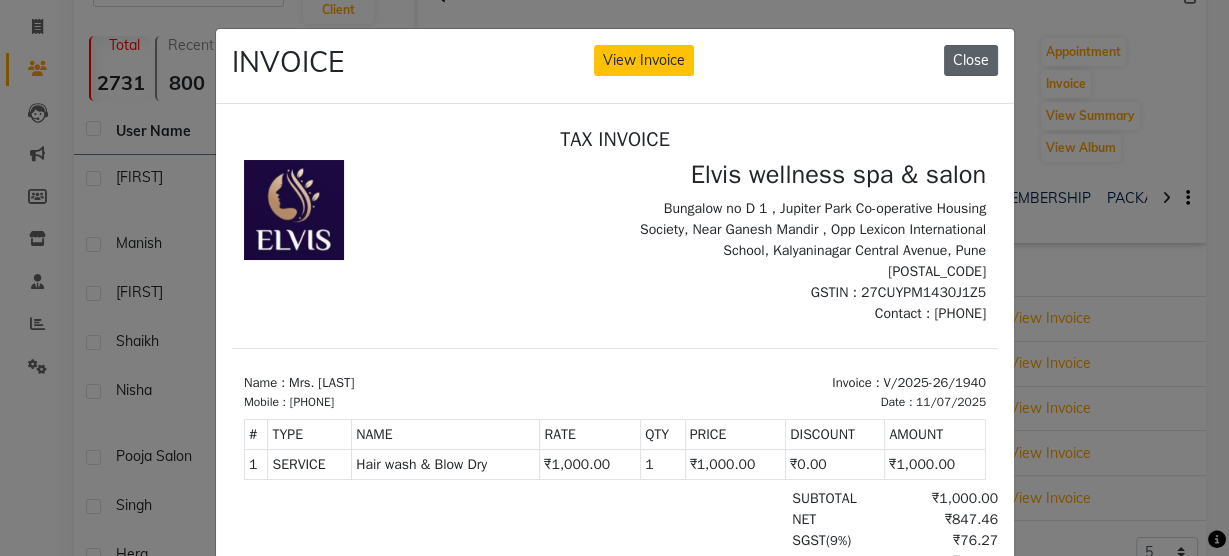click on "Close" 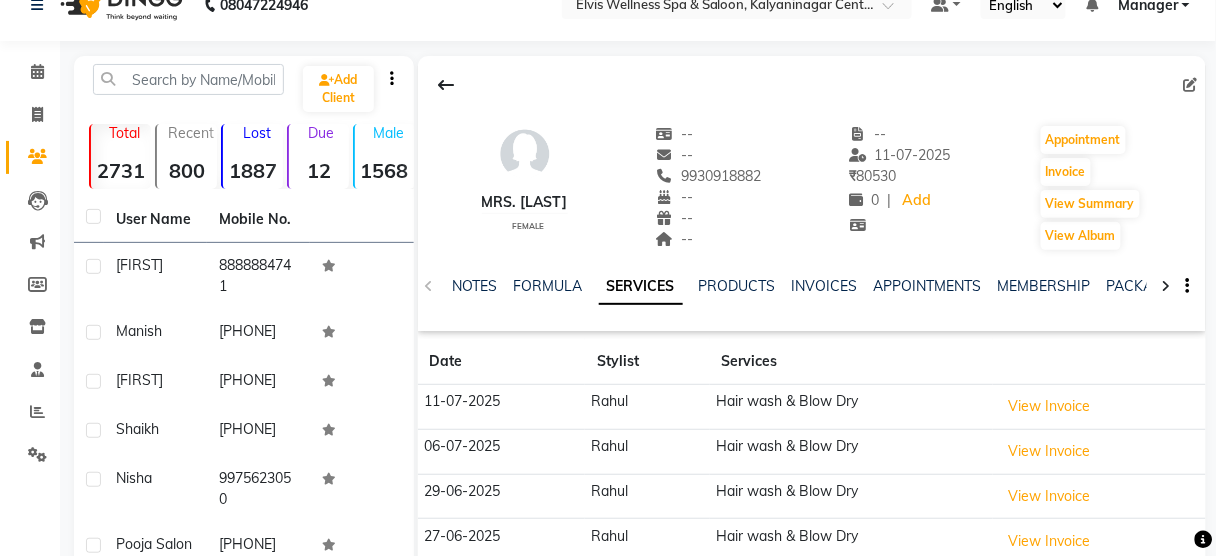 scroll, scrollTop: 0, scrollLeft: 0, axis: both 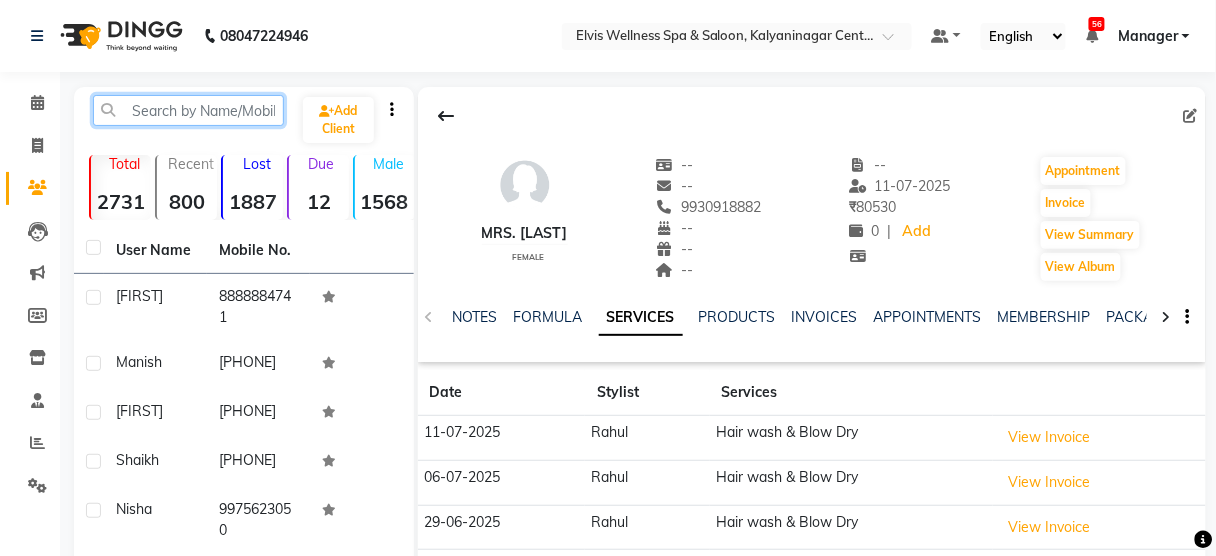 click 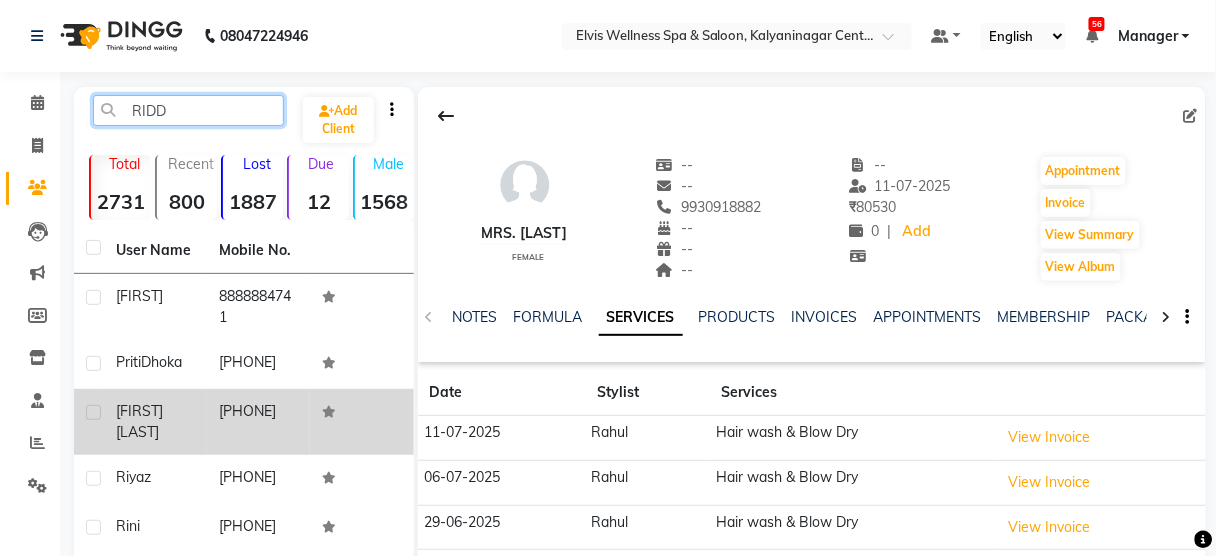 type on "RIDD" 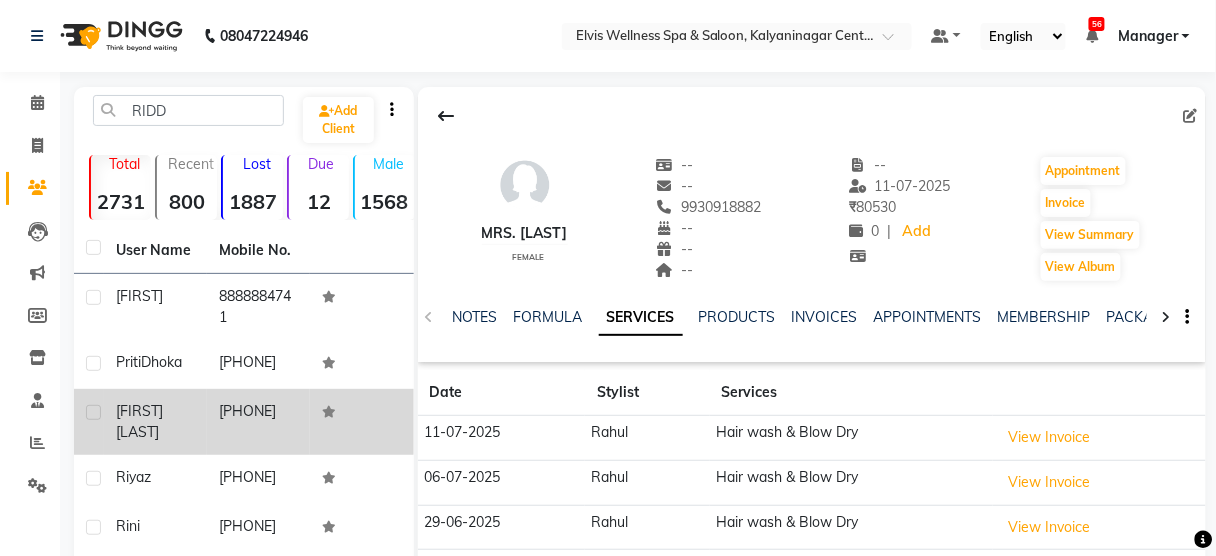 click on "9823297457" 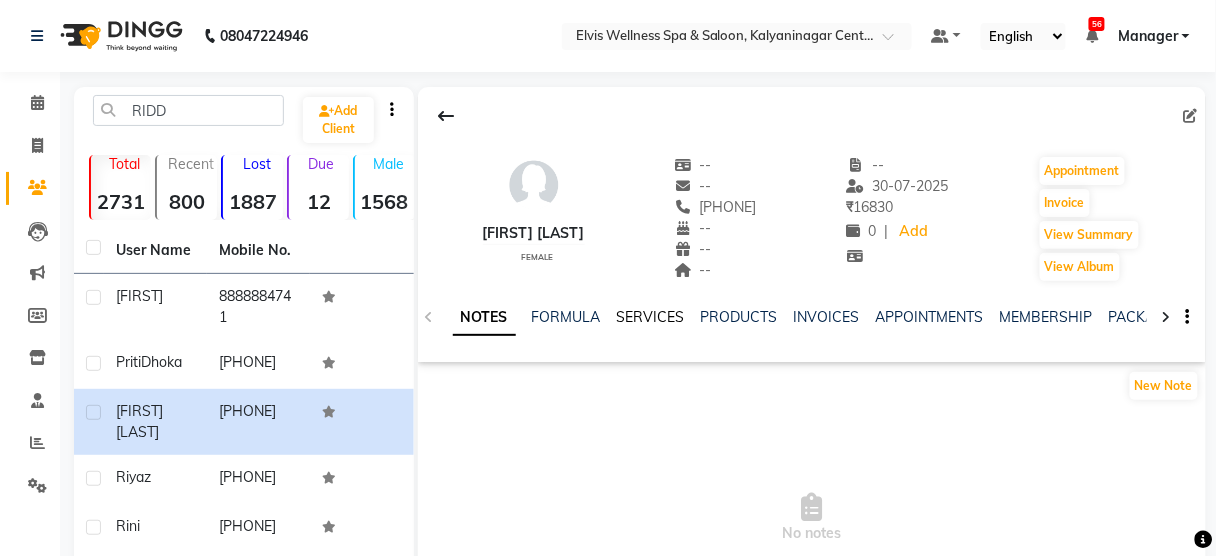 click on "SERVICES" 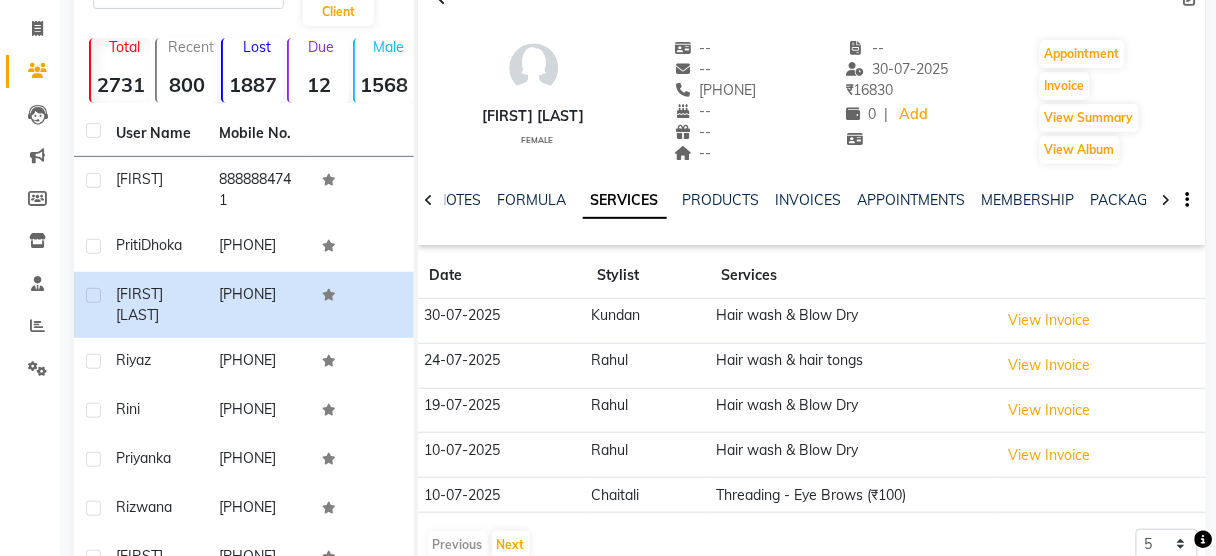 scroll, scrollTop: 0, scrollLeft: 0, axis: both 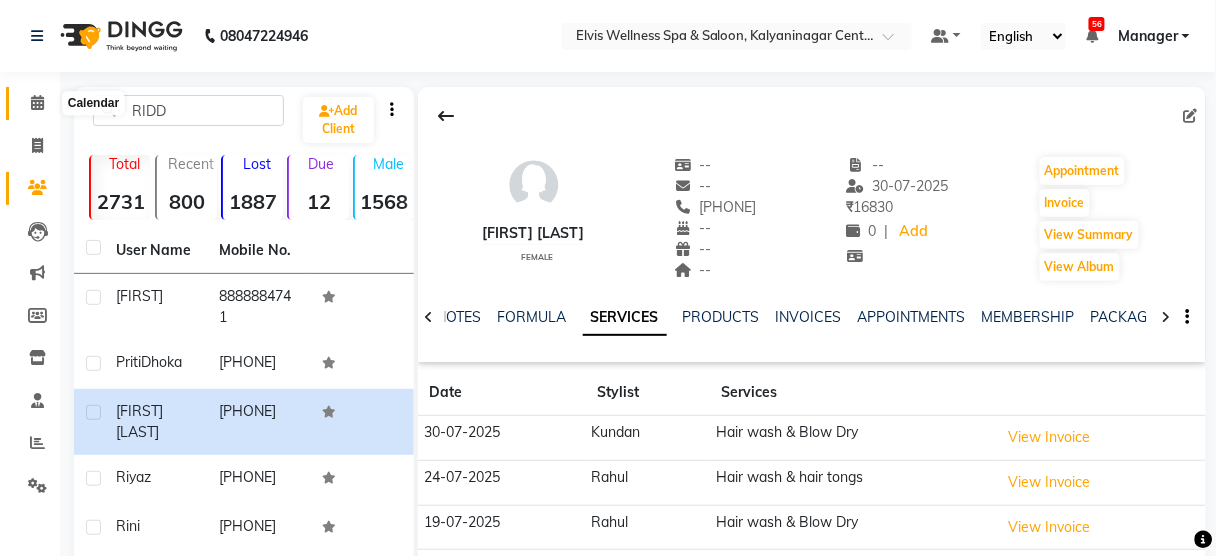 click 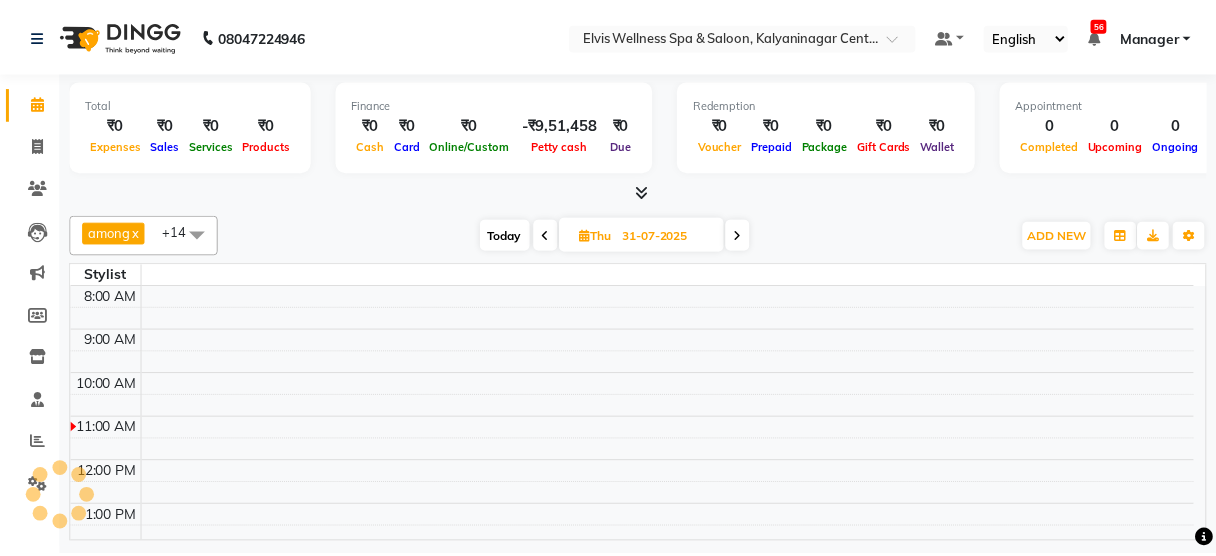 scroll, scrollTop: 0, scrollLeft: 0, axis: both 